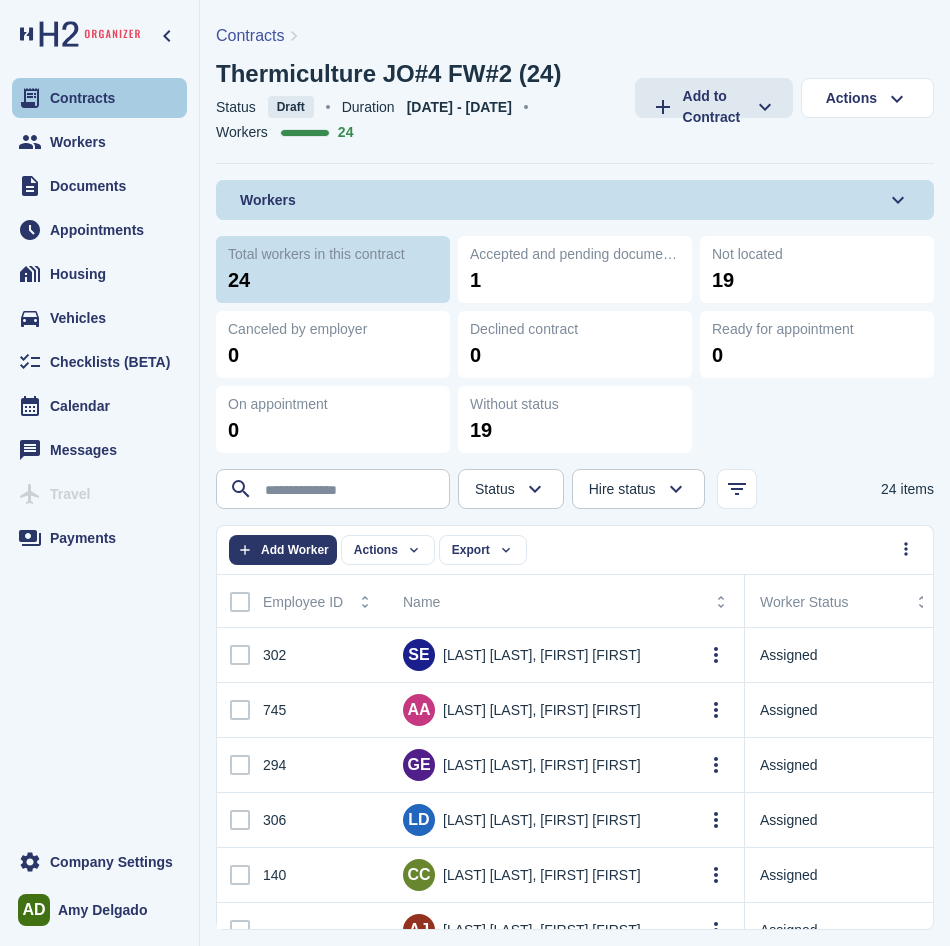 scroll, scrollTop: 0, scrollLeft: 0, axis: both 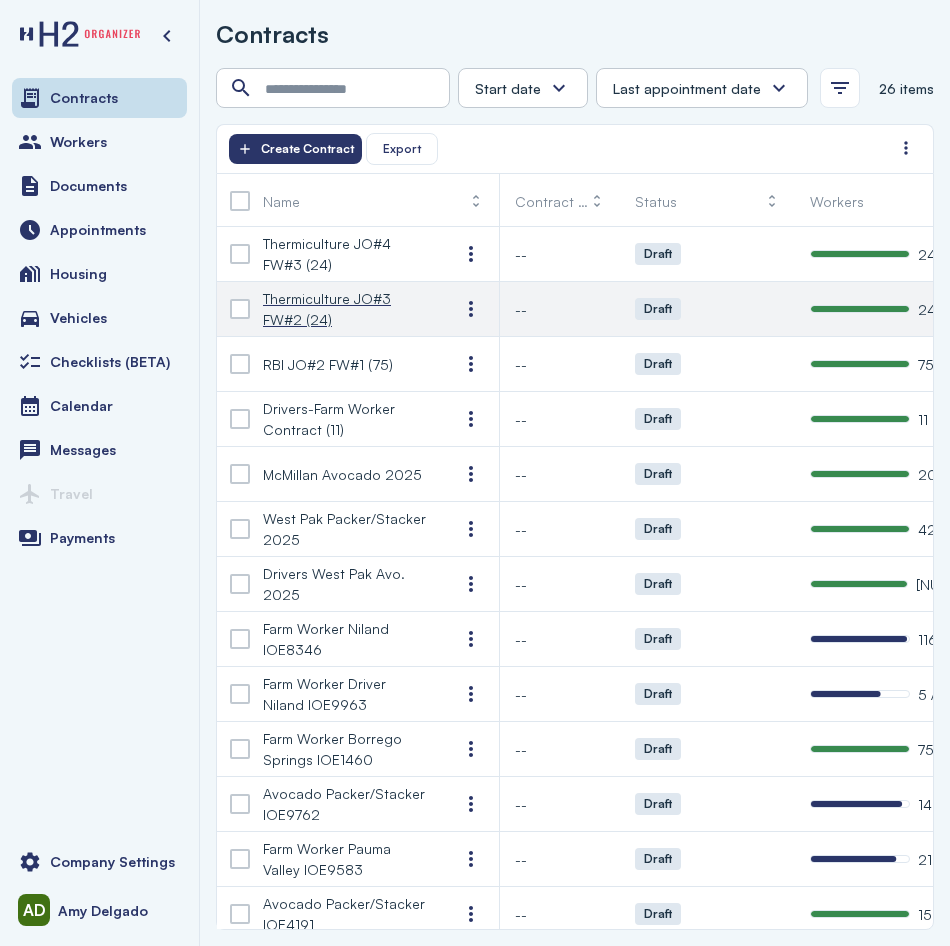 click on "Thermiculture JO#3 FW#2 (24)" at bounding box center (345, 309) 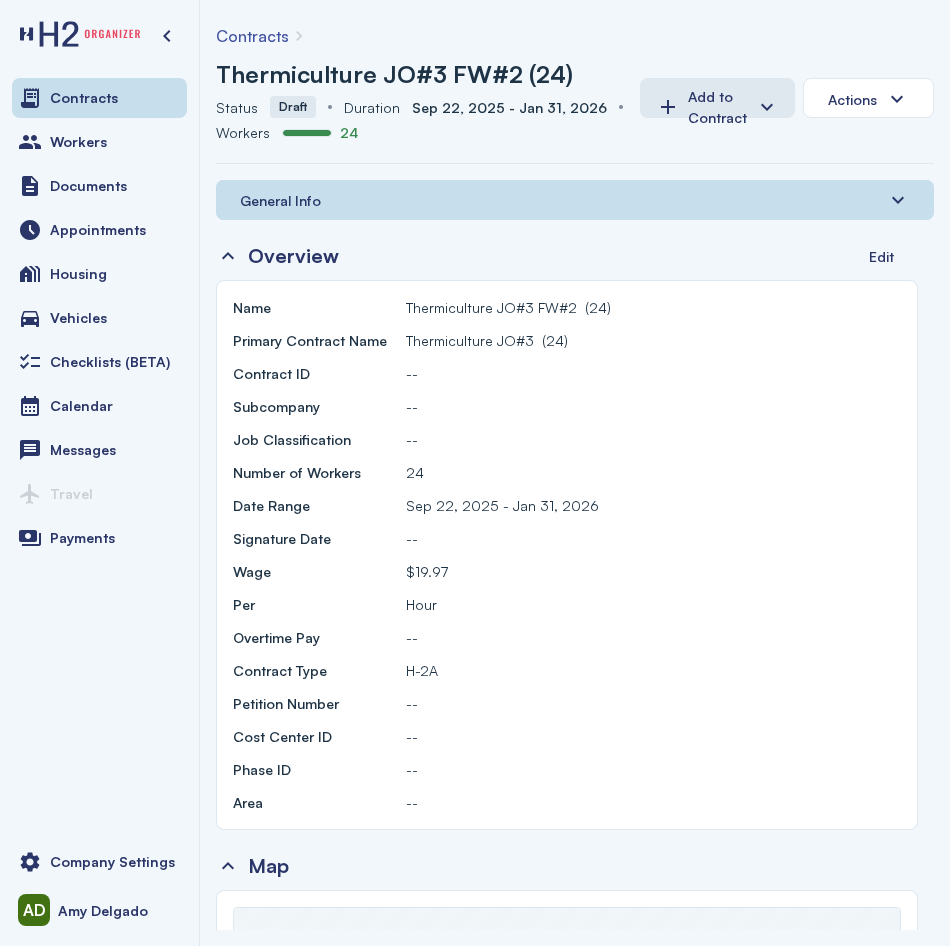 click on "General Info" at bounding box center [575, 200] 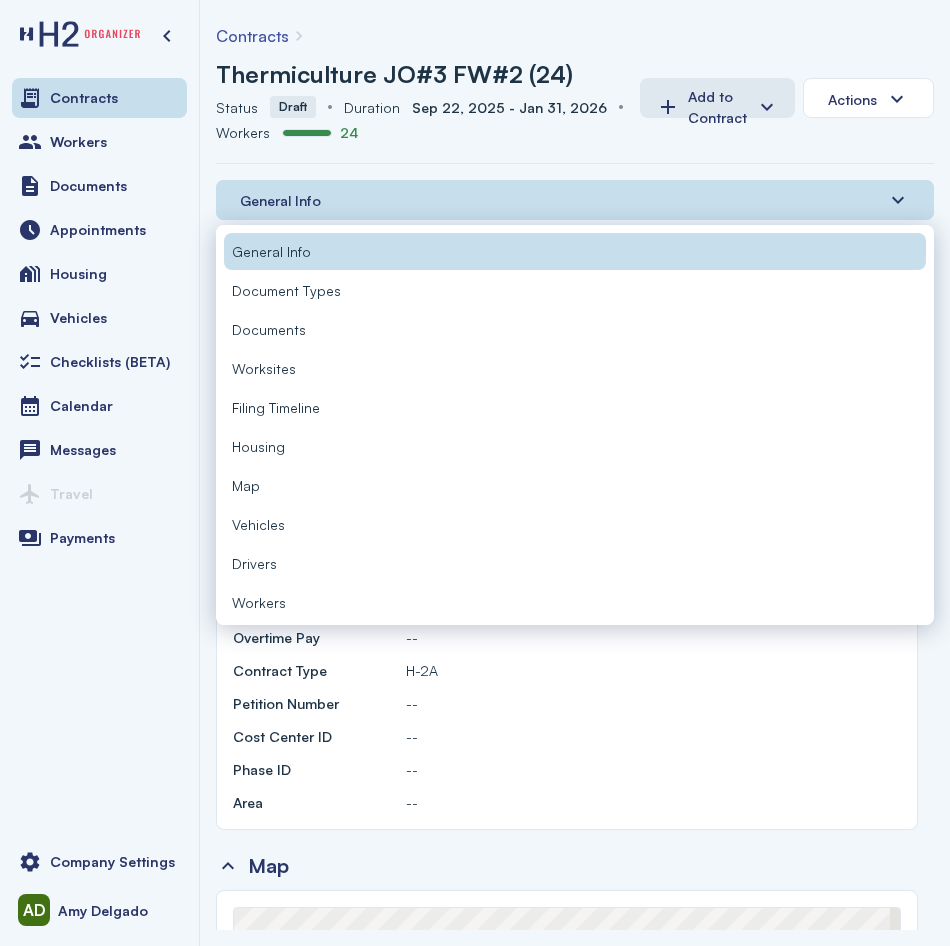 click on "Workers" at bounding box center [575, 602] 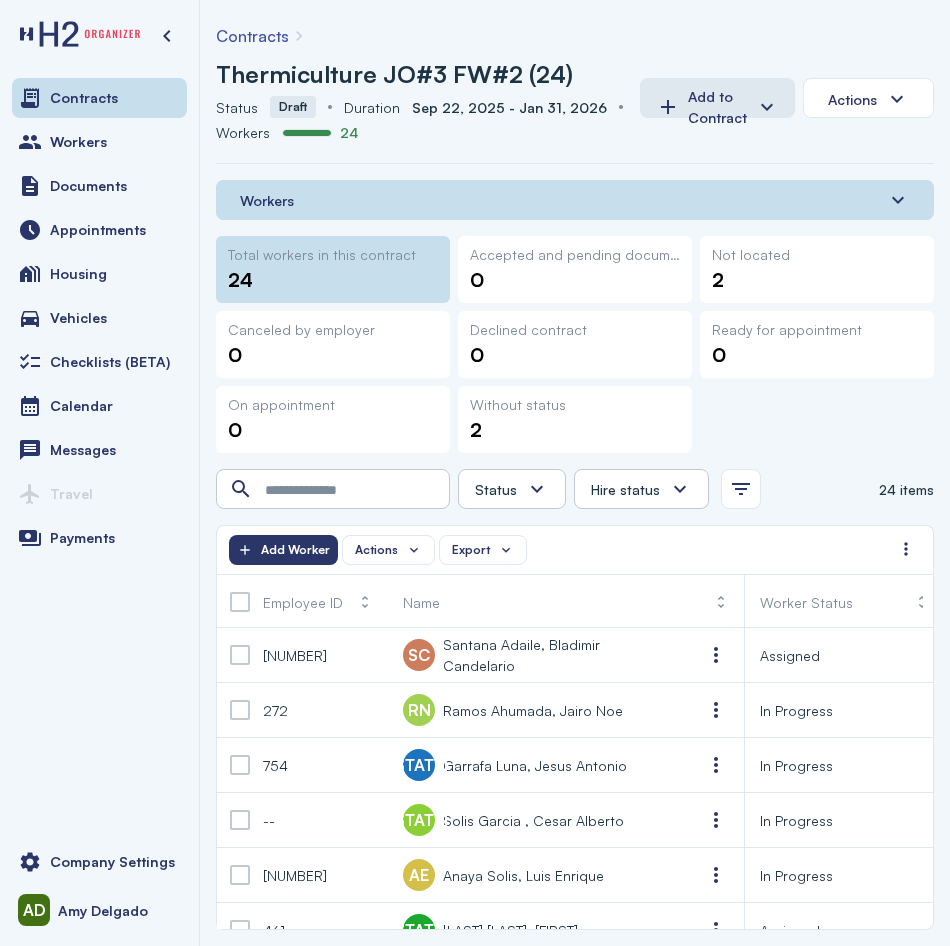 scroll, scrollTop: 0, scrollLeft: 126, axis: horizontal 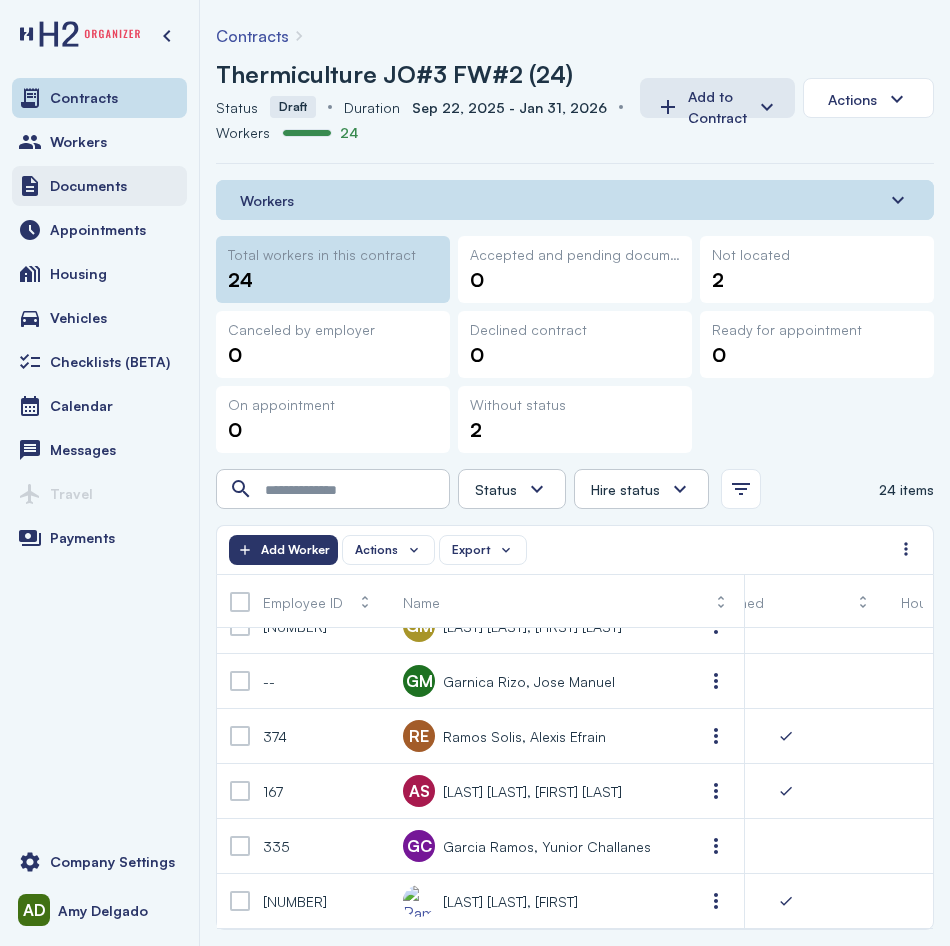 click on "Documents" at bounding box center [99, 186] 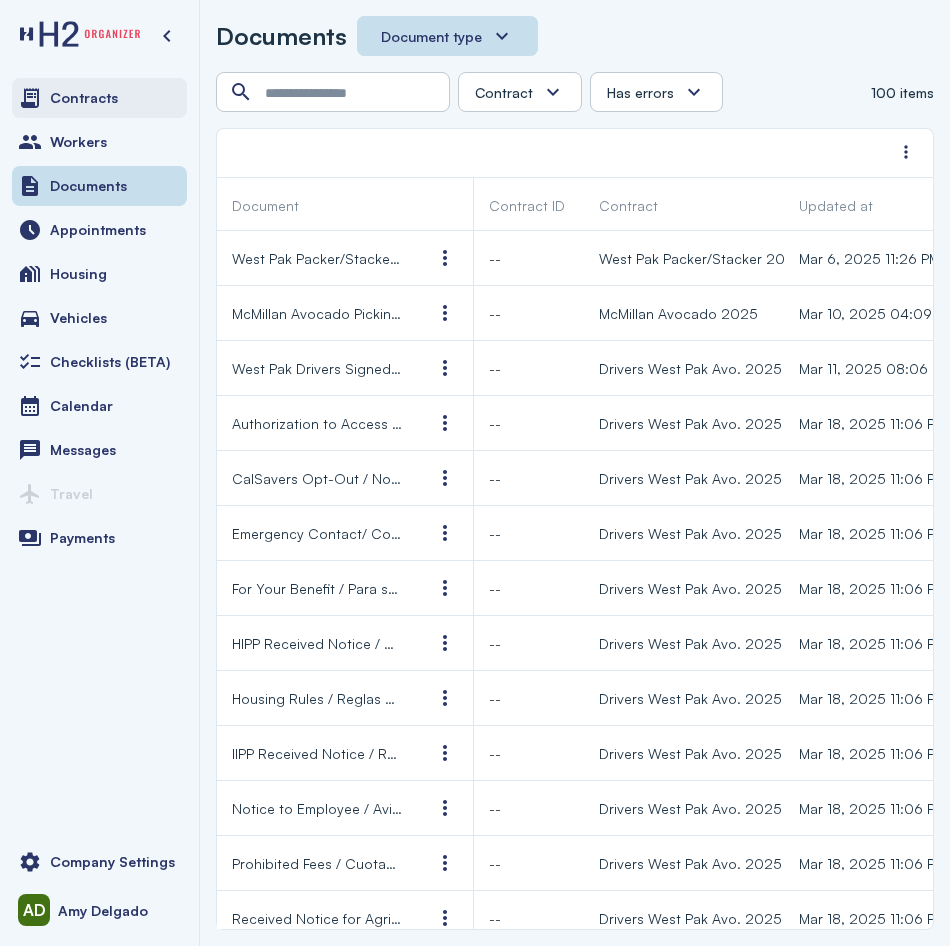 click on "Contracts" at bounding box center (99, 98) 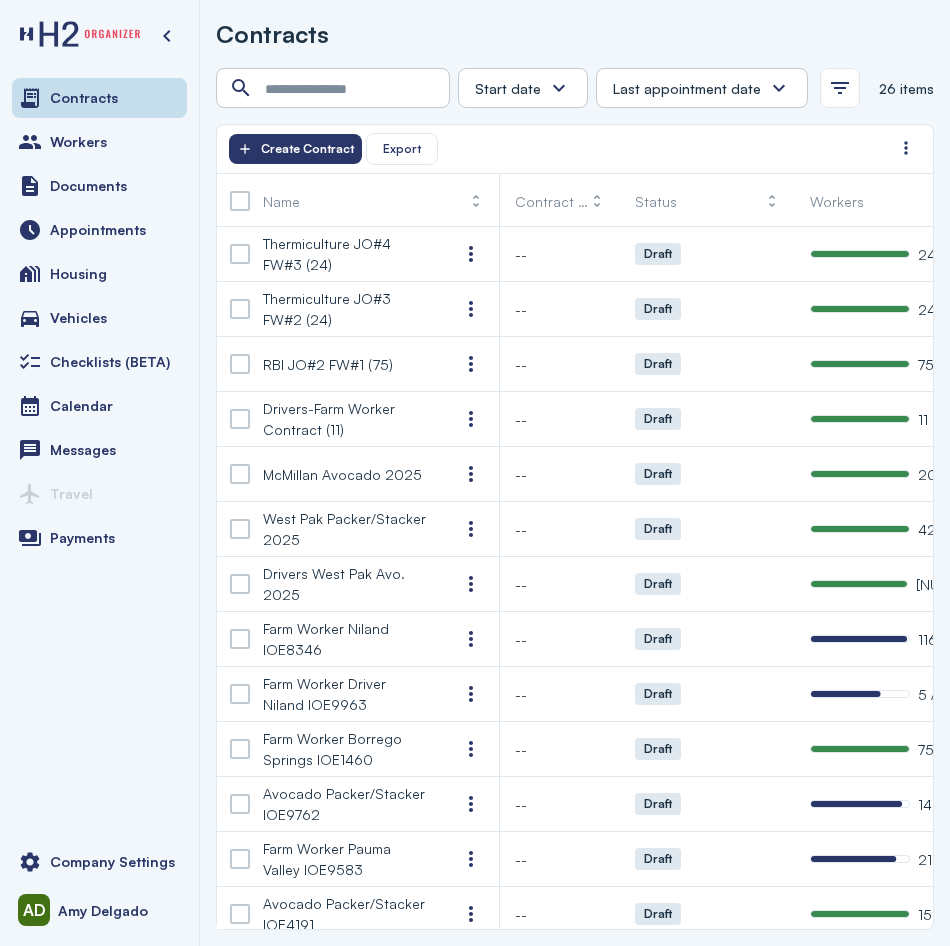scroll, scrollTop: 0, scrollLeft: 46, axis: horizontal 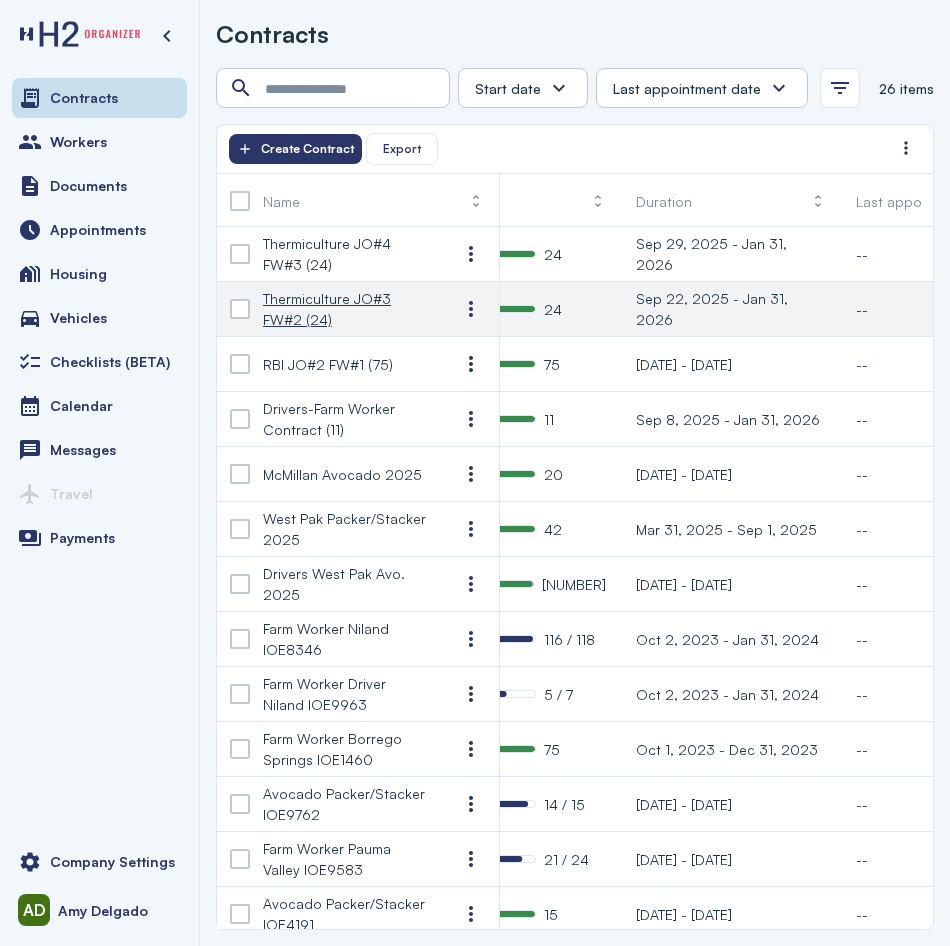 click on "Thermiculture JO#3 FW#2  (24)" at bounding box center [345, 309] 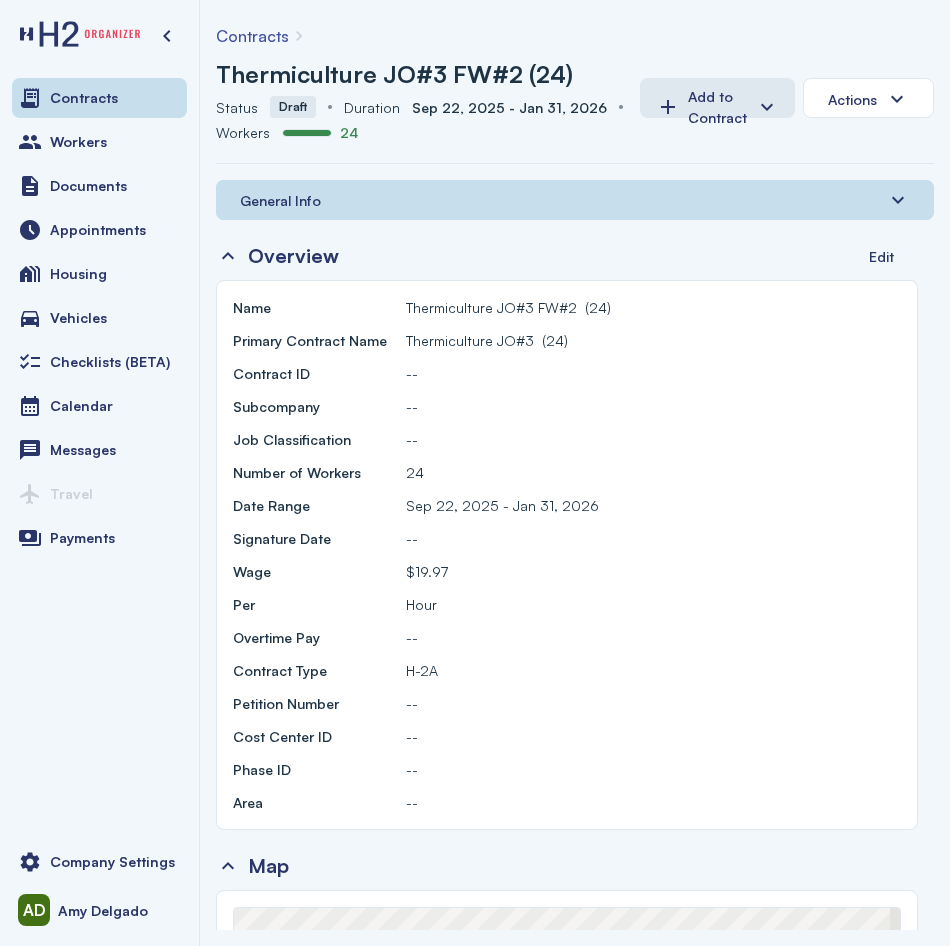 click on "General Info" at bounding box center (280, 200) 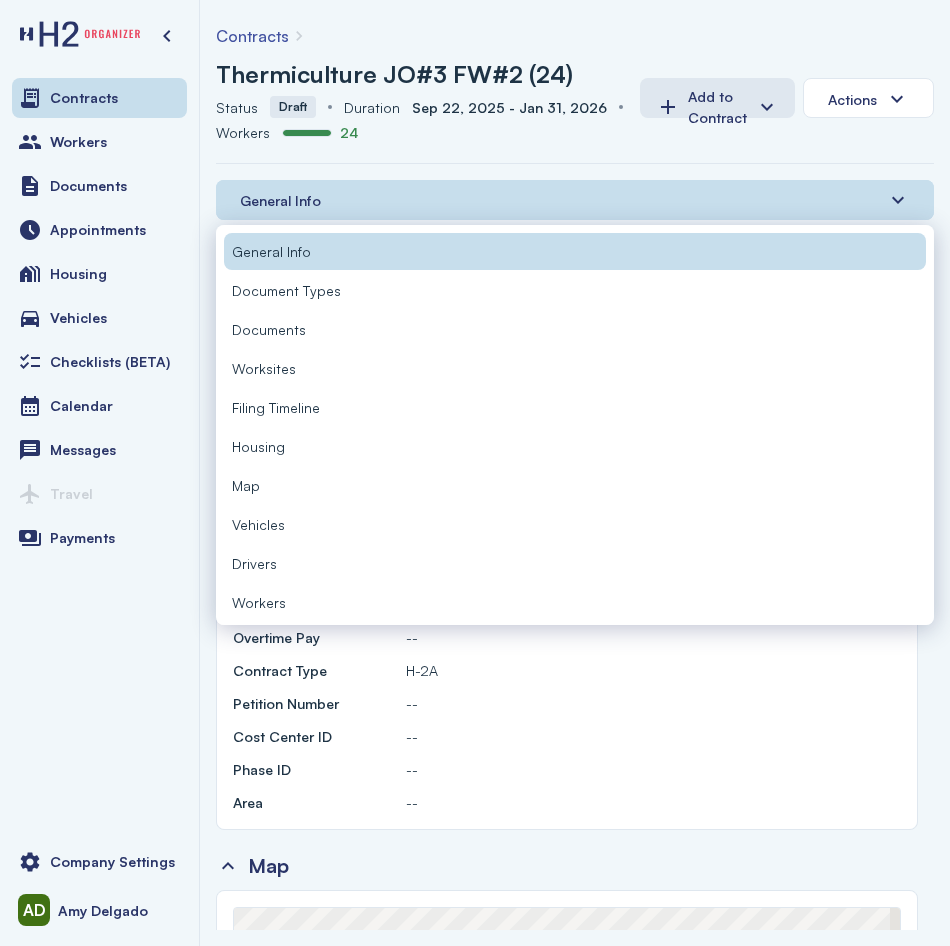 click on "Documents" at bounding box center [575, 329] 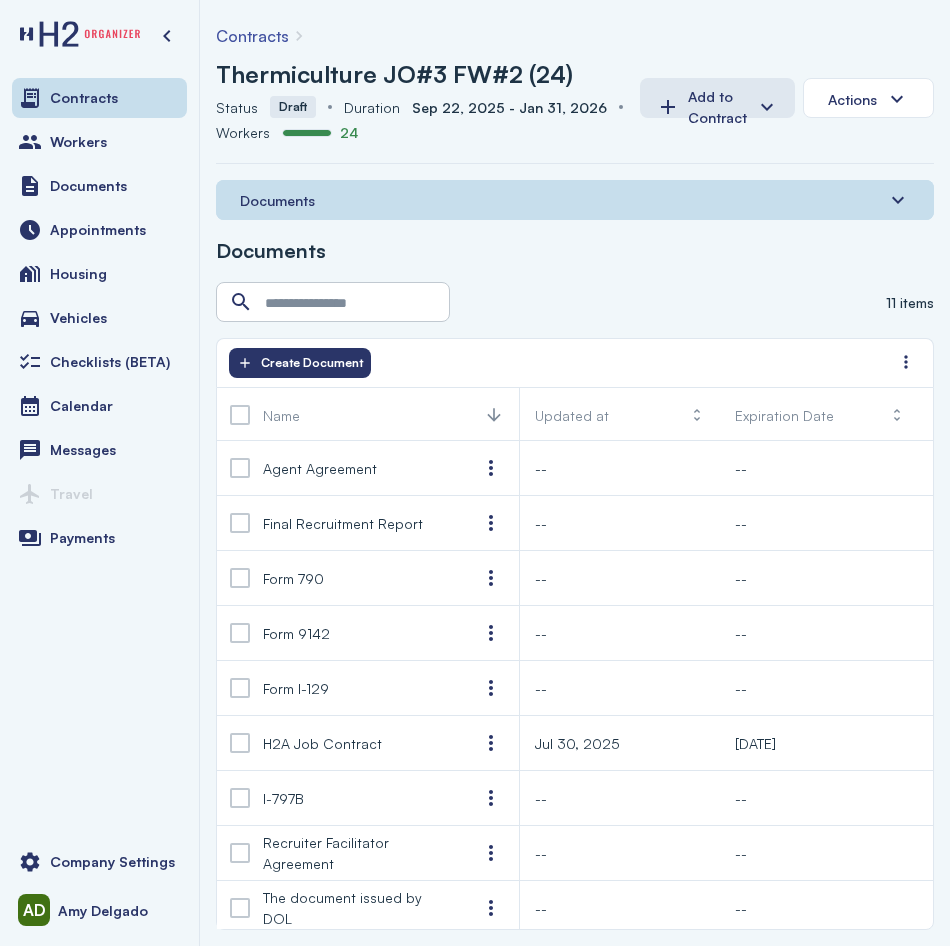click on "Documents" at bounding box center (575, 200) 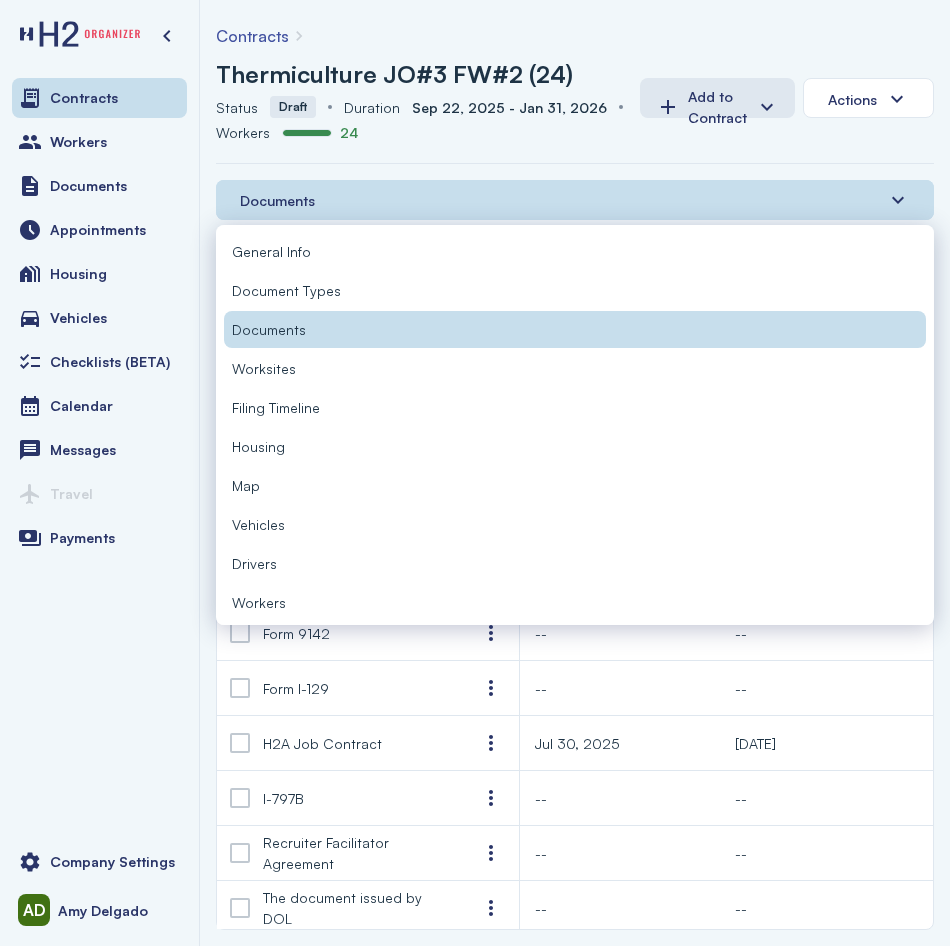 click on "Document Types" at bounding box center [286, 290] 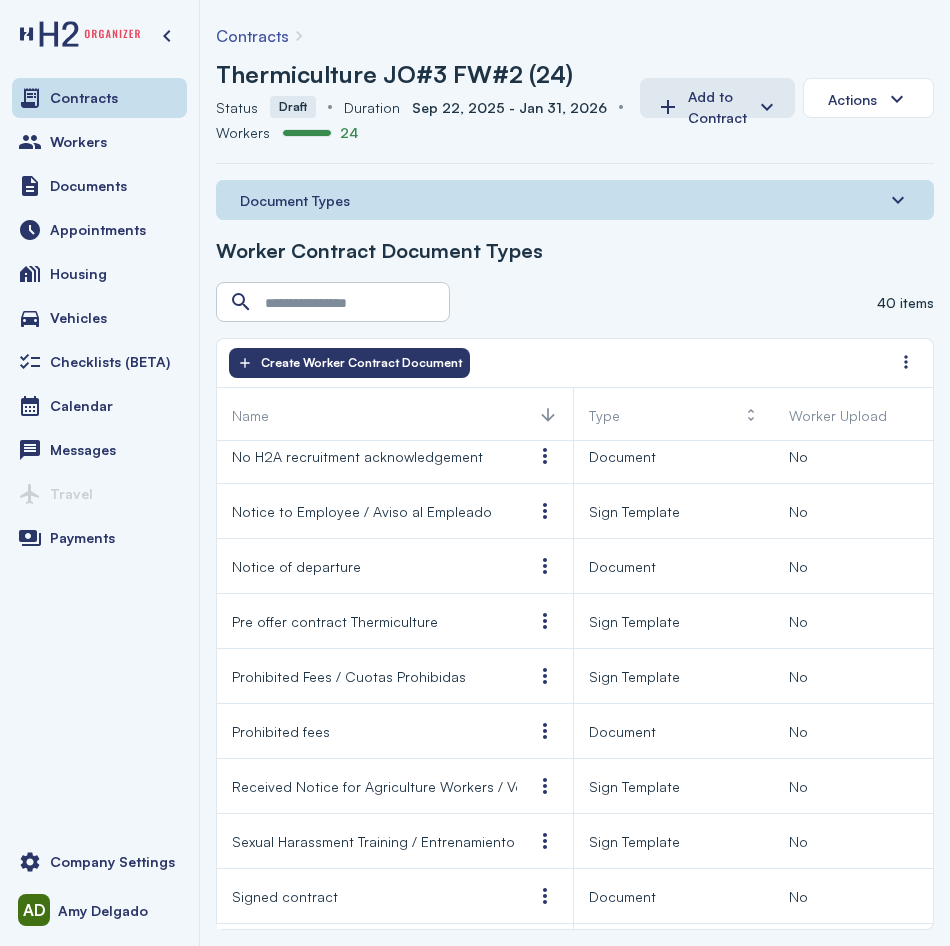 scroll, scrollTop: 1000, scrollLeft: 0, axis: vertical 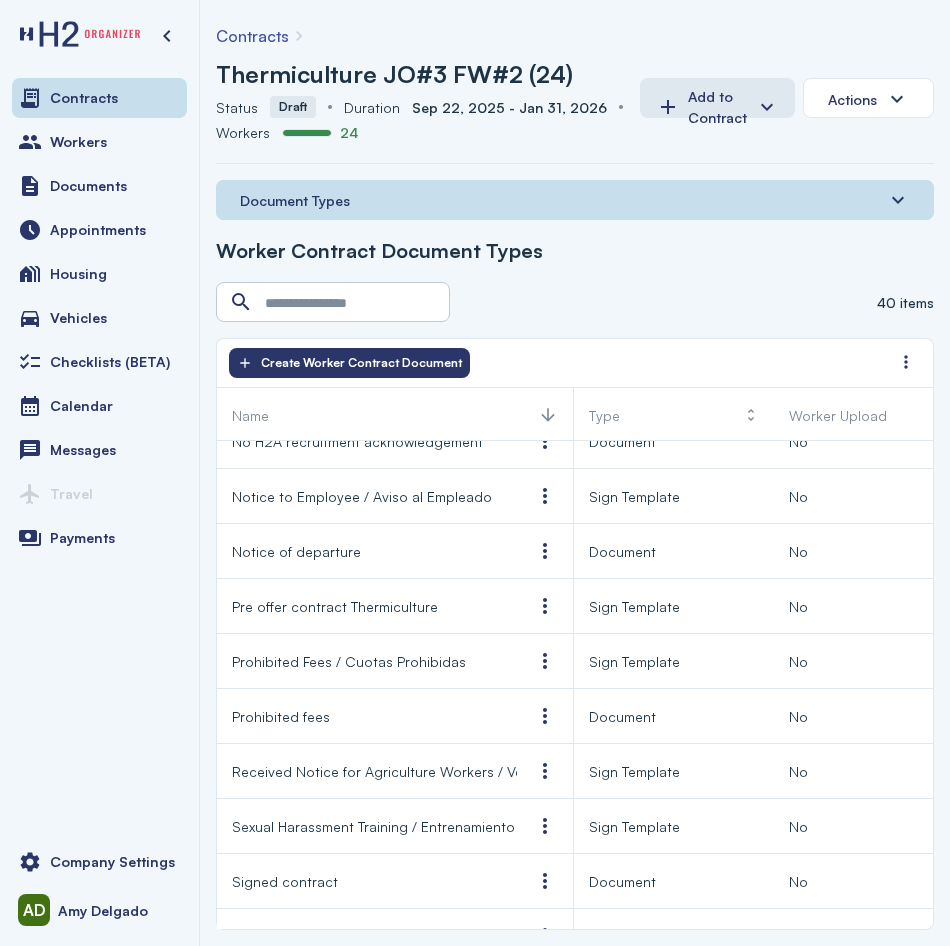 click on "Document Types" at bounding box center [295, 200] 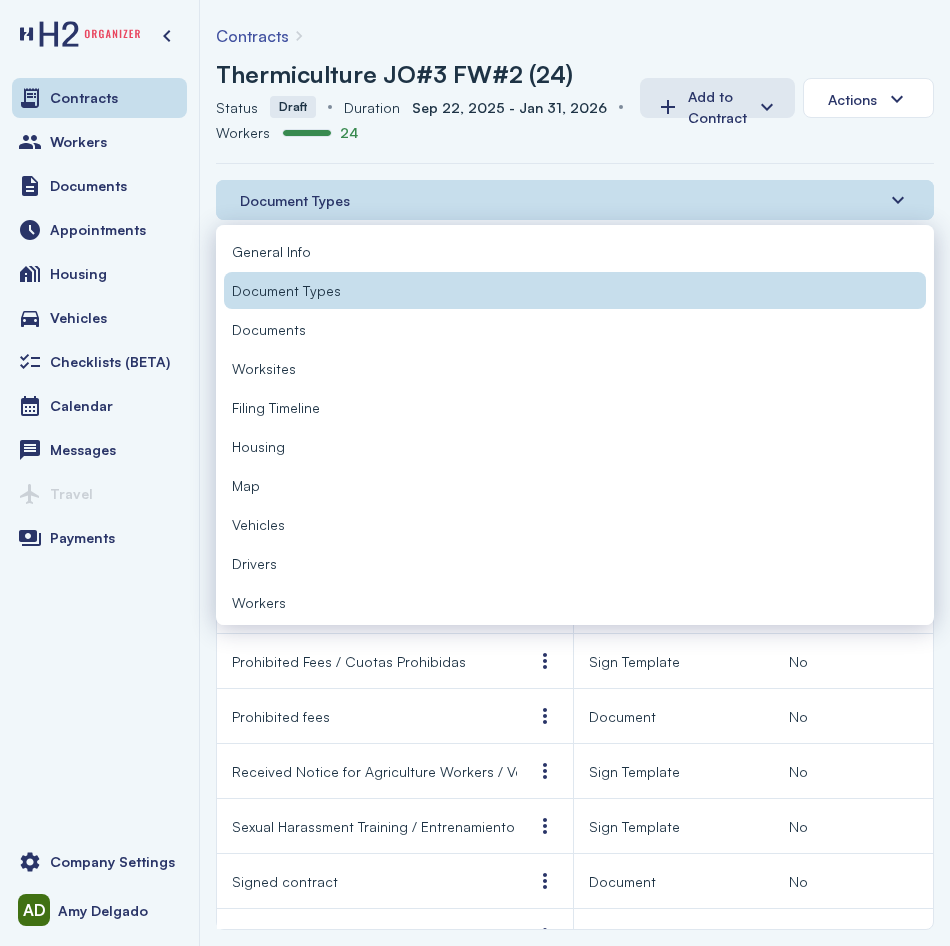 click on "Workers" at bounding box center [575, 602] 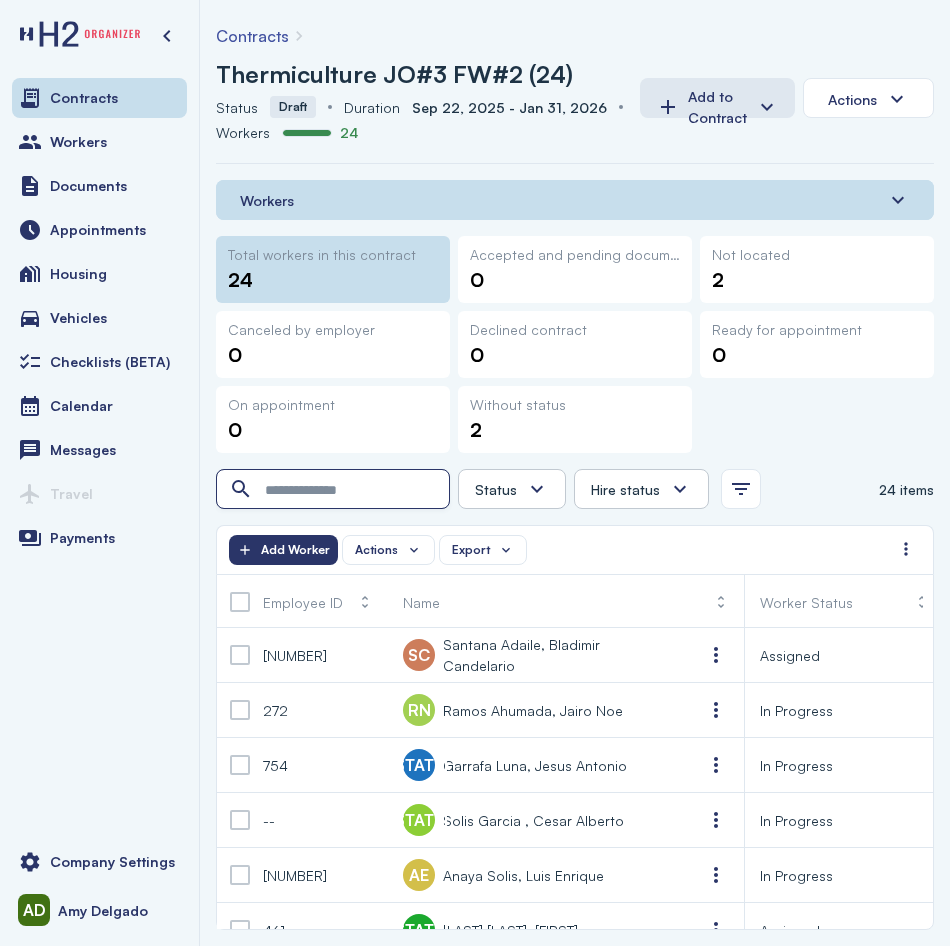 click at bounding box center [335, 490] 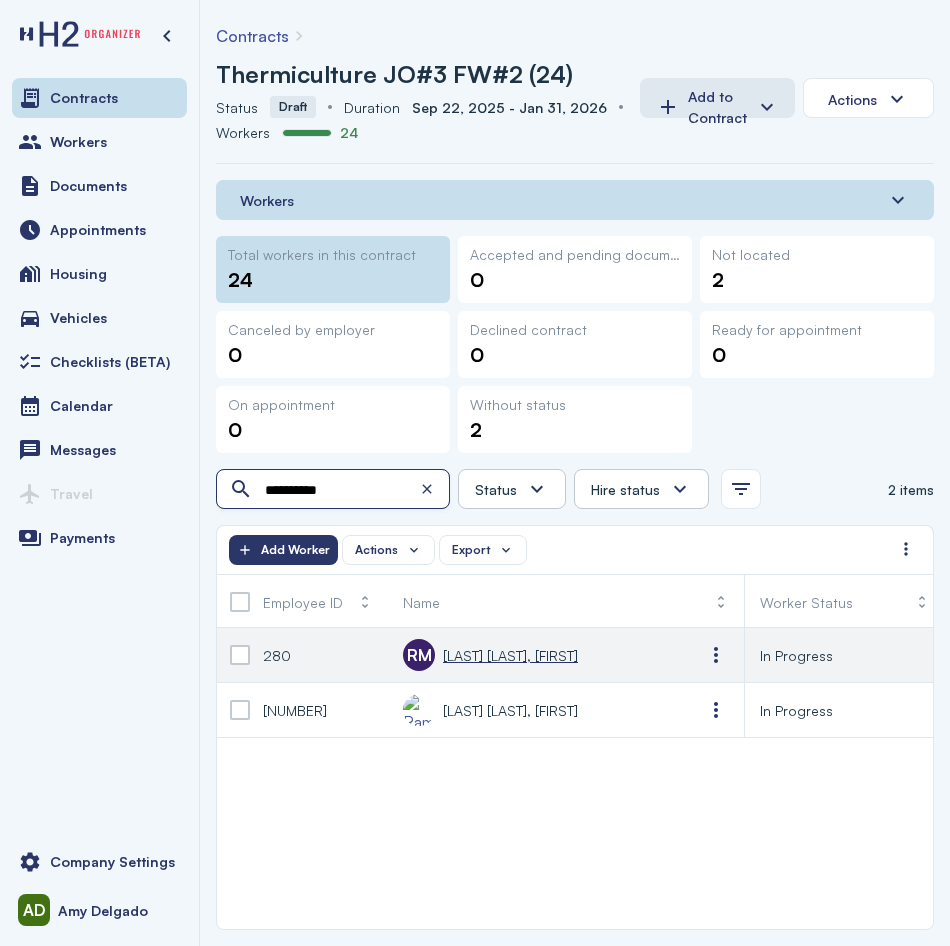type on "**********" 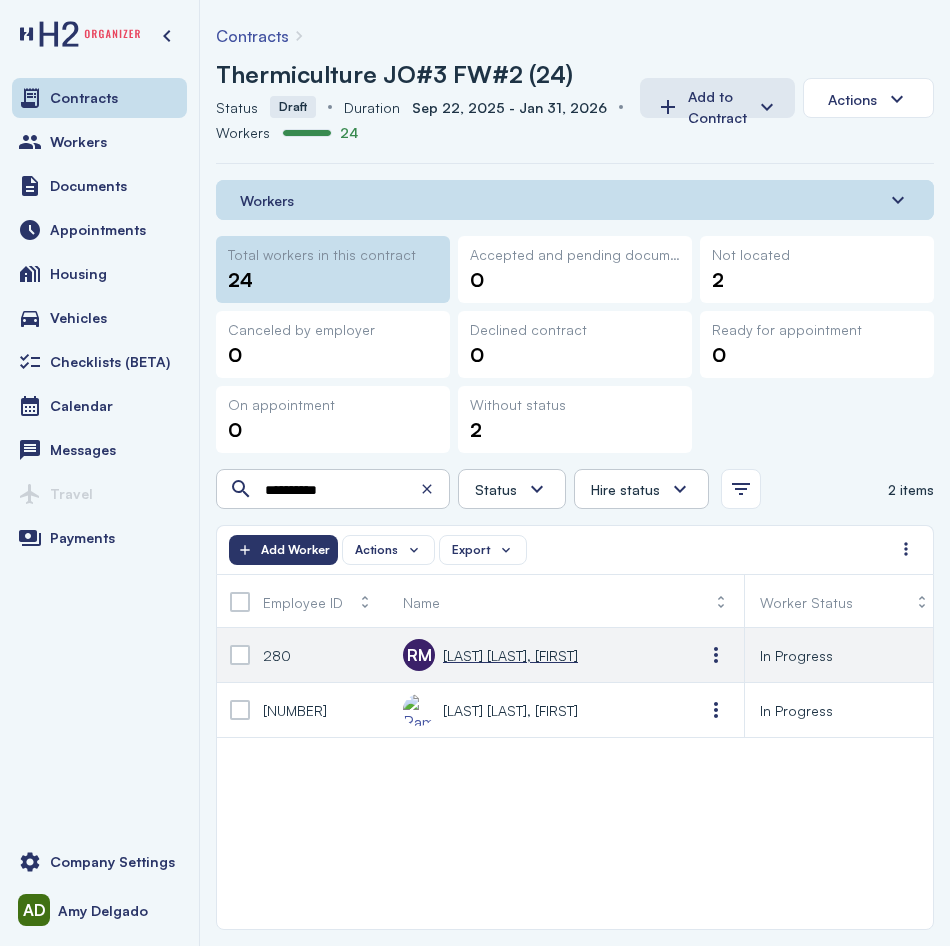 click on "Ramos Solis, Manuel" at bounding box center [510, 655] 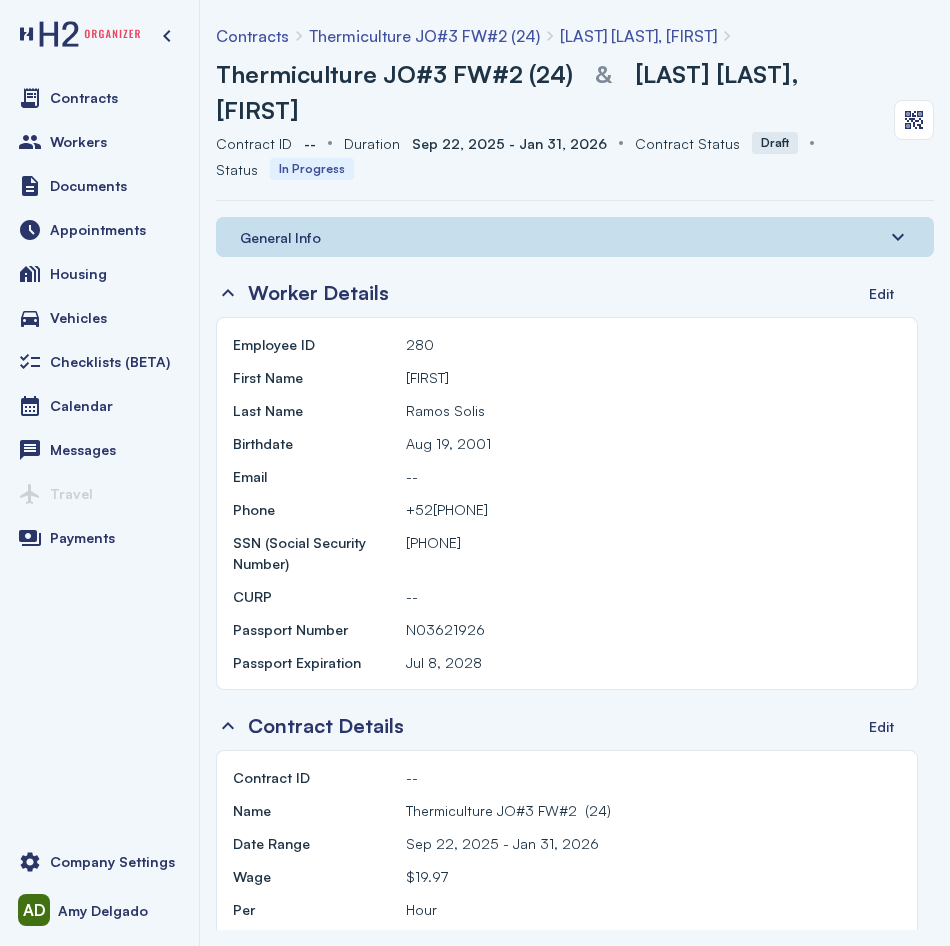 click on "General Info" at bounding box center [575, 237] 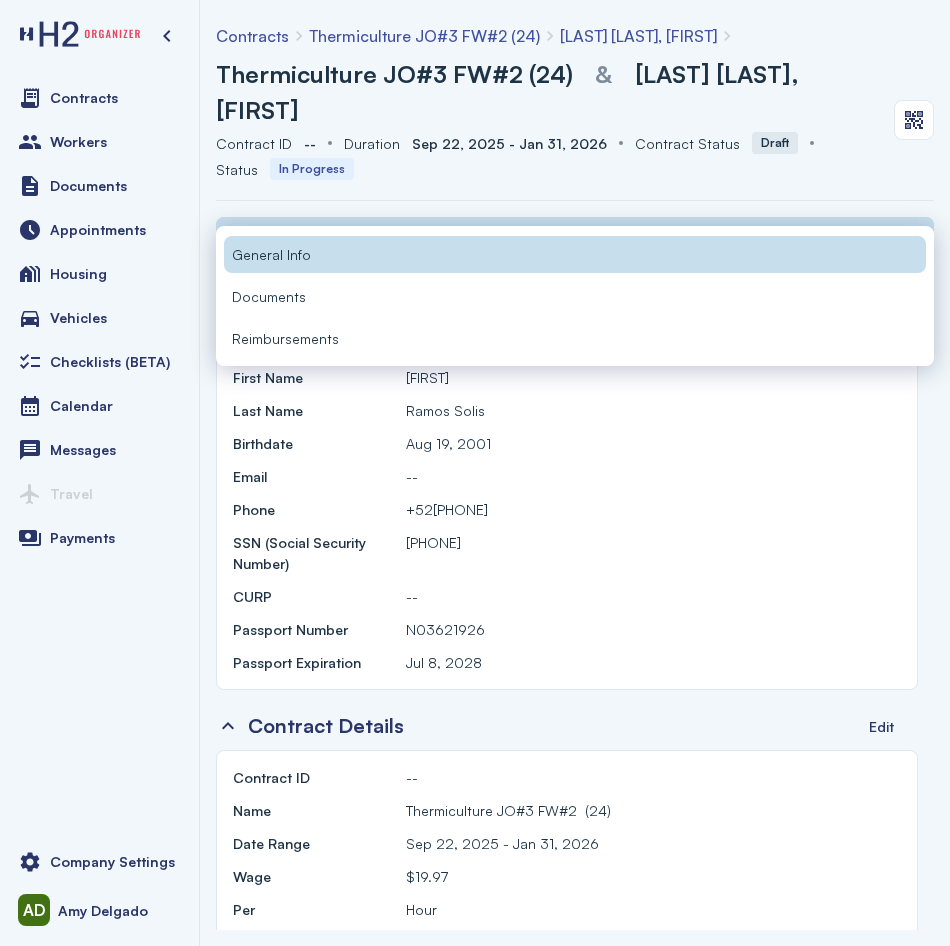 click on "Documents" at bounding box center [575, 296] 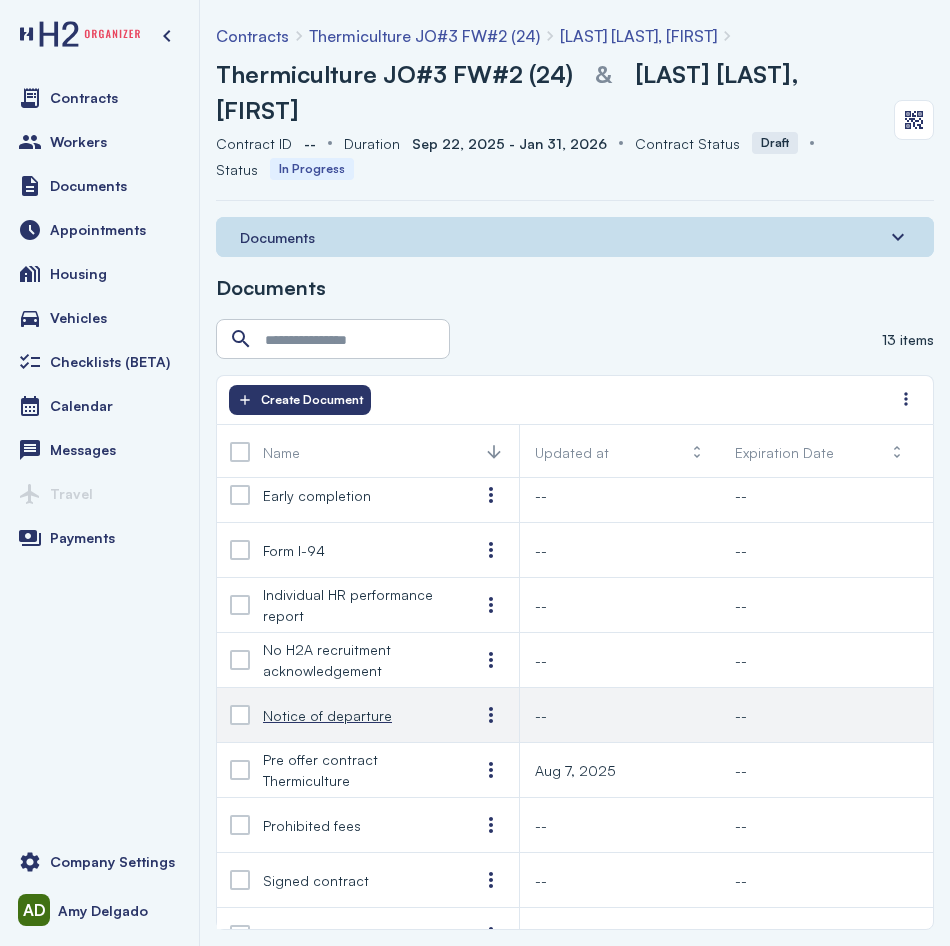 scroll, scrollTop: 100, scrollLeft: 0, axis: vertical 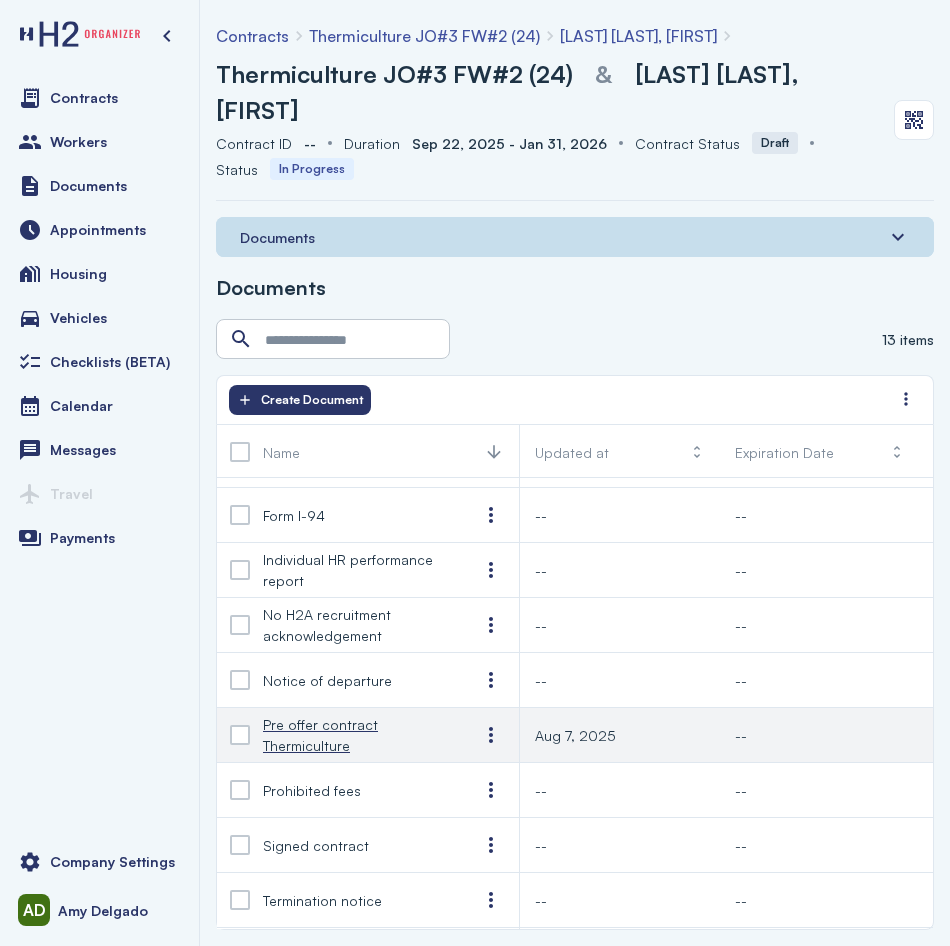 click on "Pre offer contract Thermiculture" at bounding box center (355, 735) 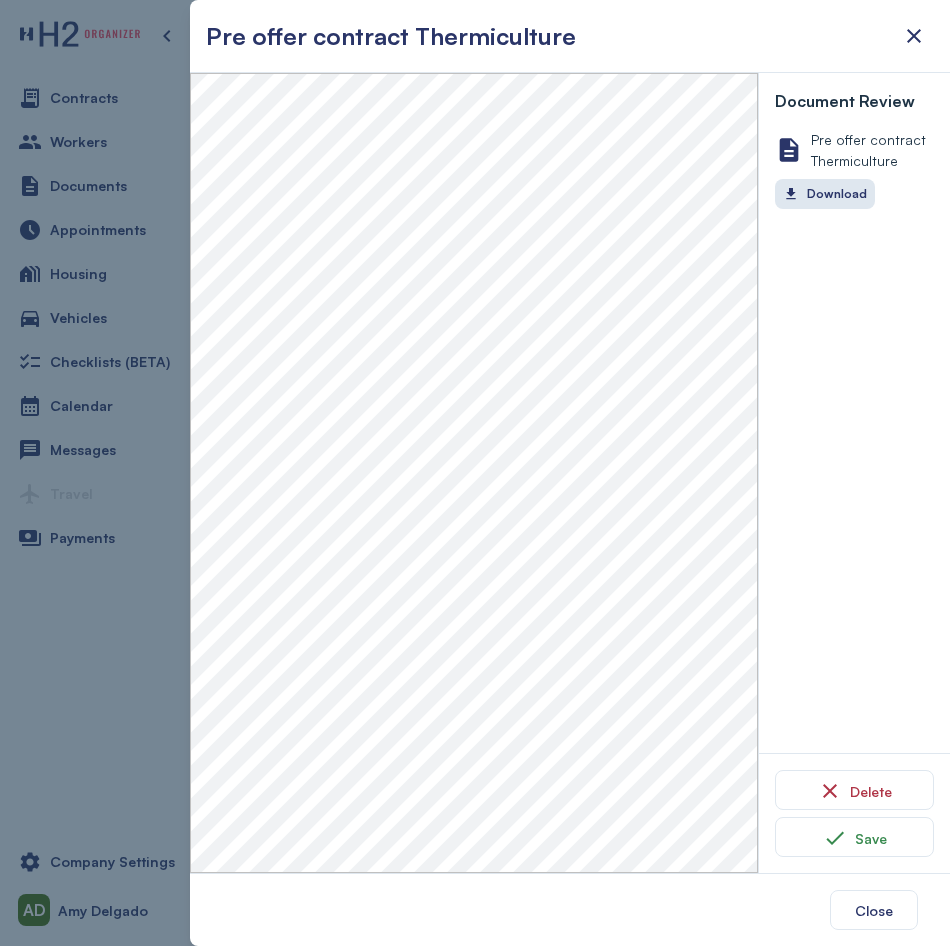 click at bounding box center [475, 473] 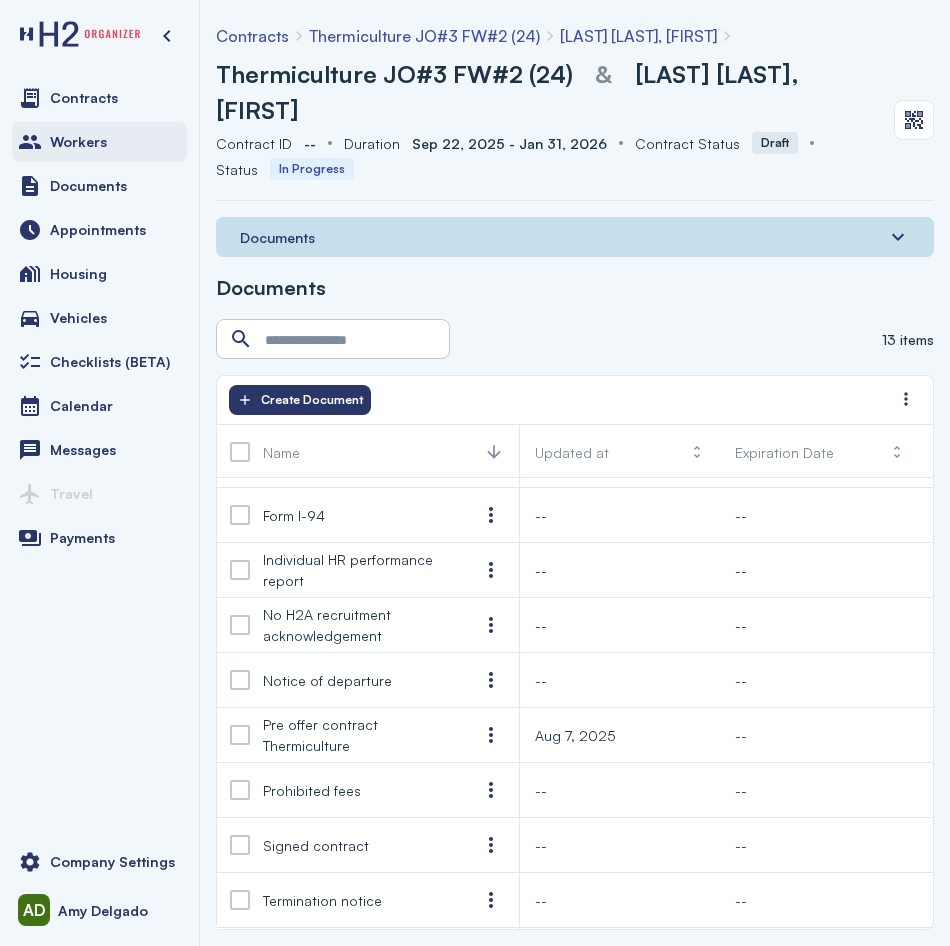 click on "Workers" at bounding box center (99, 142) 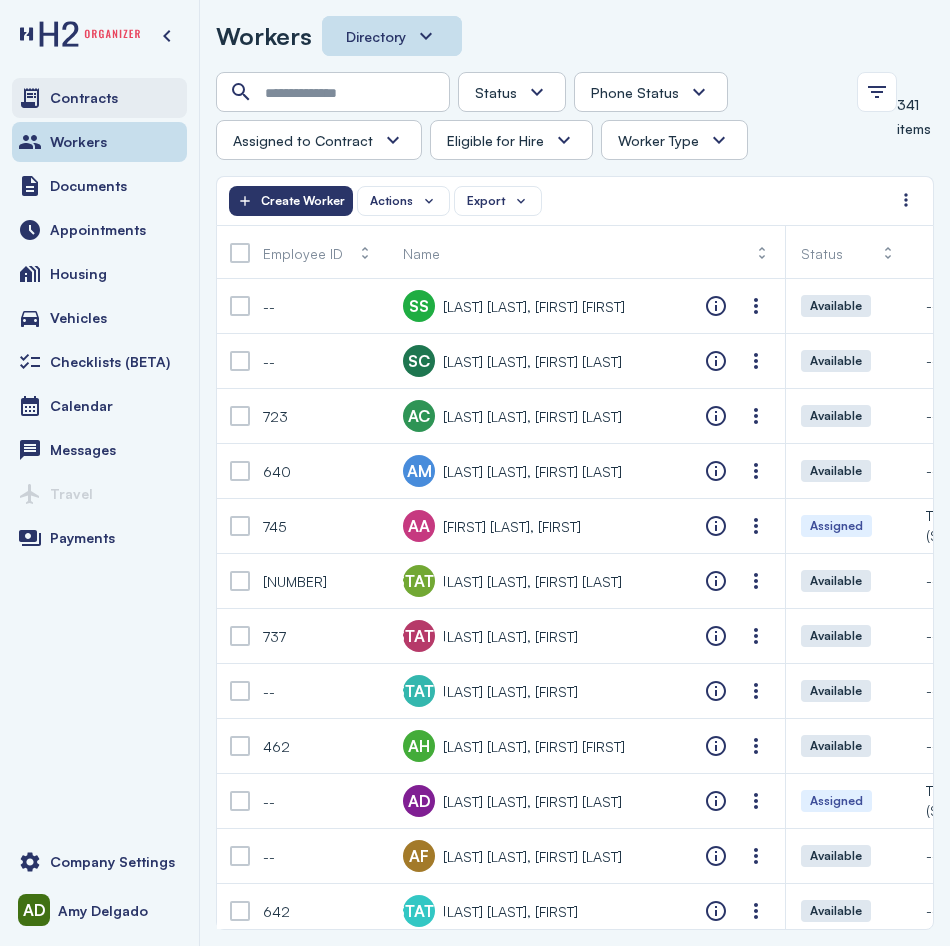 click on "Contracts" at bounding box center [84, 98] 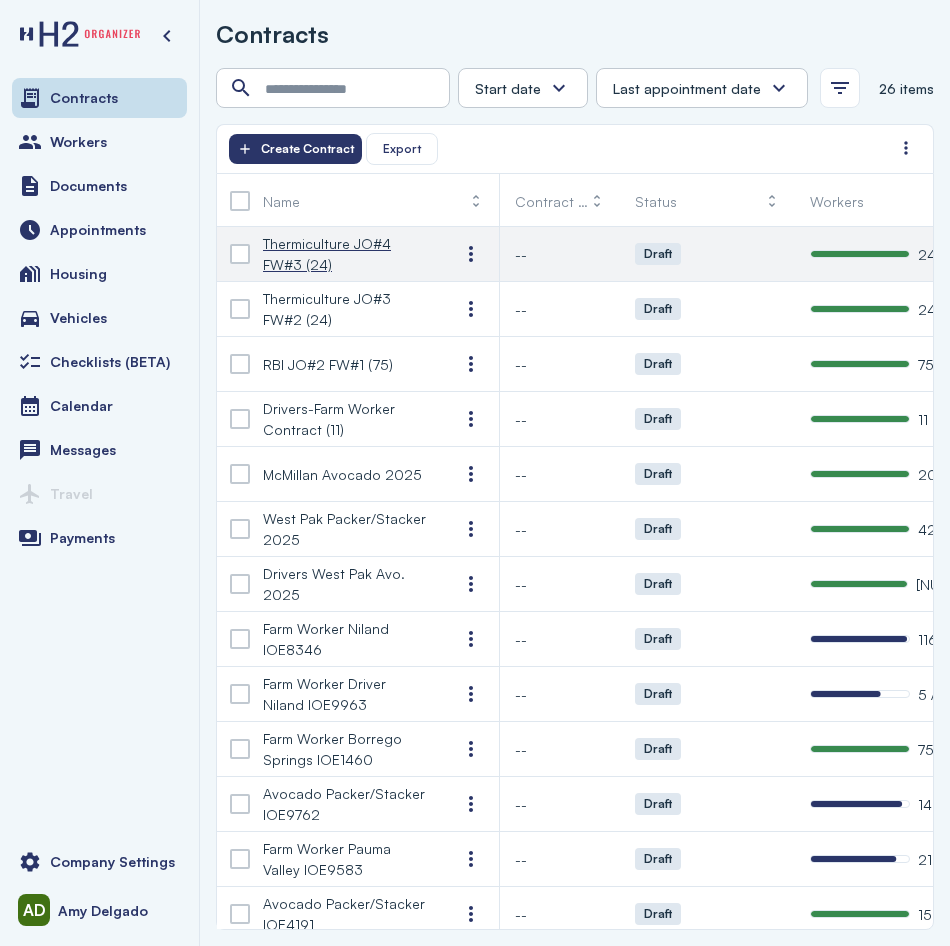 click on "[CONTRACT NAME]" at bounding box center (345, 254) 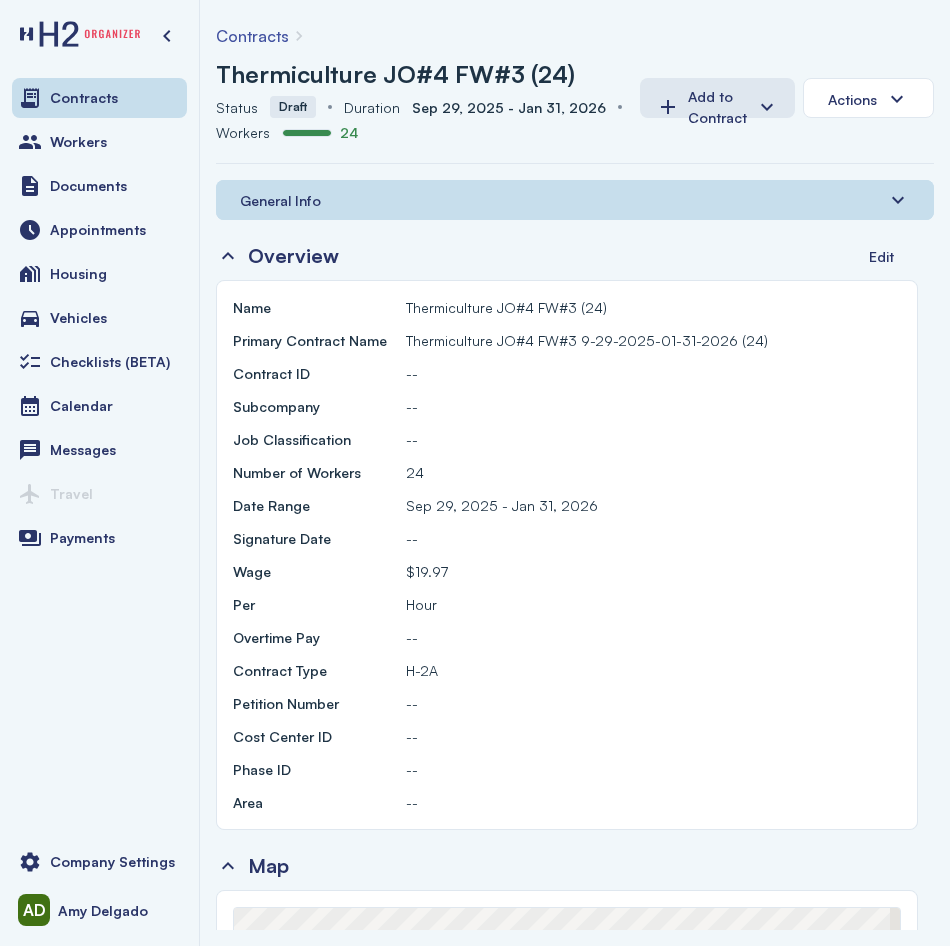 click on "General Info" at bounding box center [575, 200] 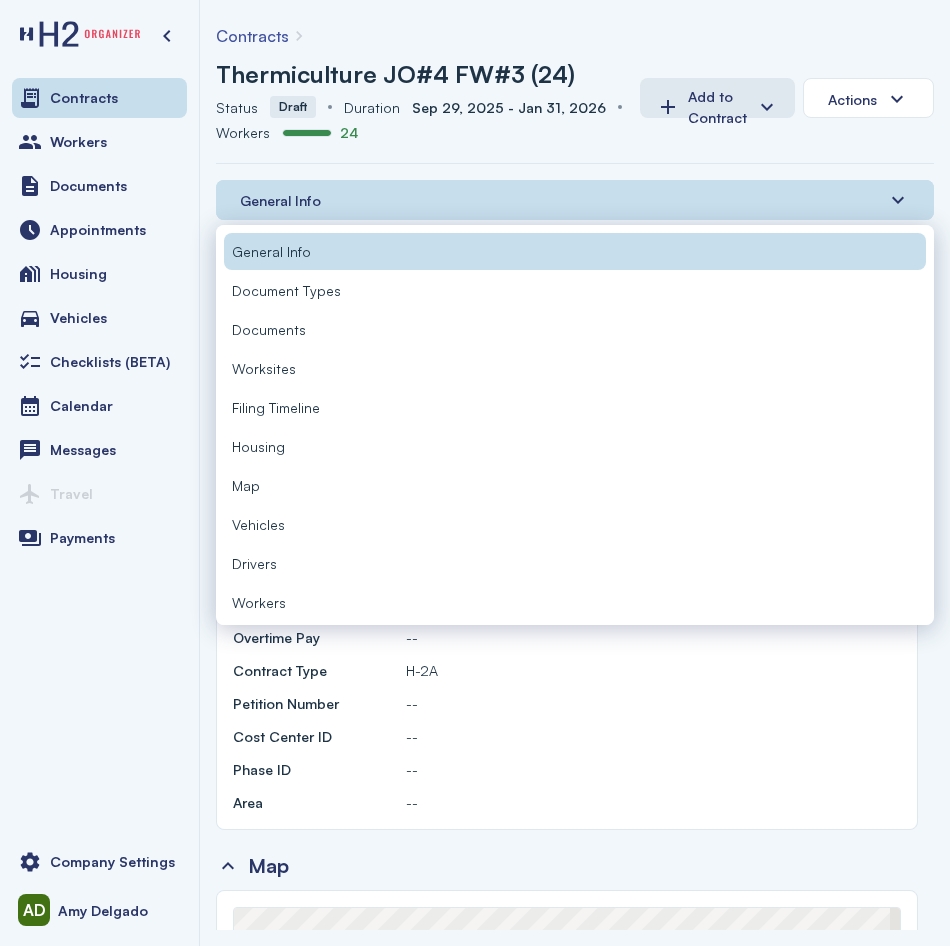 click on "Documents" at bounding box center (269, 329) 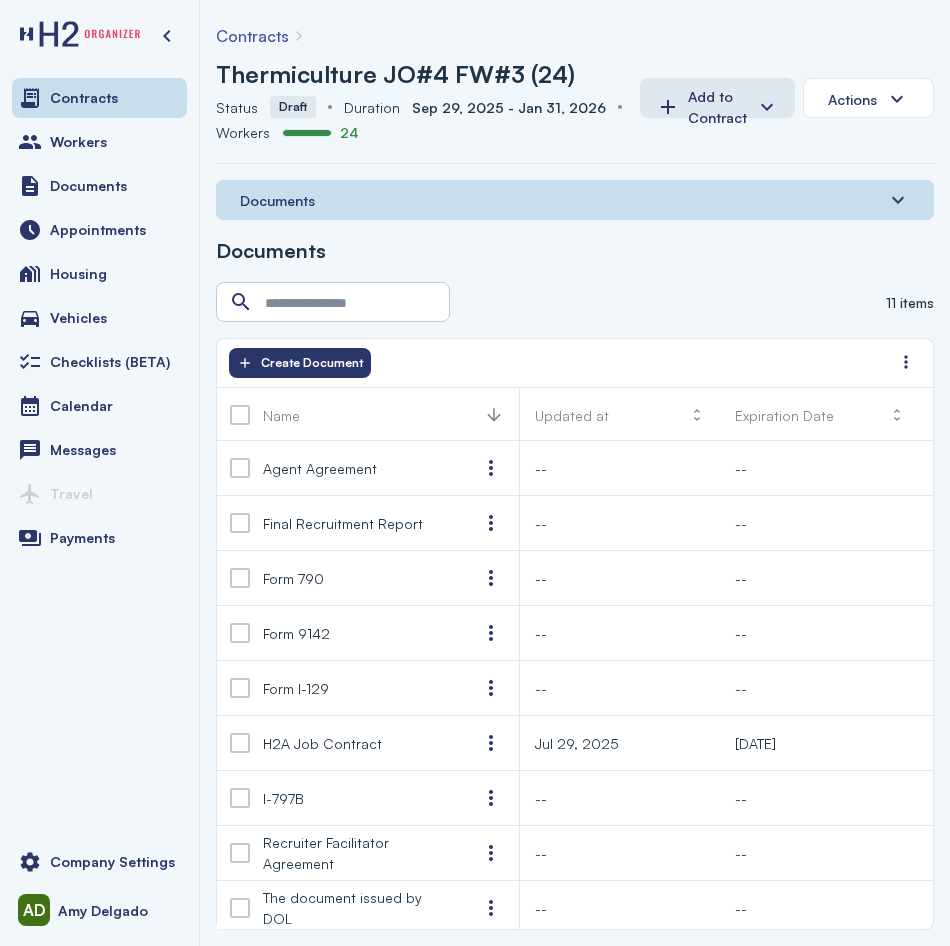click on "Documents" at bounding box center (277, 200) 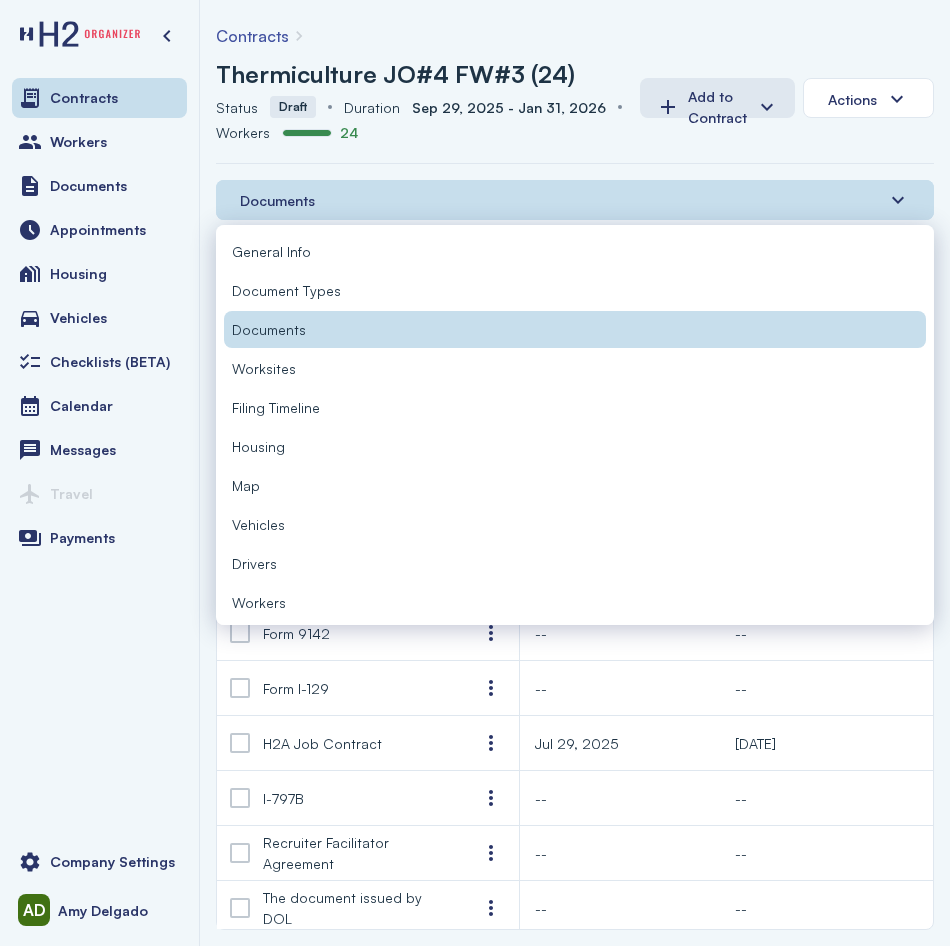 click on "Workers" at bounding box center (575, 602) 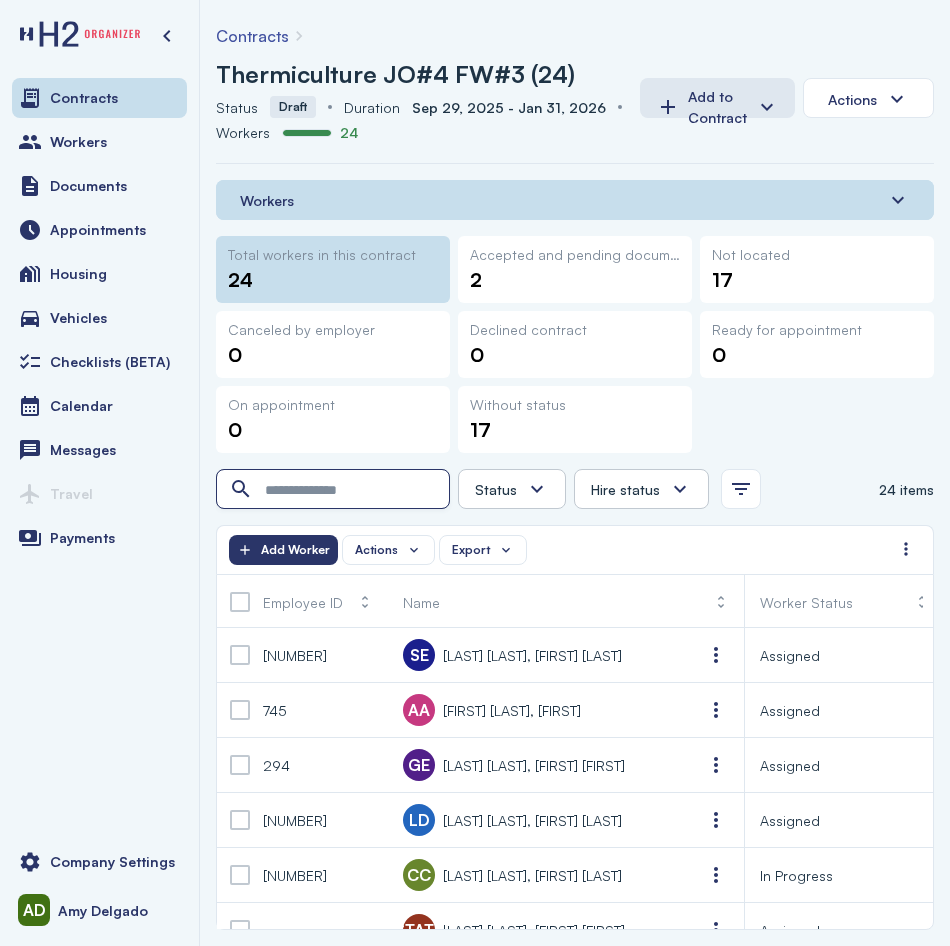 click at bounding box center (335, 490) 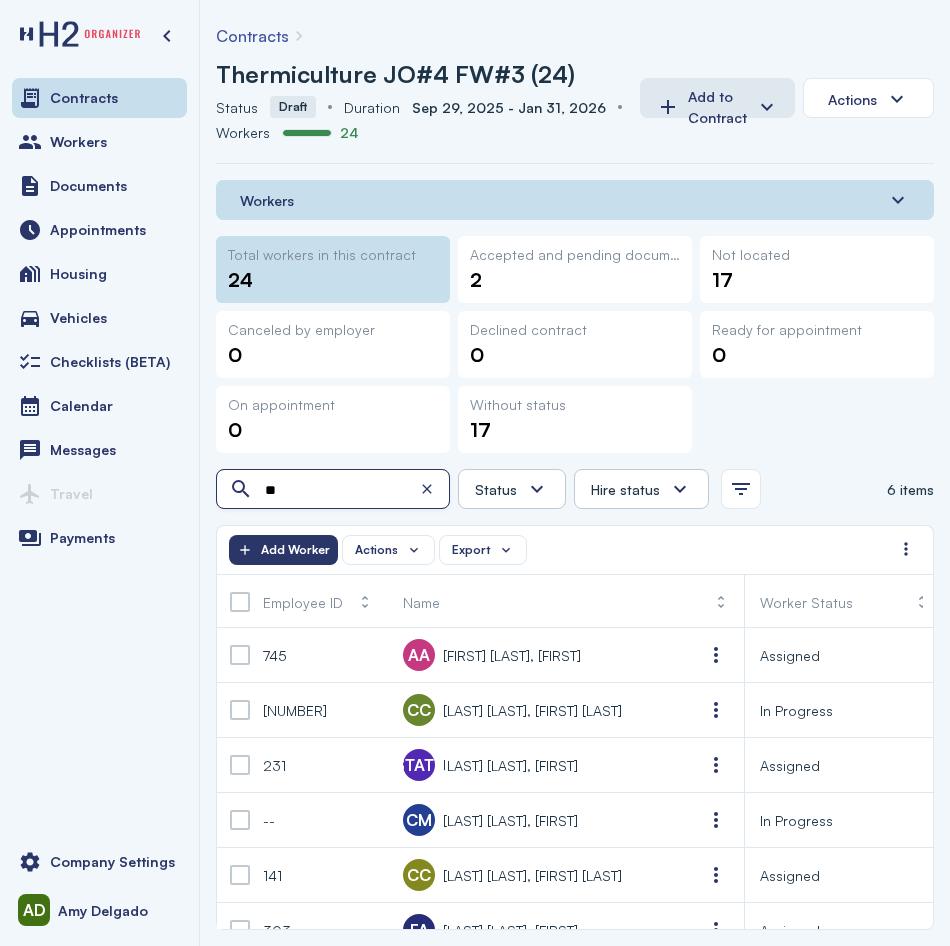 type on "*" 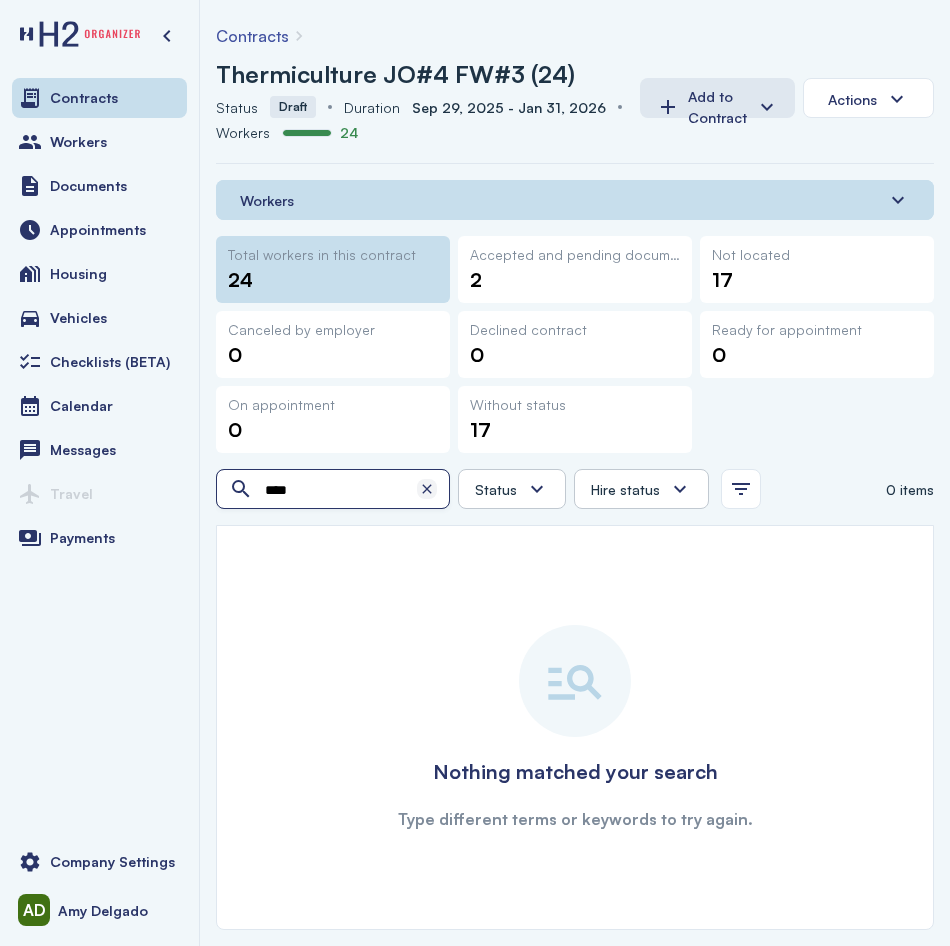type on "****" 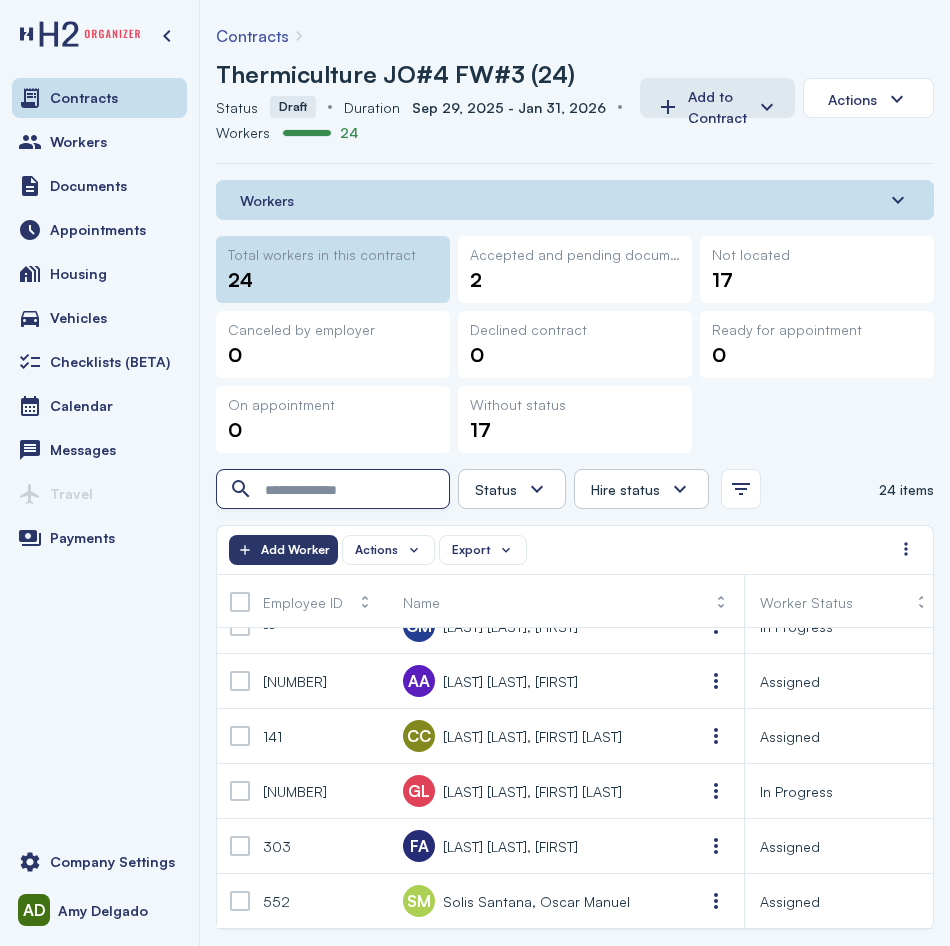 scroll, scrollTop: 1012, scrollLeft: 0, axis: vertical 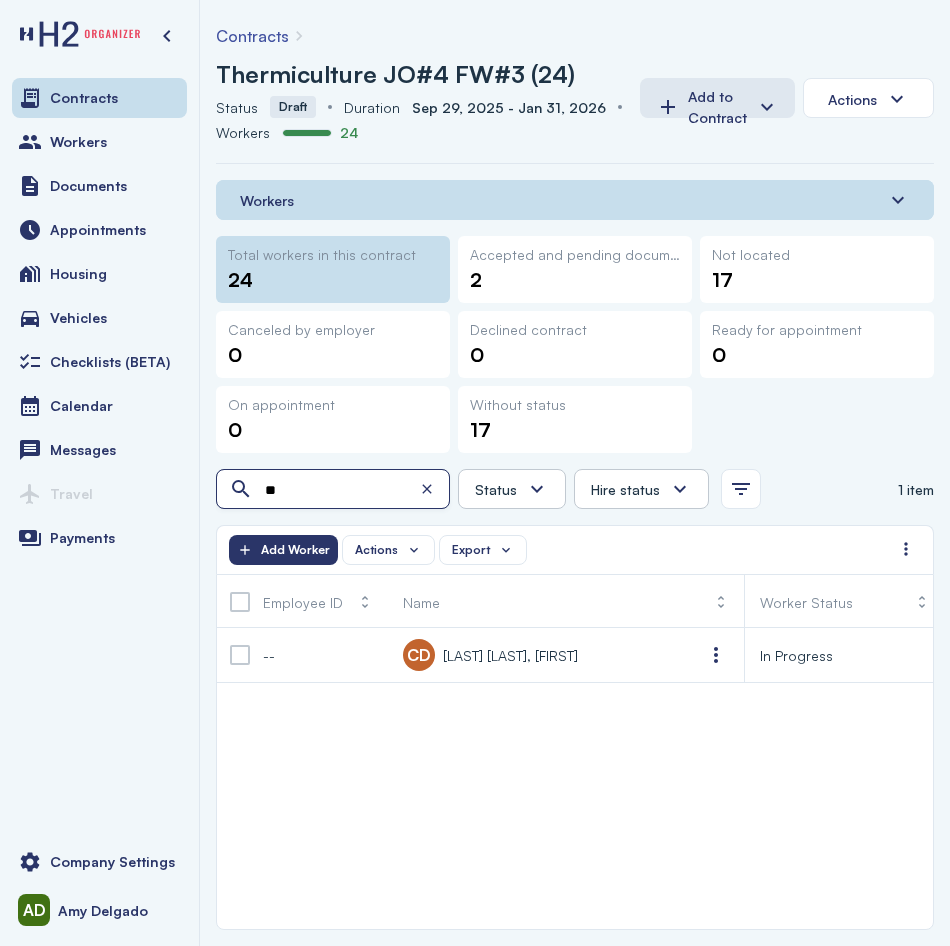 type on "*" 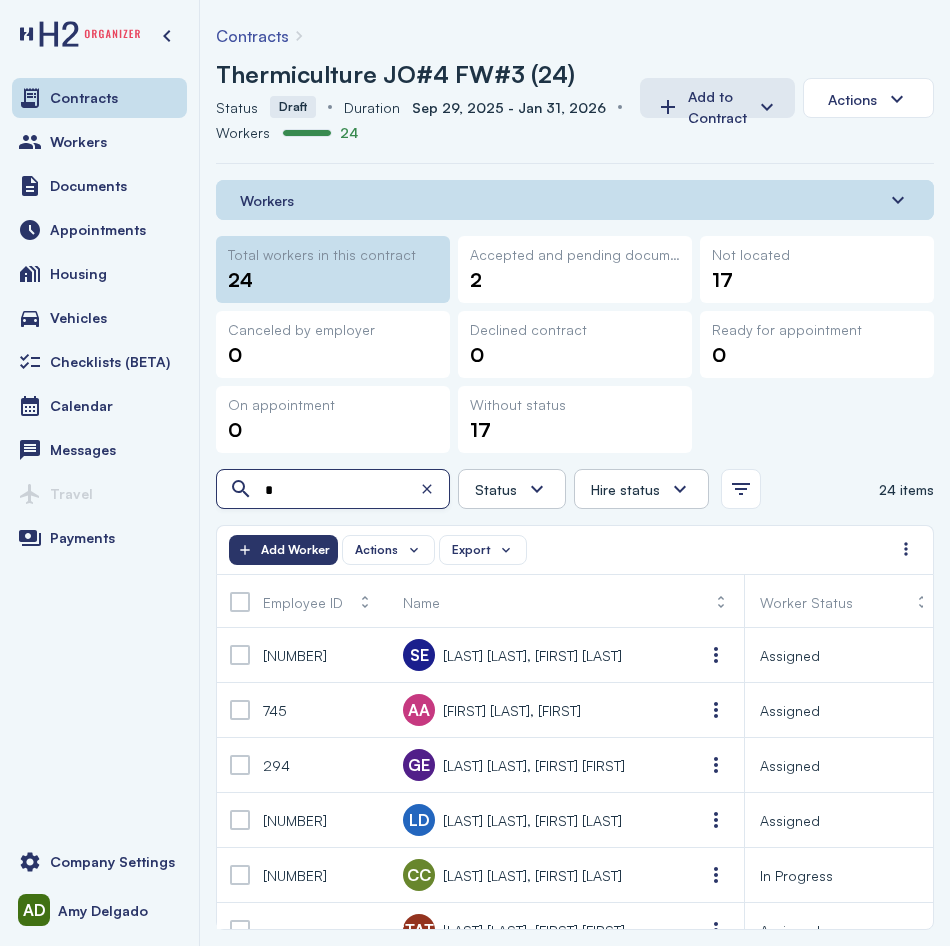 type 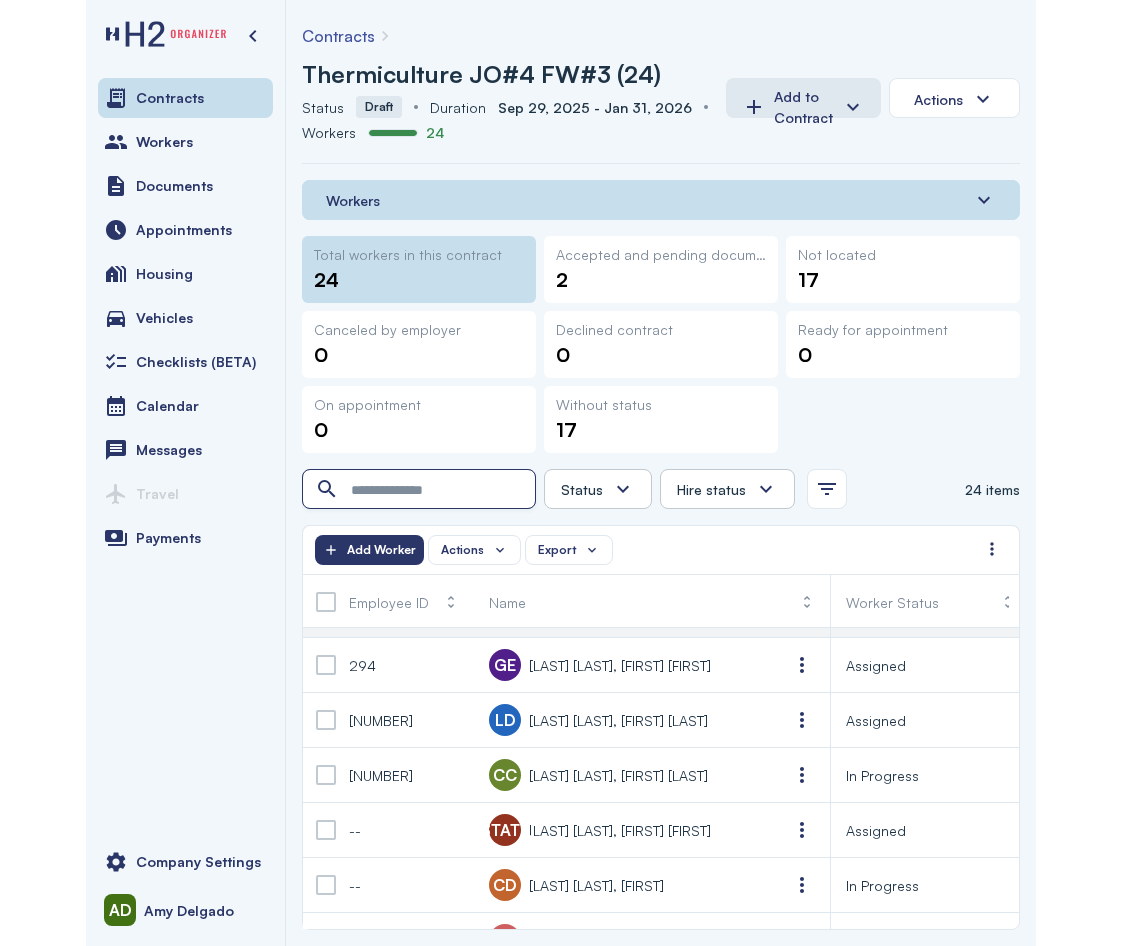 scroll, scrollTop: 0, scrollLeft: 0, axis: both 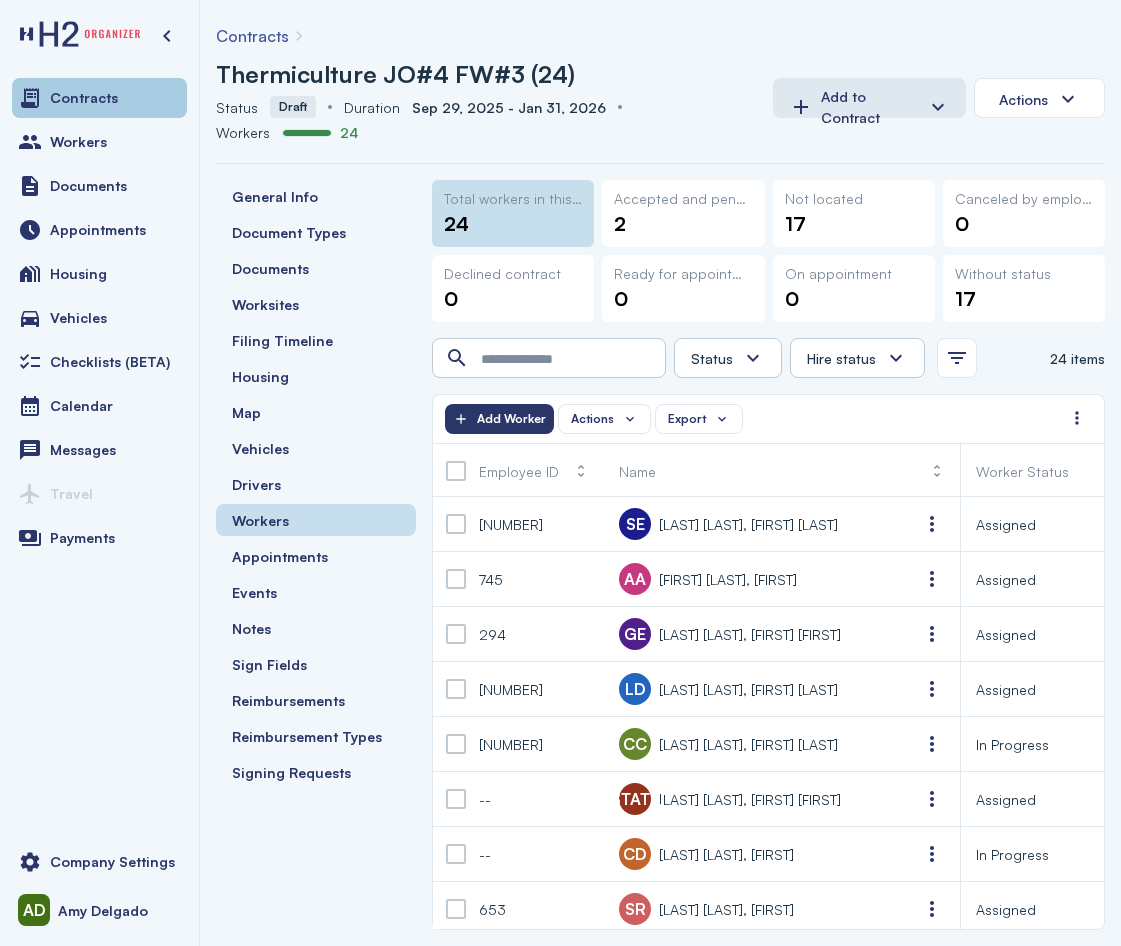 click at bounding box center (30, 98) 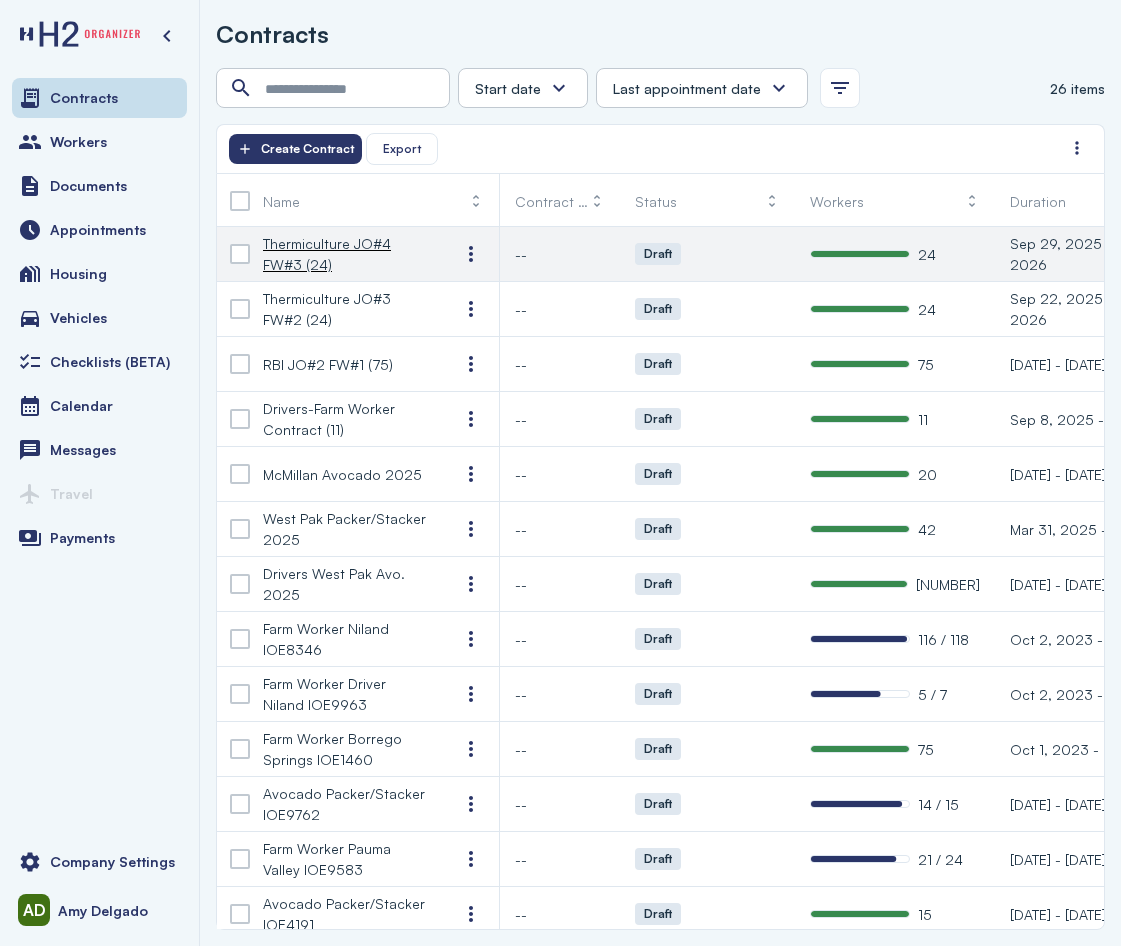 click on "[MONTH] [DAY], [YEAR] - [MONTH] [DAY], [YEAR]" at bounding box center (1105, 254) 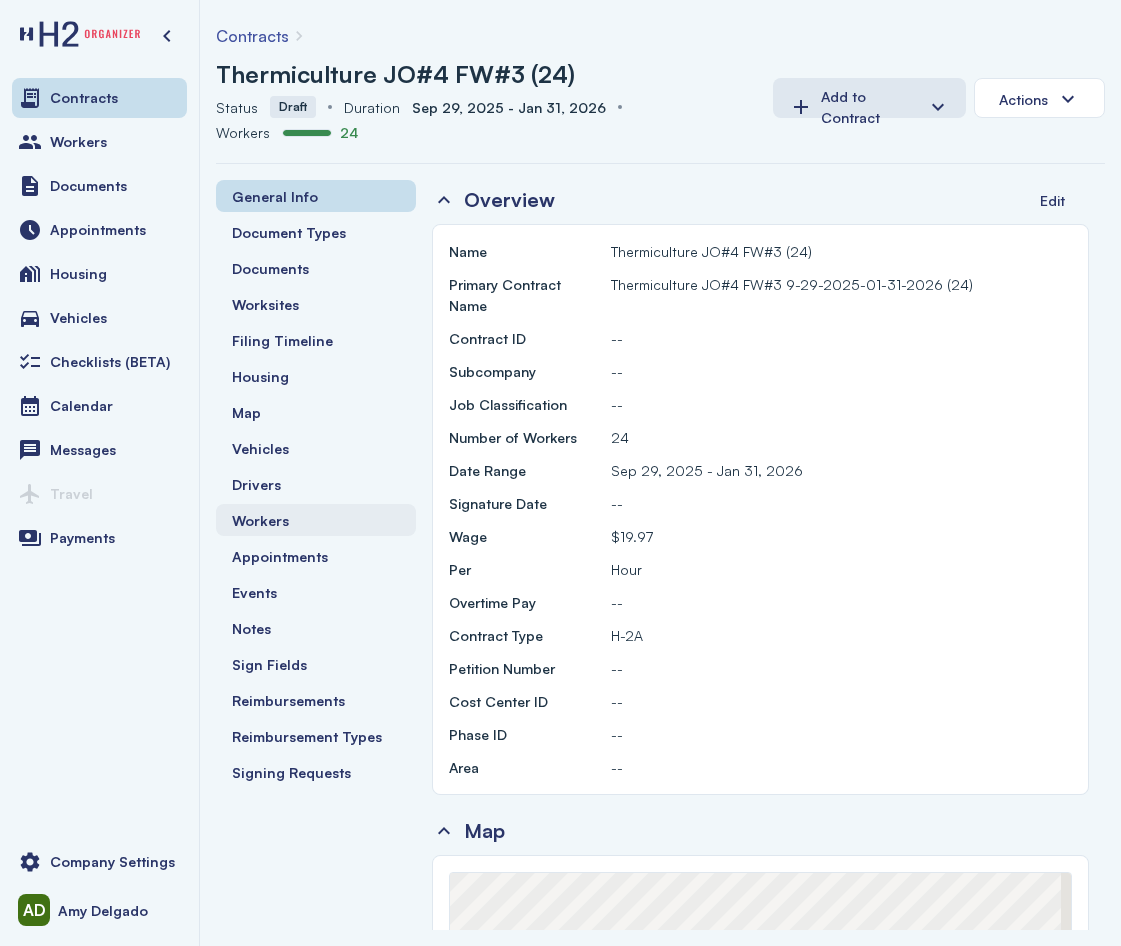 click on "Workers" at bounding box center [260, 520] 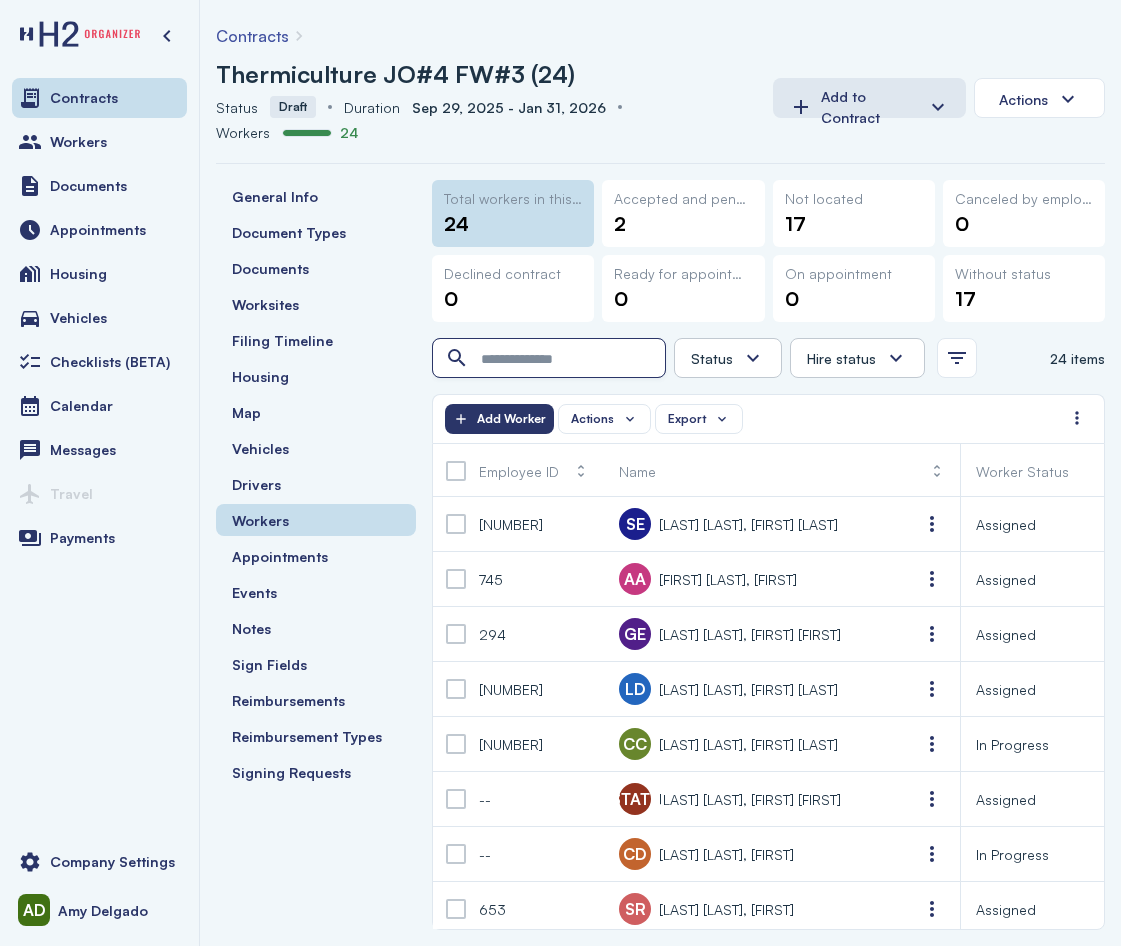 click at bounding box center [551, 359] 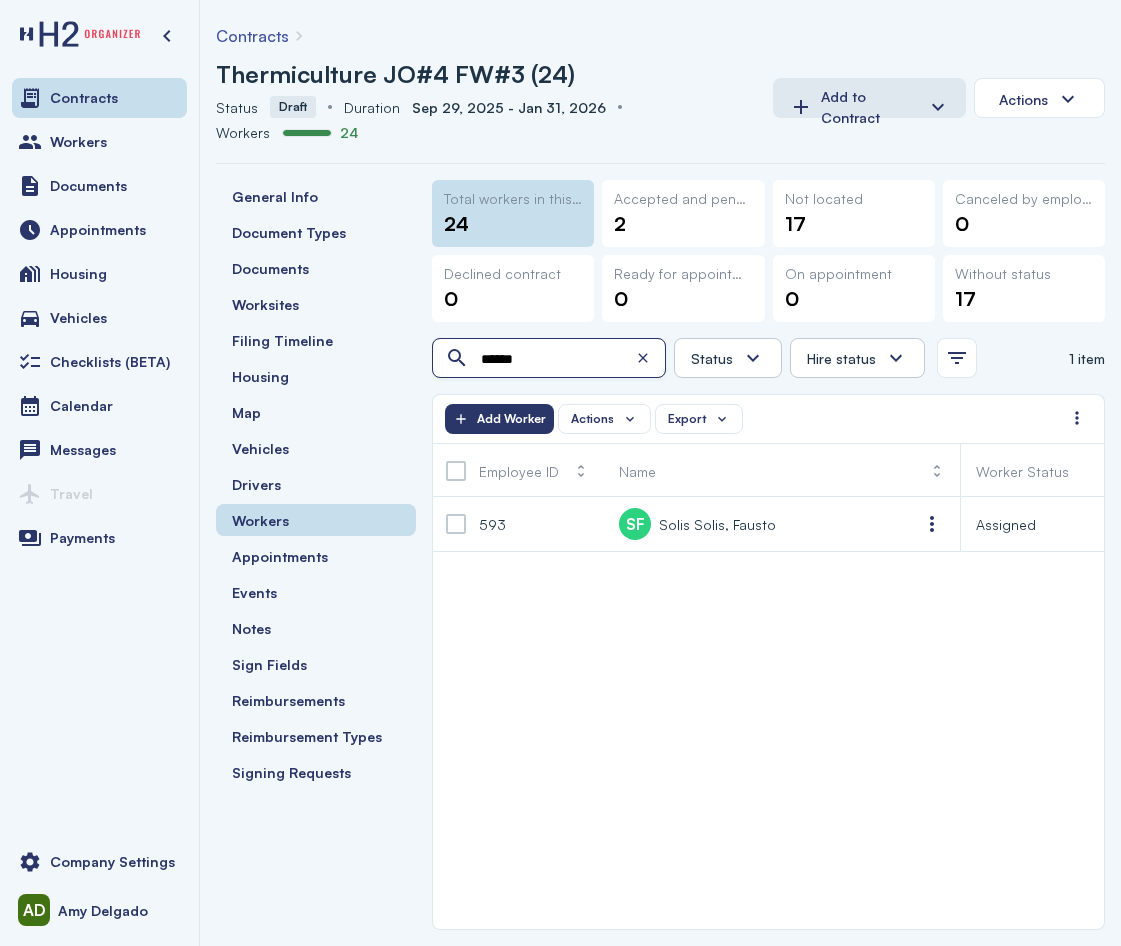 type on "******" 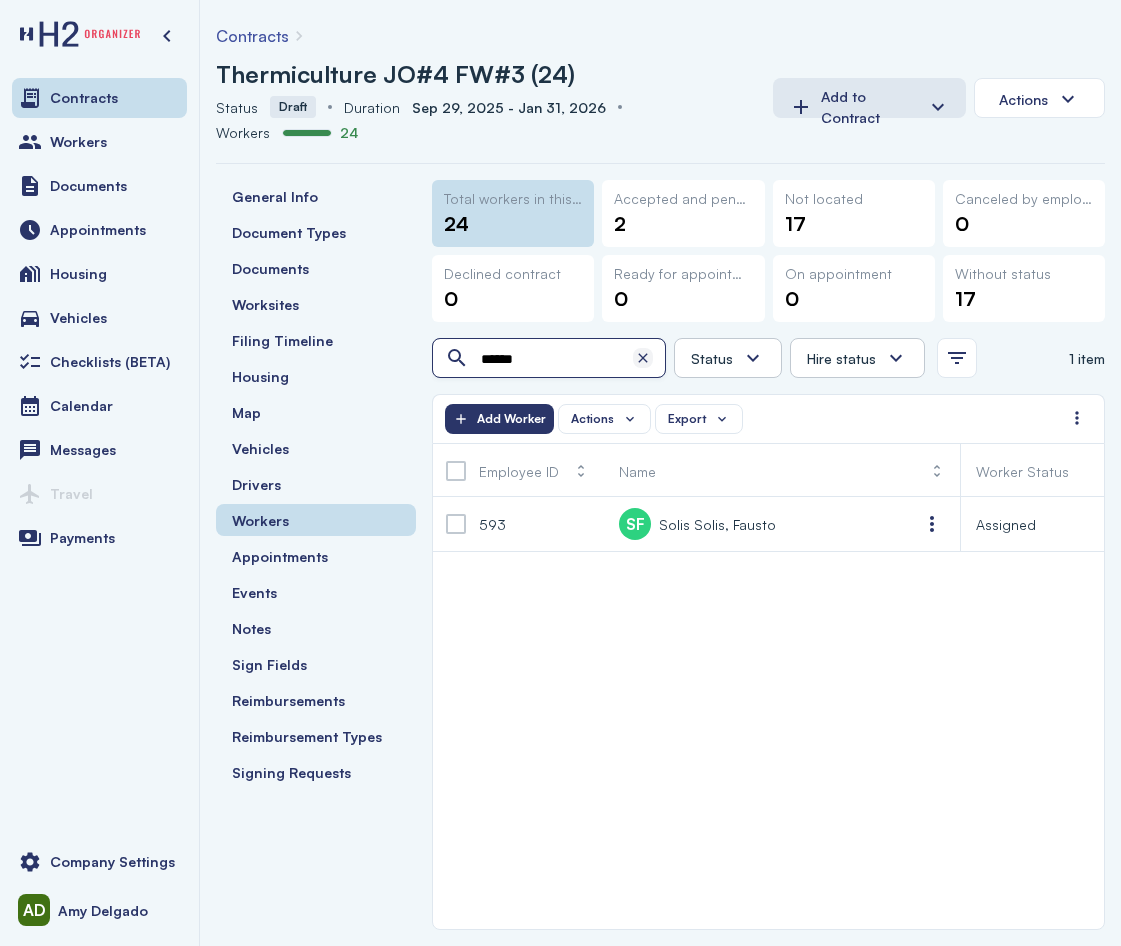 click at bounding box center [643, 358] 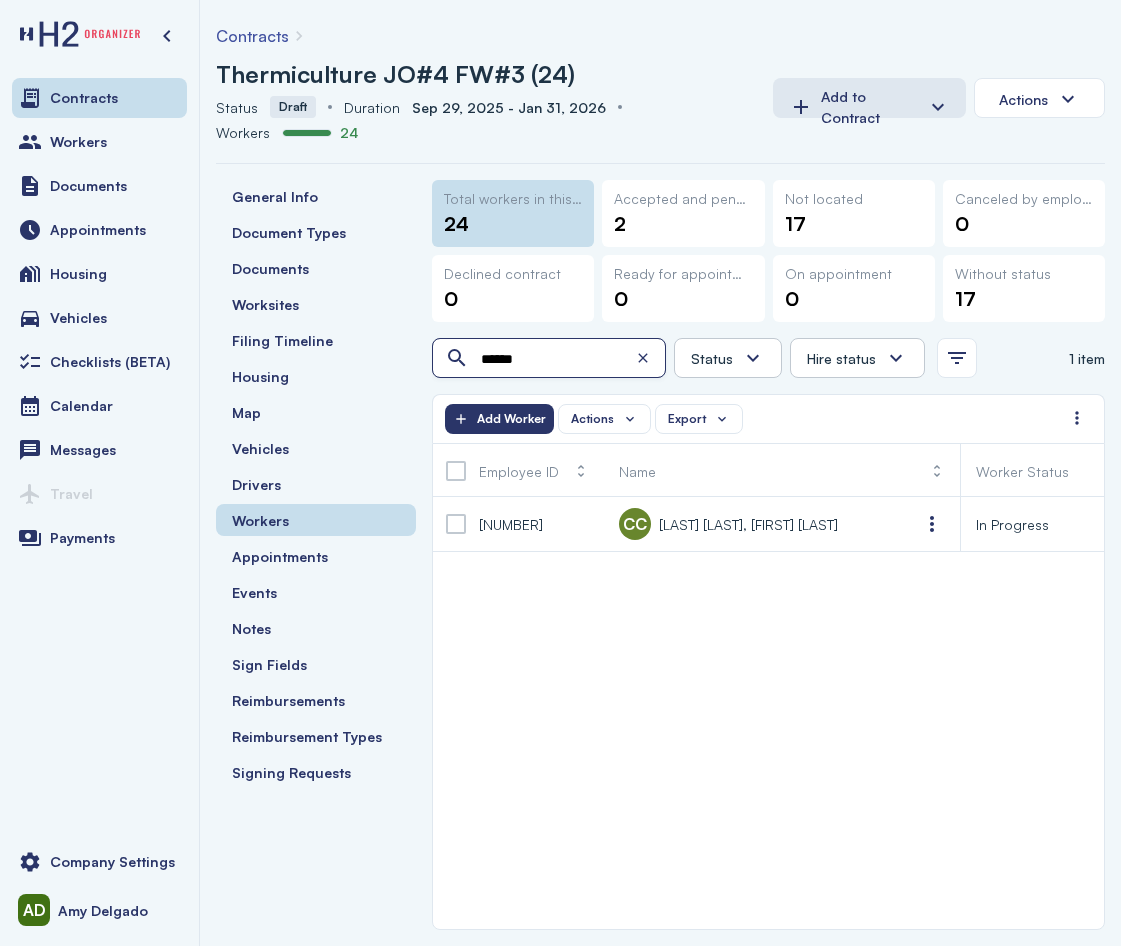 type on "*****" 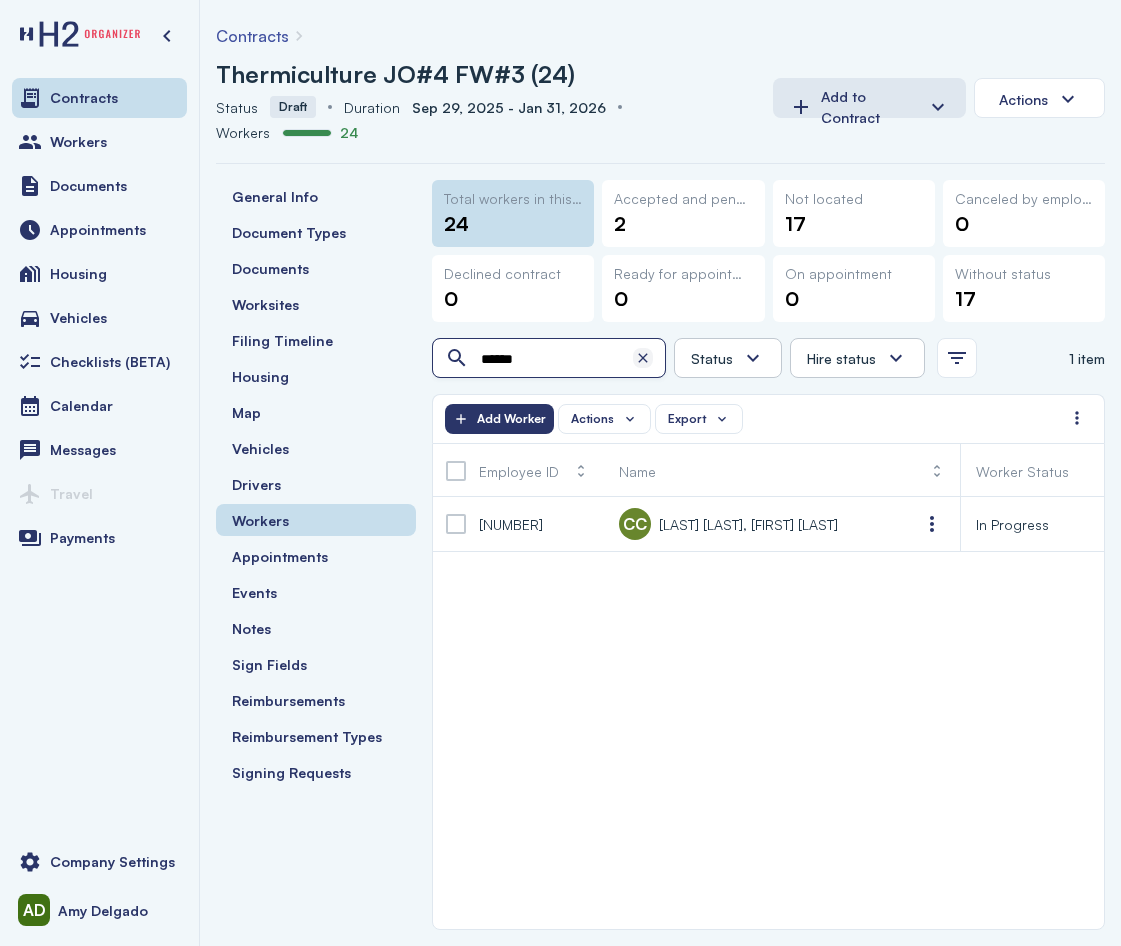 click at bounding box center (643, 358) 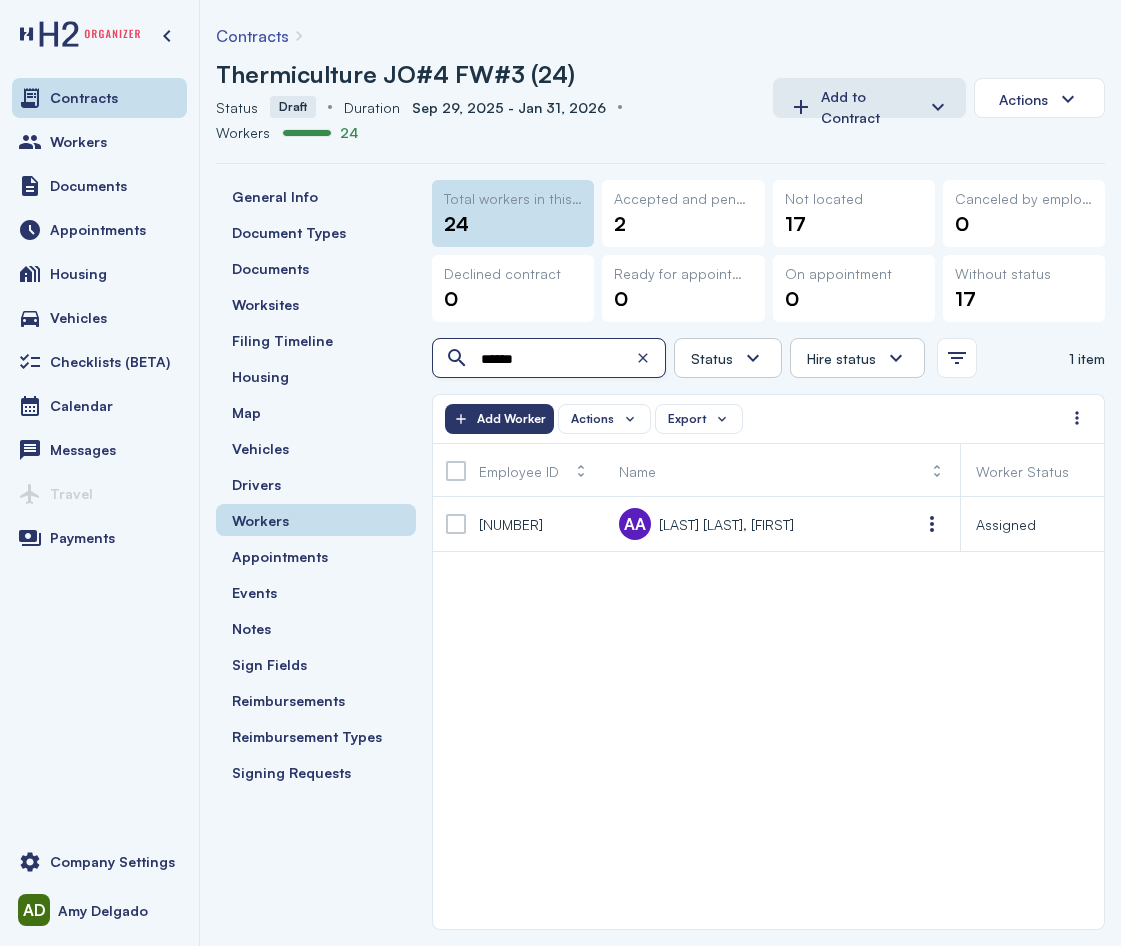 type on "******" 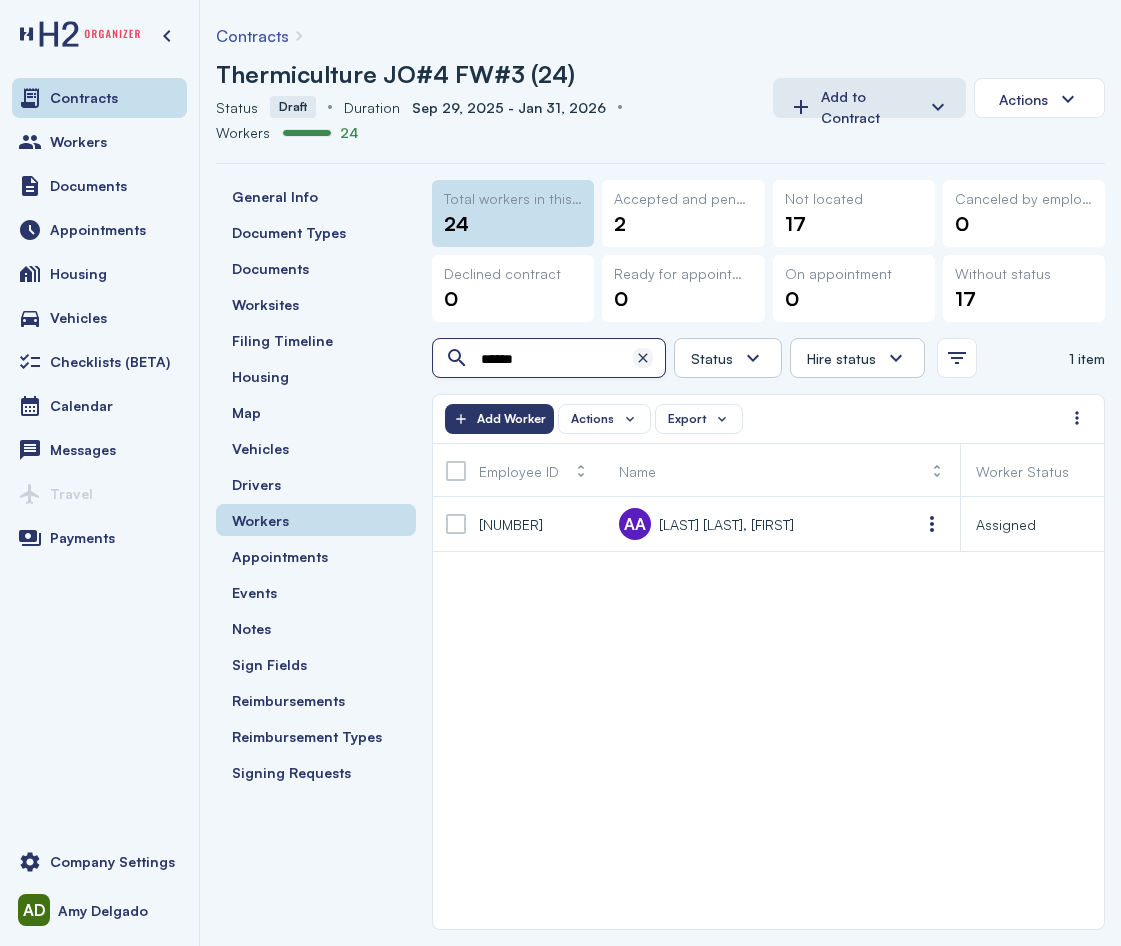click at bounding box center [643, 358] 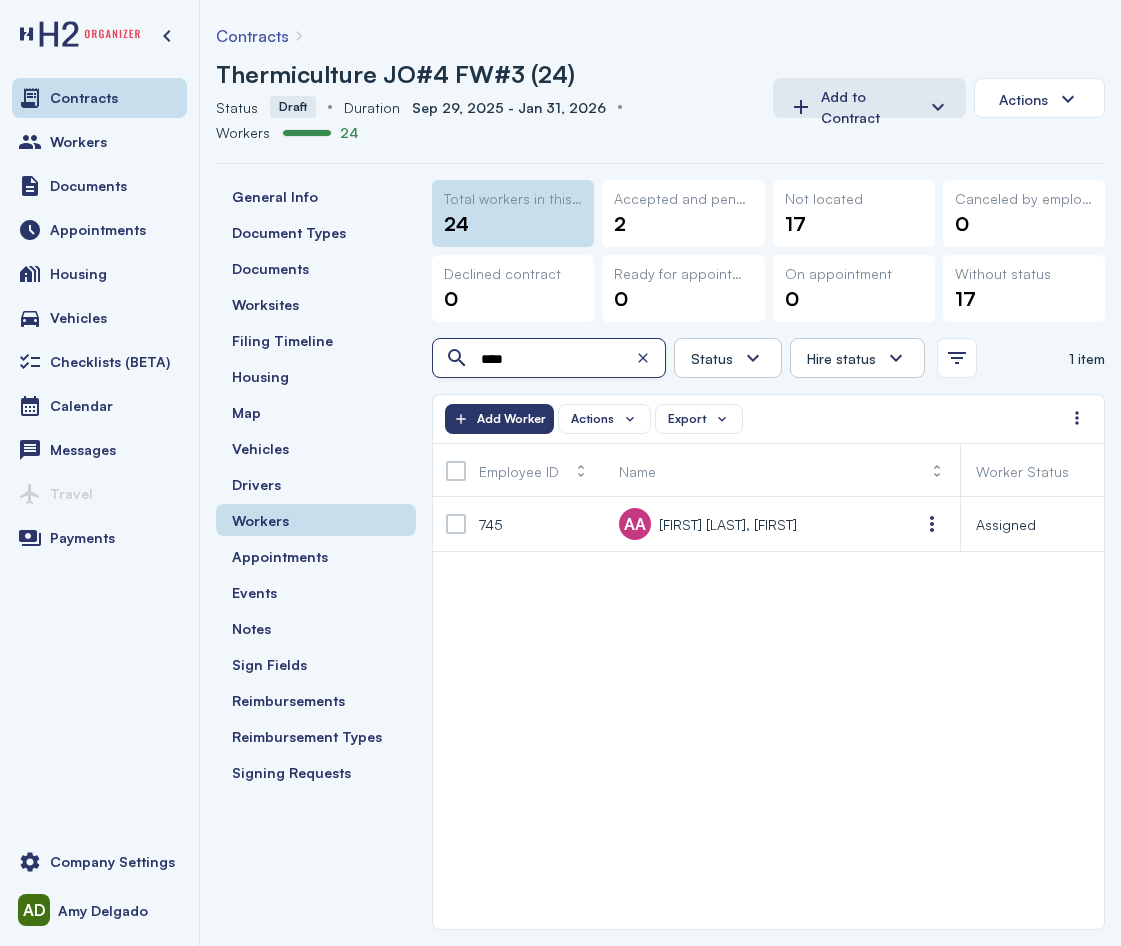 type on "****" 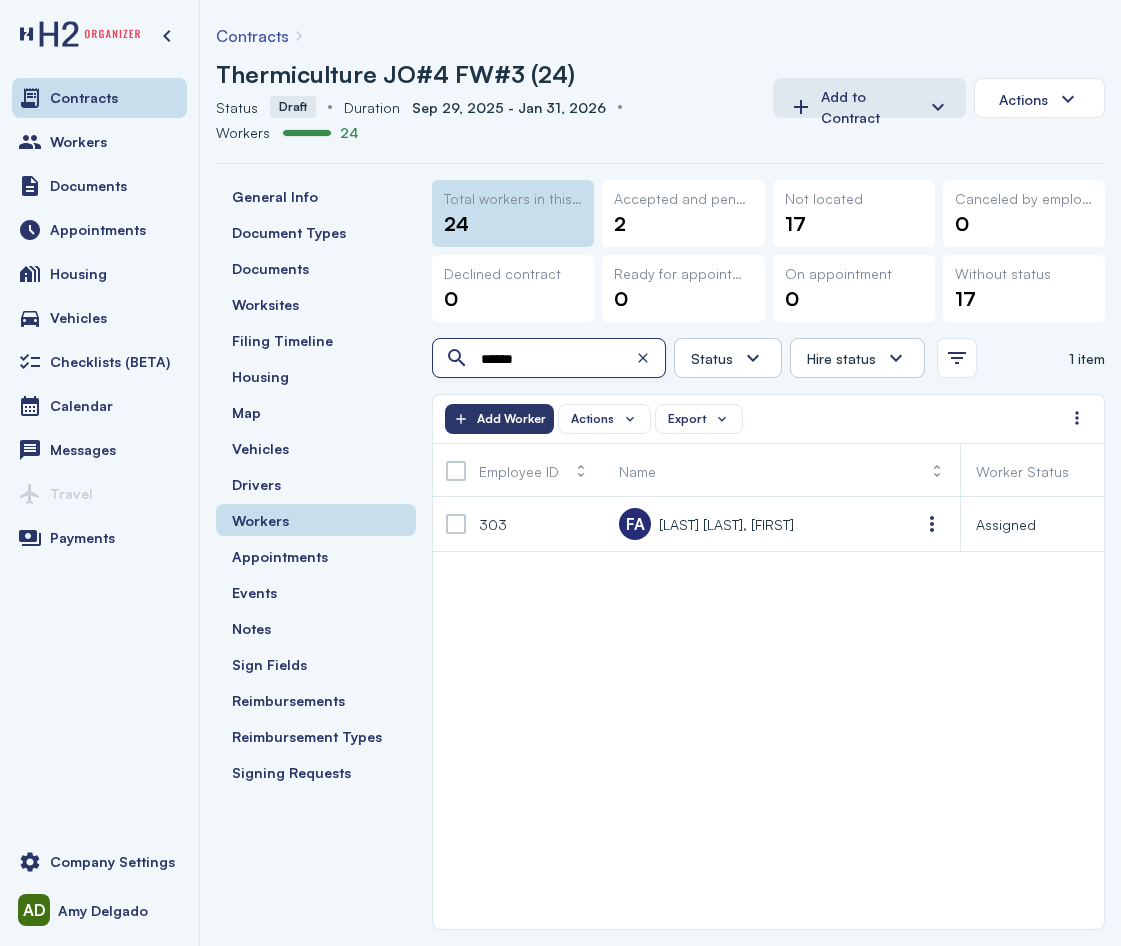 type on "******" 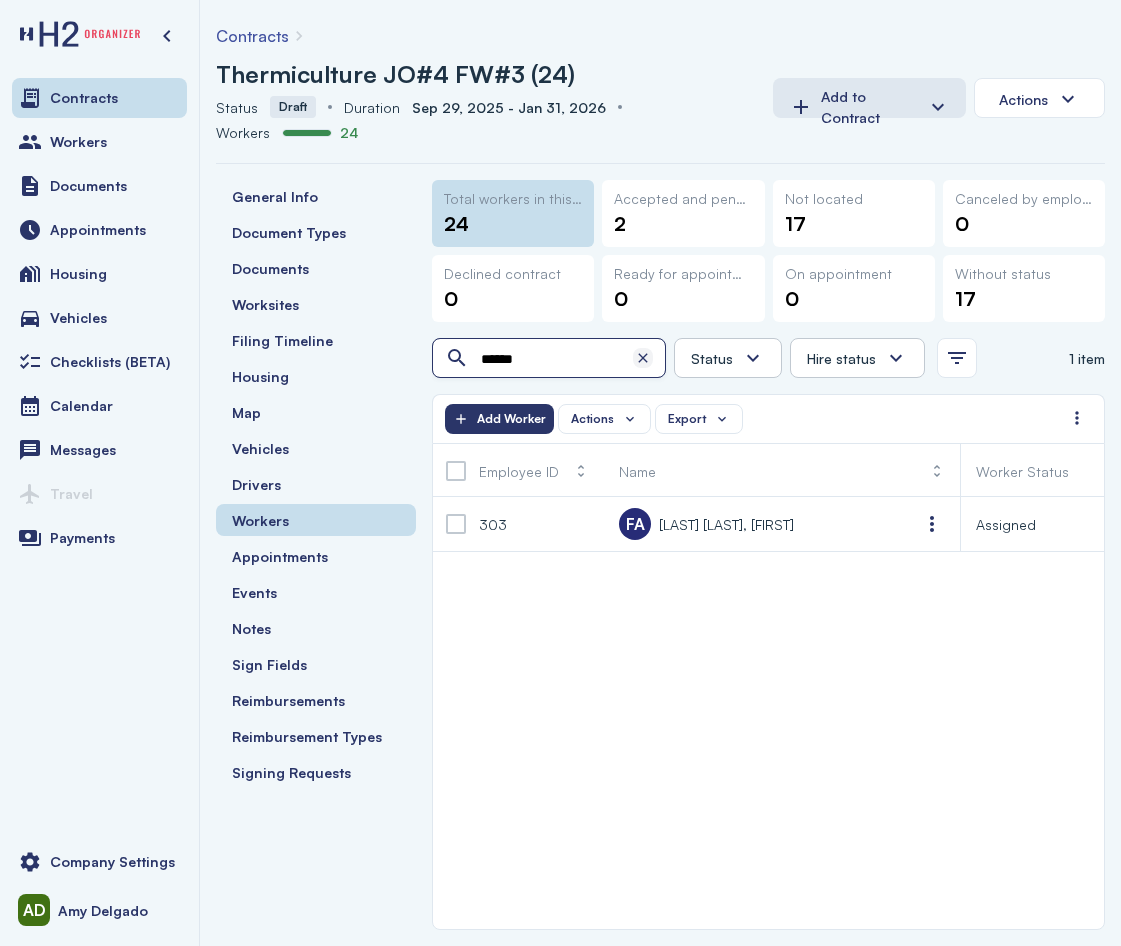 click at bounding box center [643, 358] 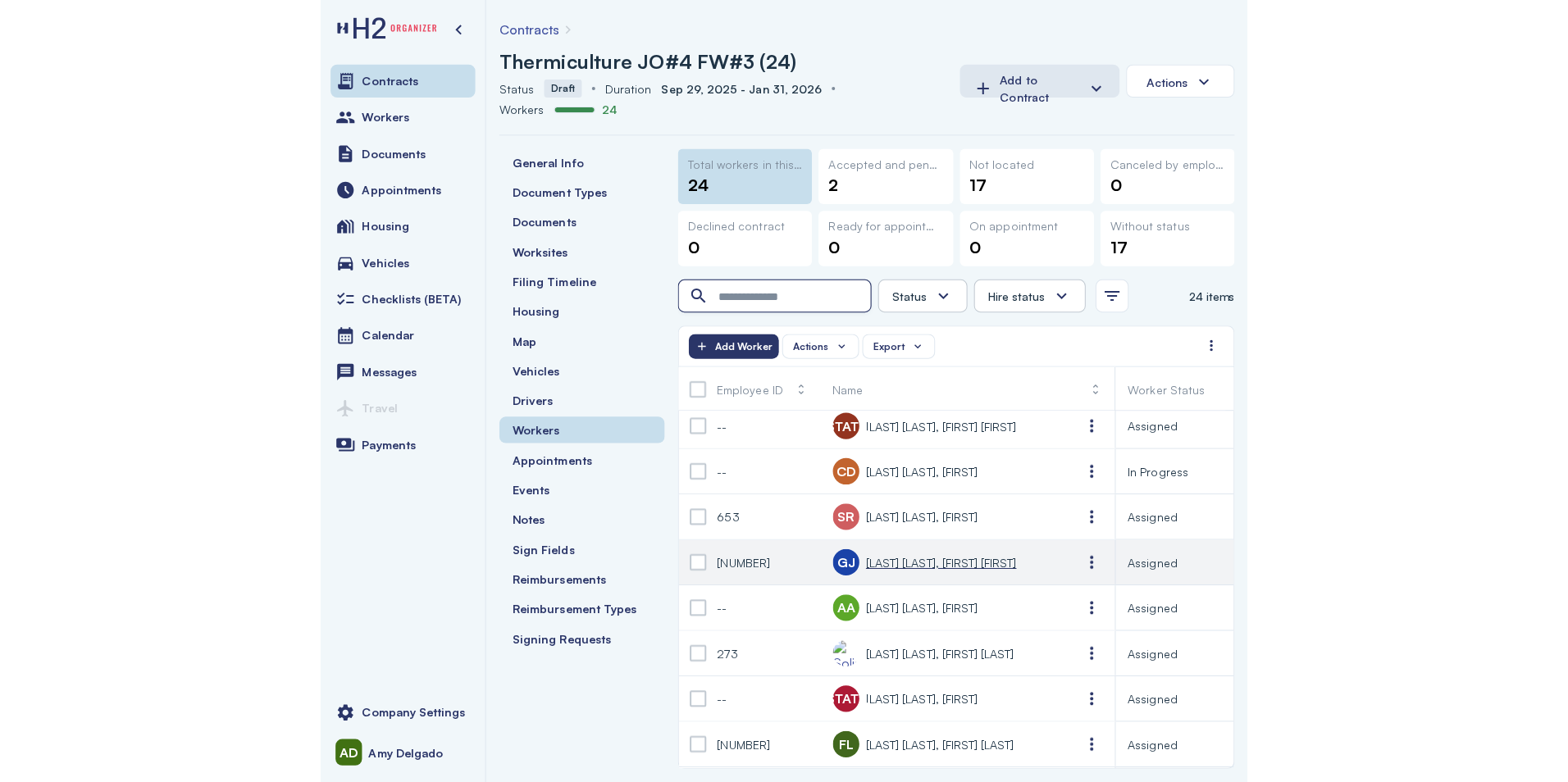 scroll, scrollTop: 212, scrollLeft: 0, axis: vertical 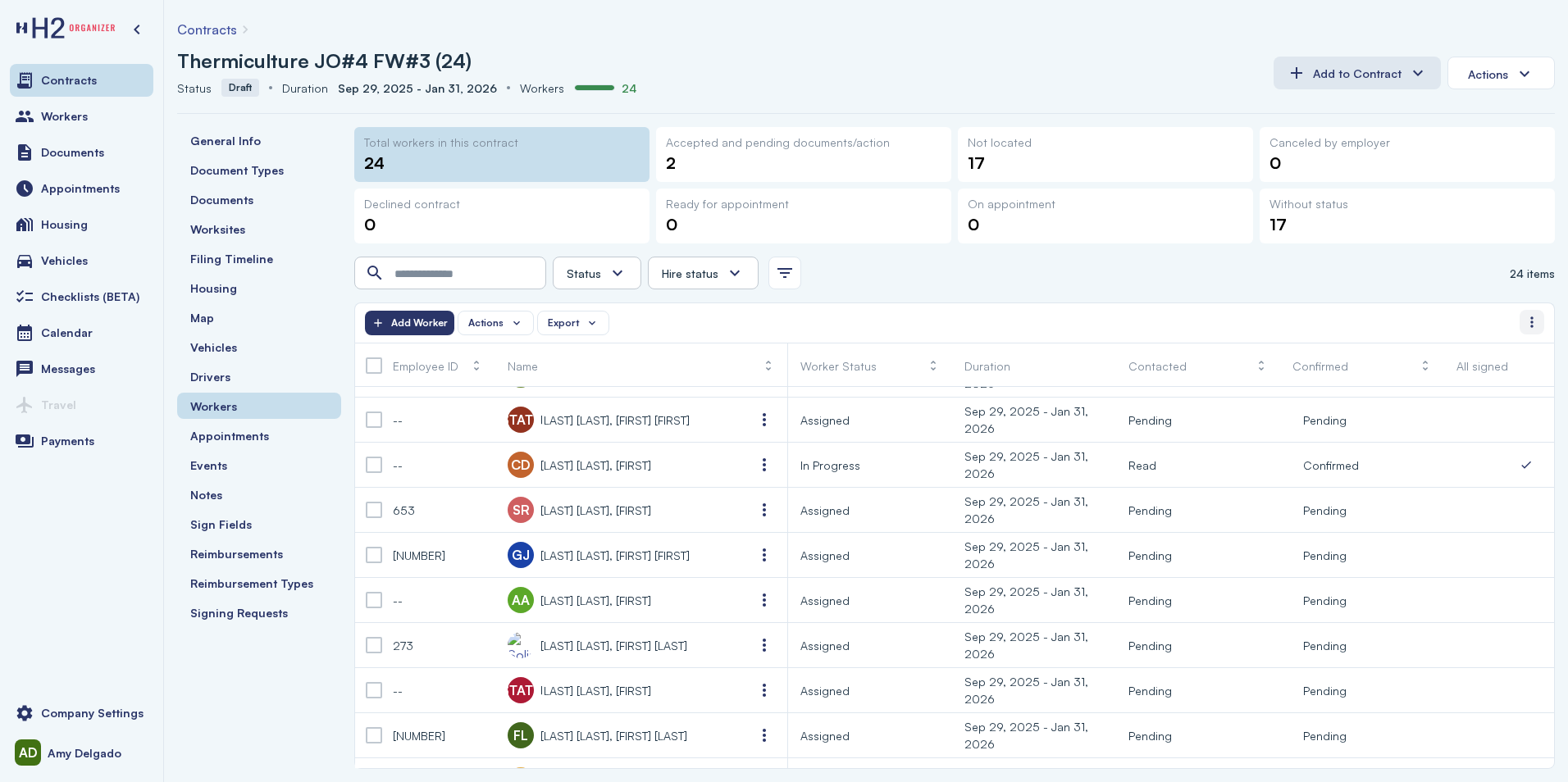 click at bounding box center [1532, 322] 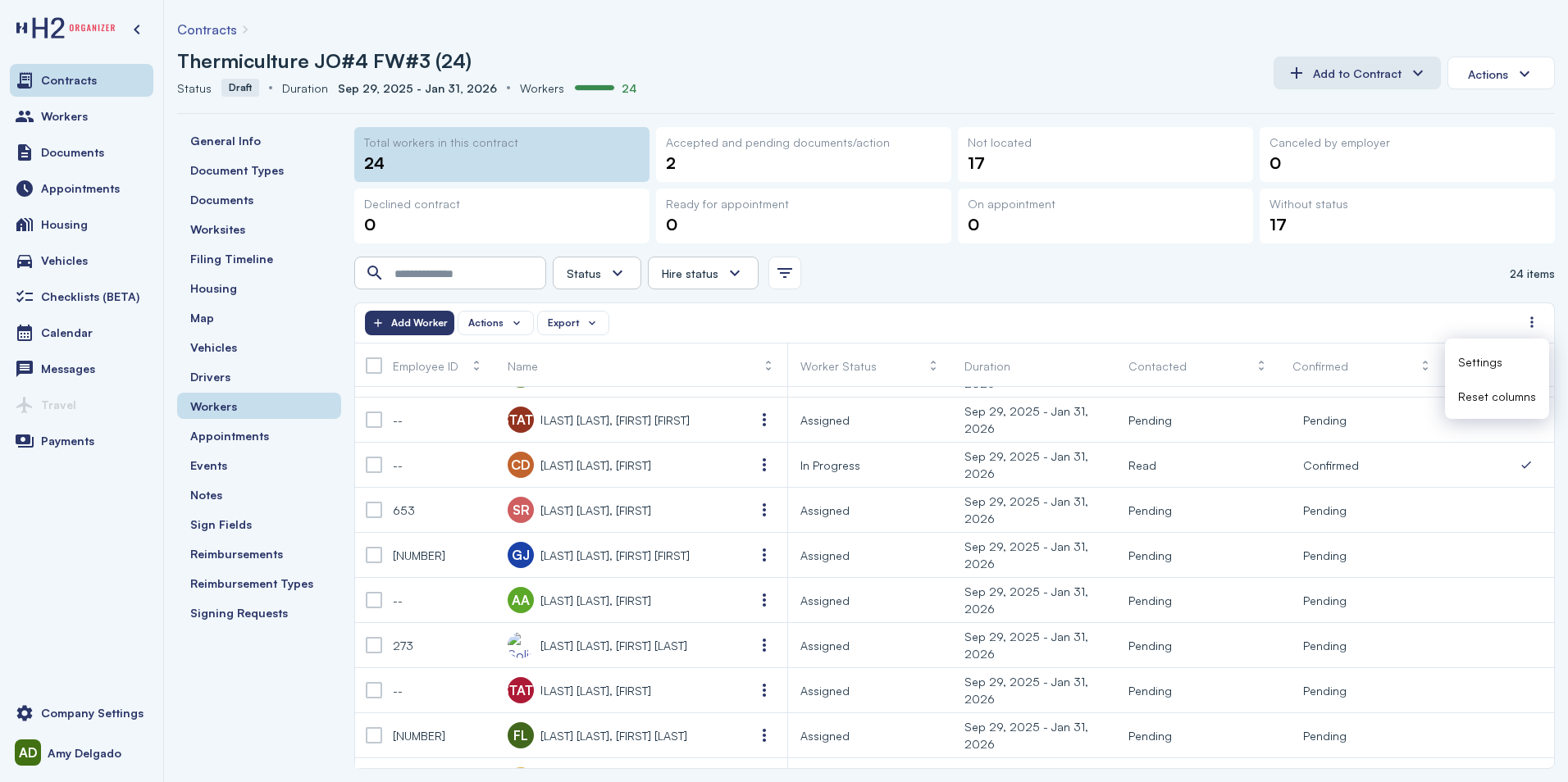 click on "Actions           Export                 Add Worker" at bounding box center [942, 323] 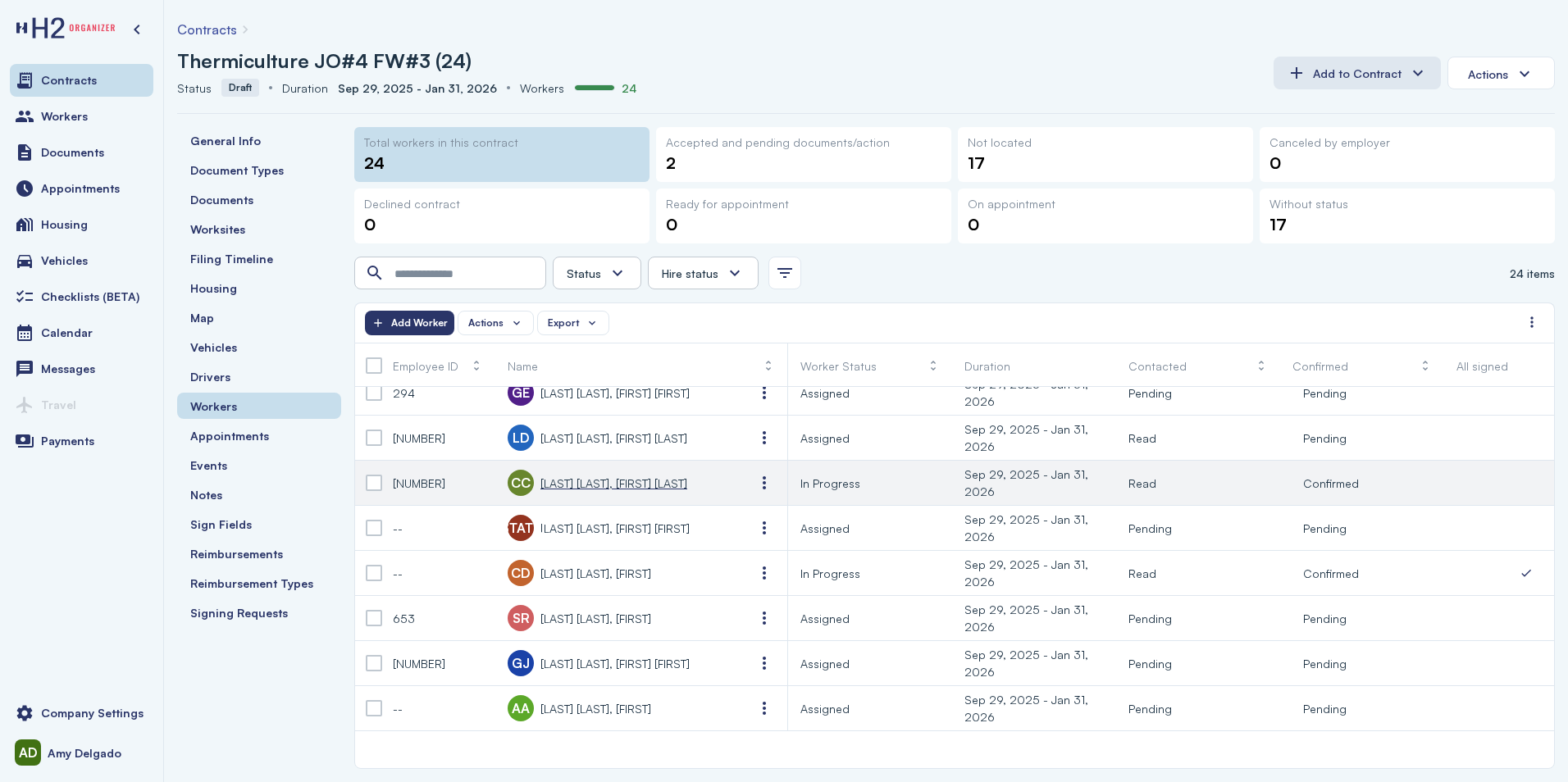 scroll, scrollTop: 0, scrollLeft: 0, axis: both 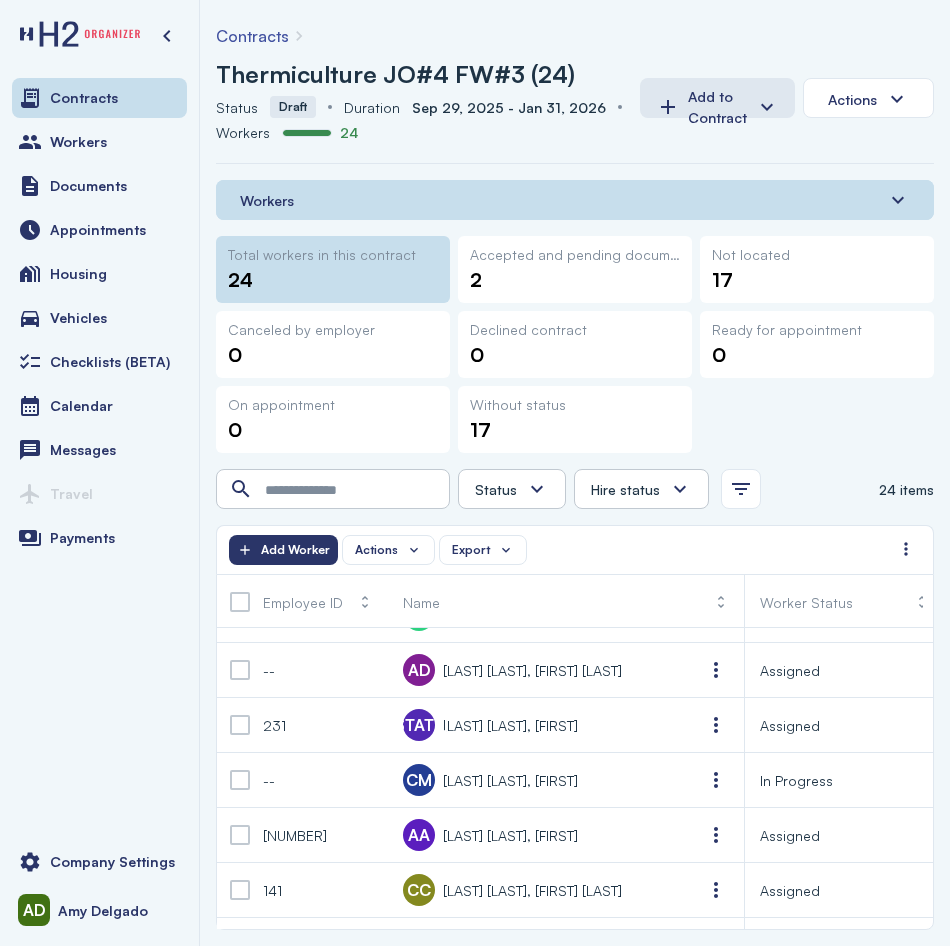 click on "Contracts         Workers         Documents         Appointments         Housing         Vehicles         Checklists (BETA)         Calendar         Messages         Travel         Payments" at bounding box center [99, 451] 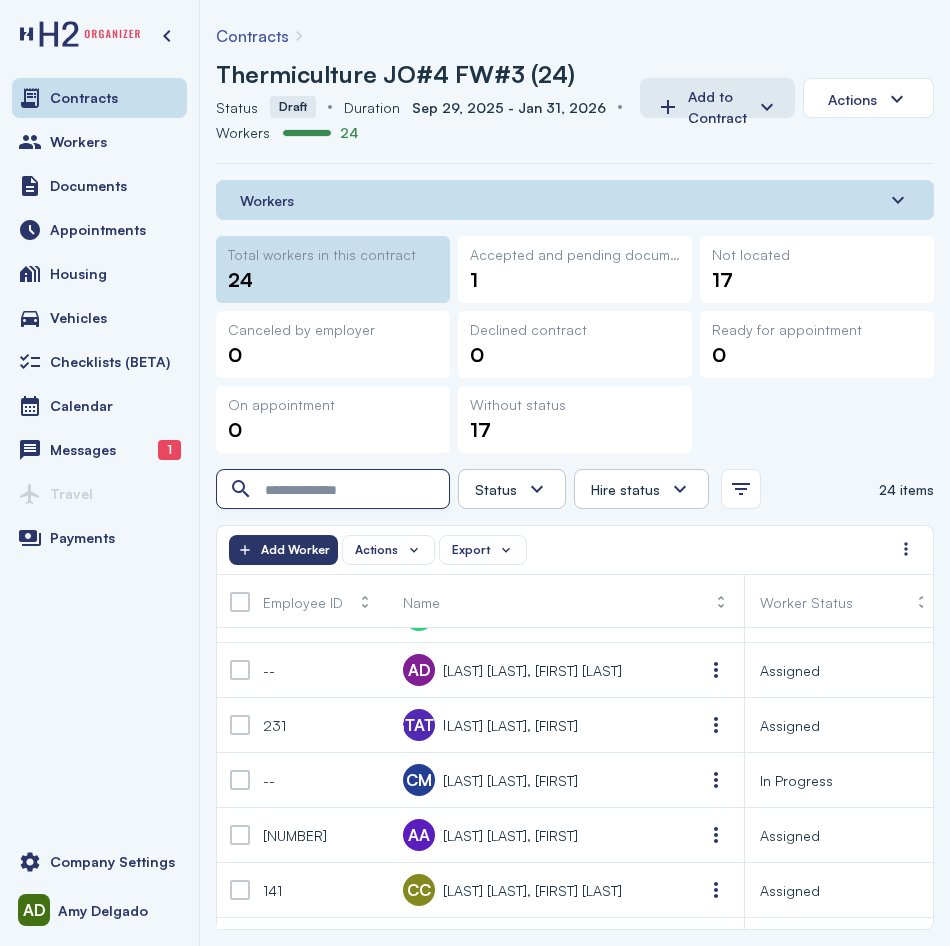 click at bounding box center (335, 490) 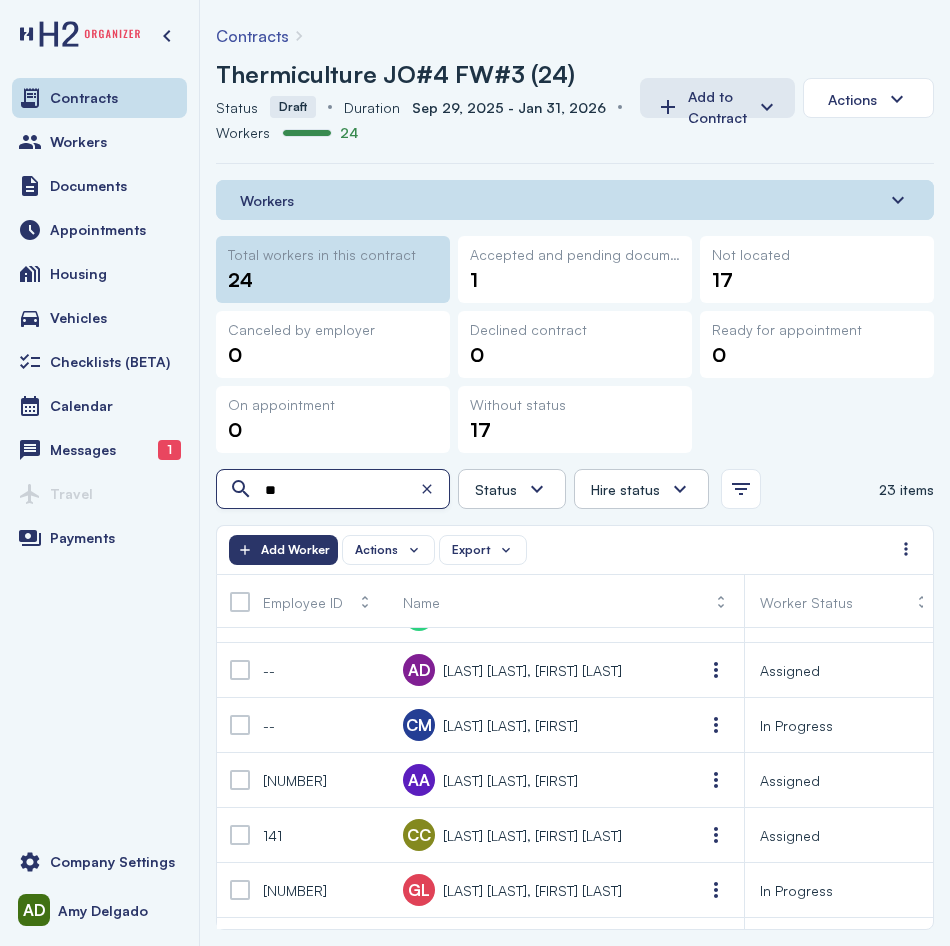 scroll, scrollTop: 0, scrollLeft: 0, axis: both 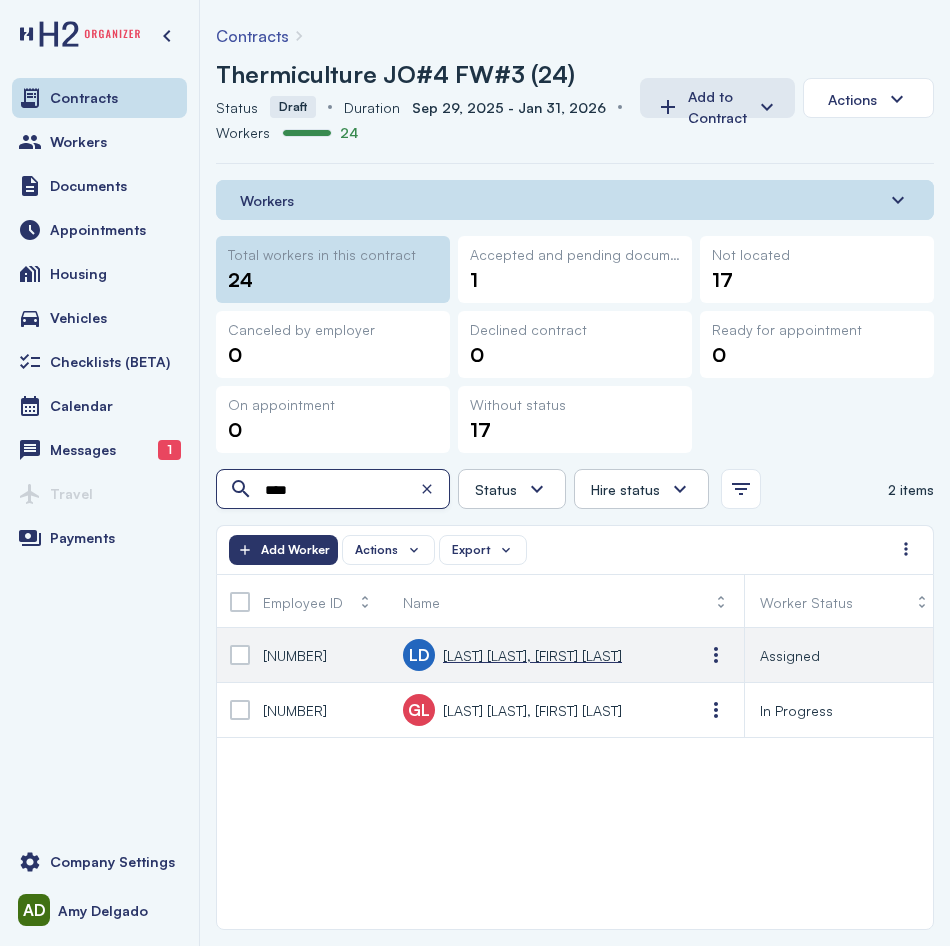type on "****" 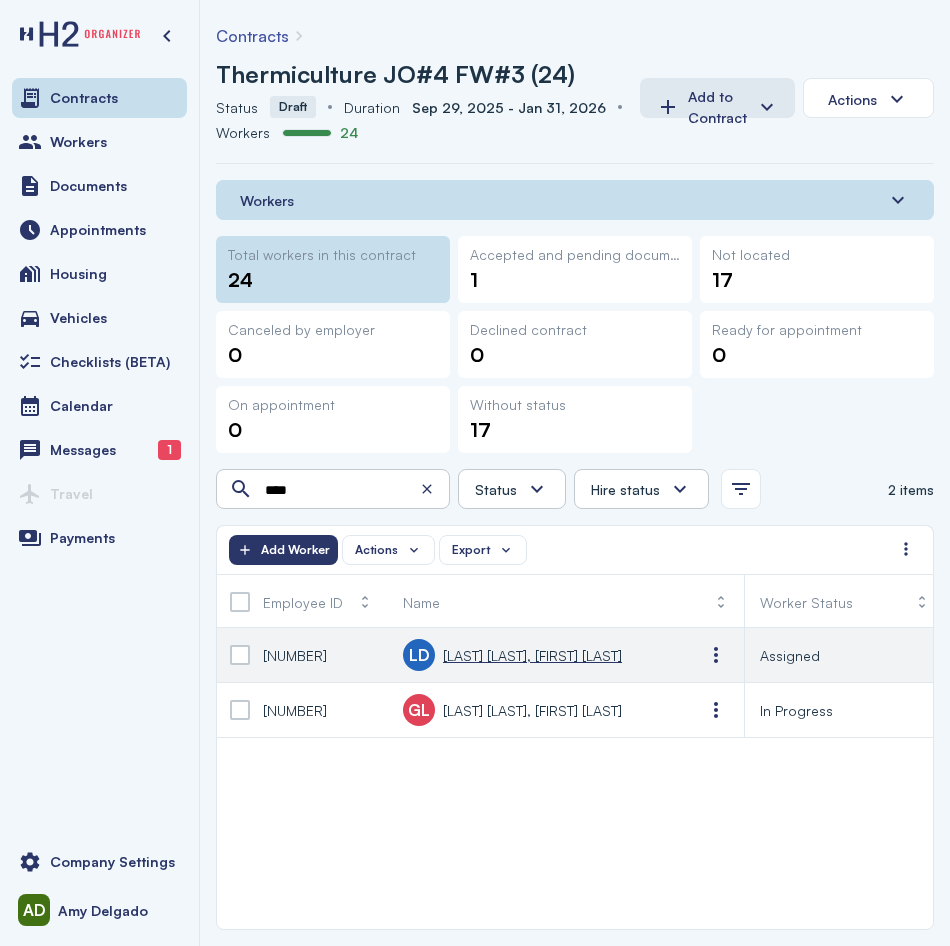 click on "Larios Garcia, Luis Daniel" at bounding box center (532, 655) 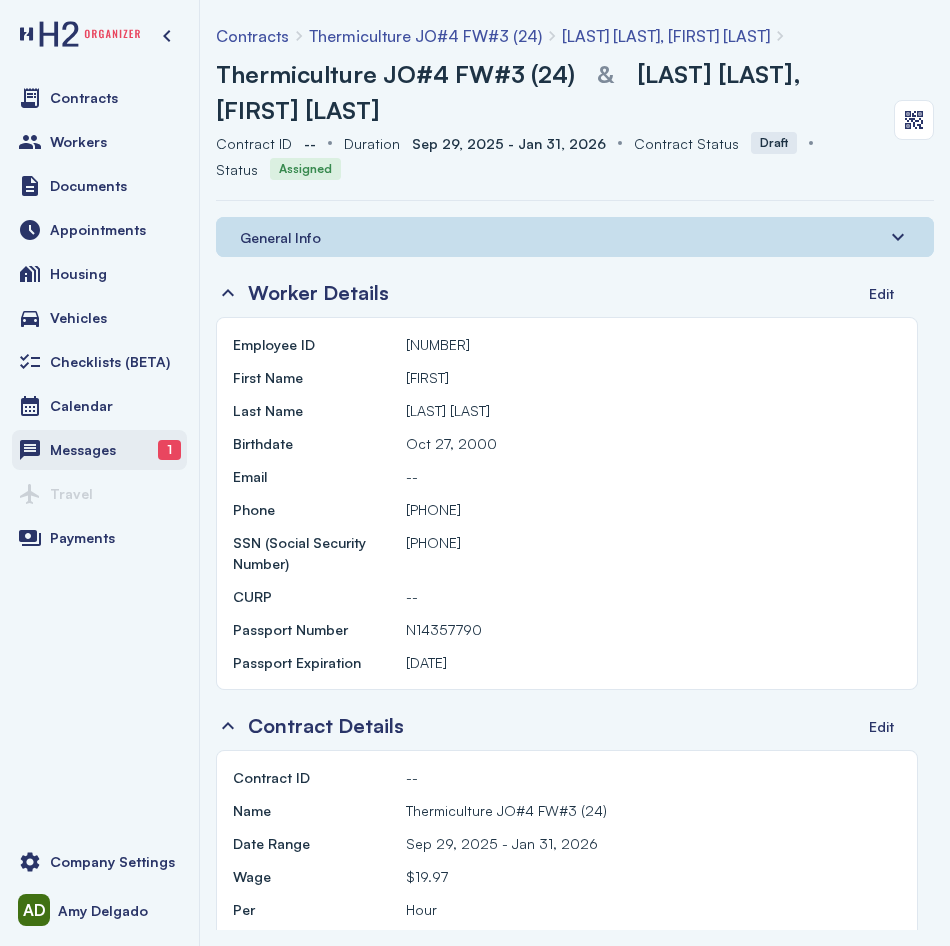 click on "Messages   1" at bounding box center (99, 450) 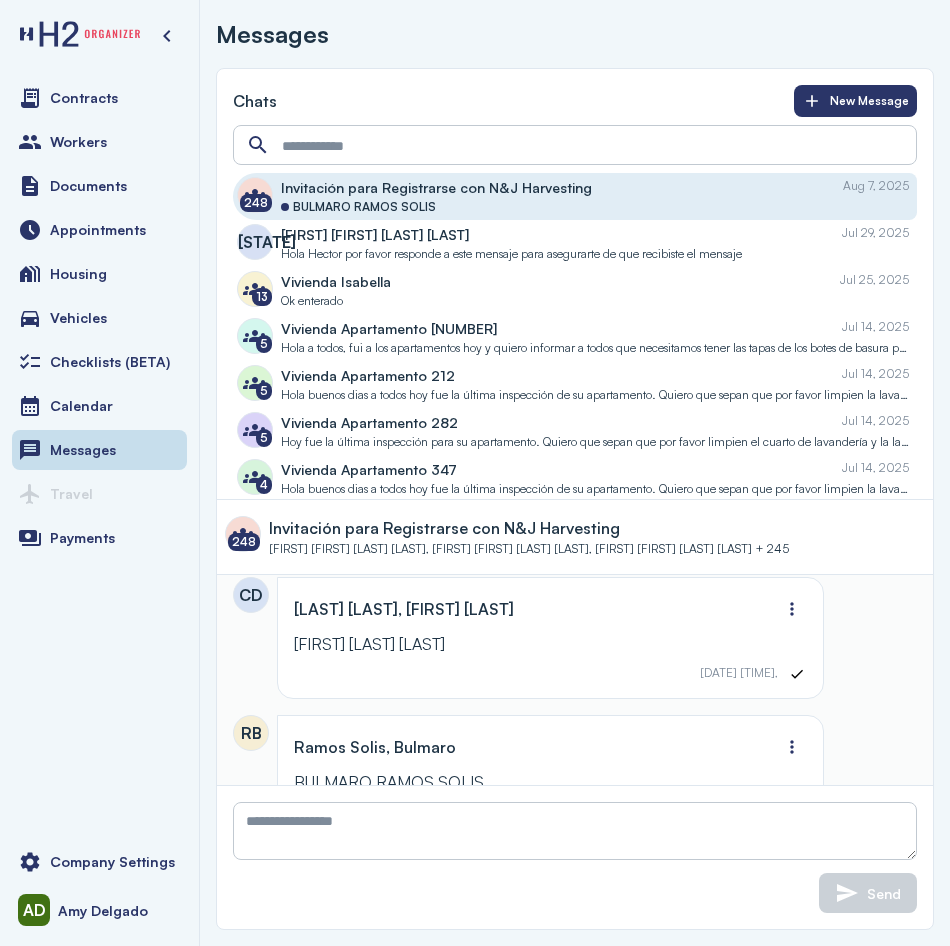 scroll, scrollTop: 1989, scrollLeft: 0, axis: vertical 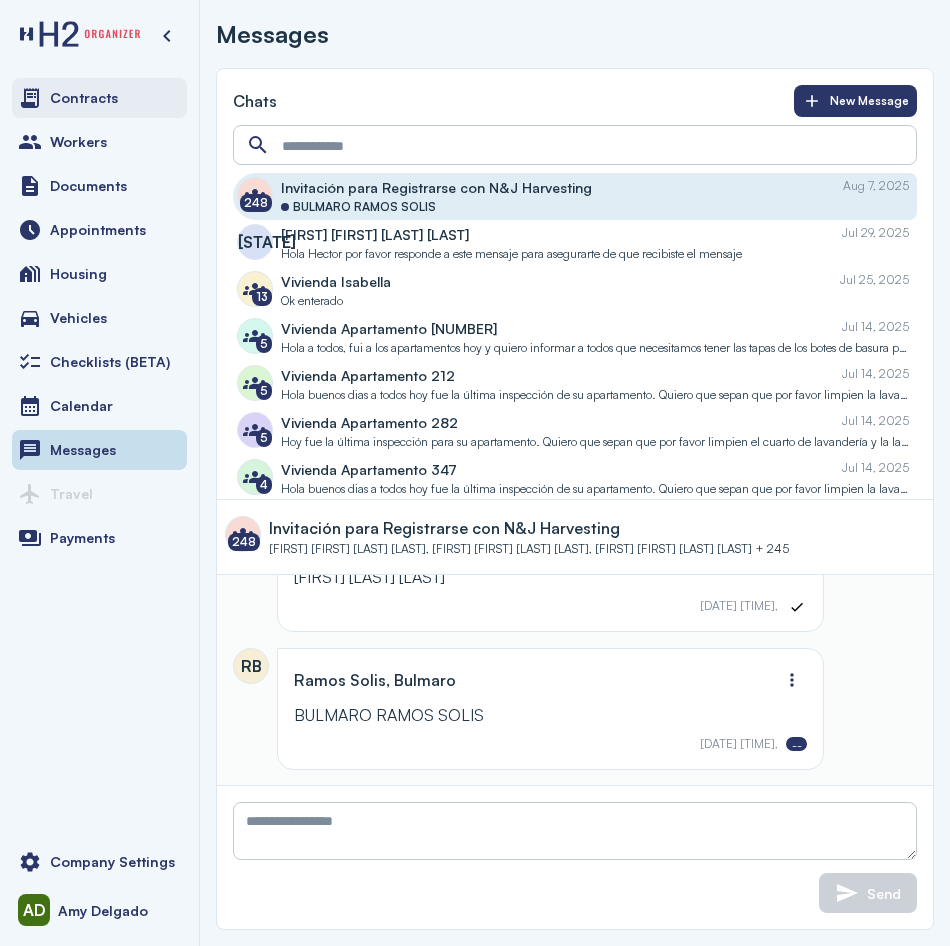 click on "Contracts" at bounding box center (84, 98) 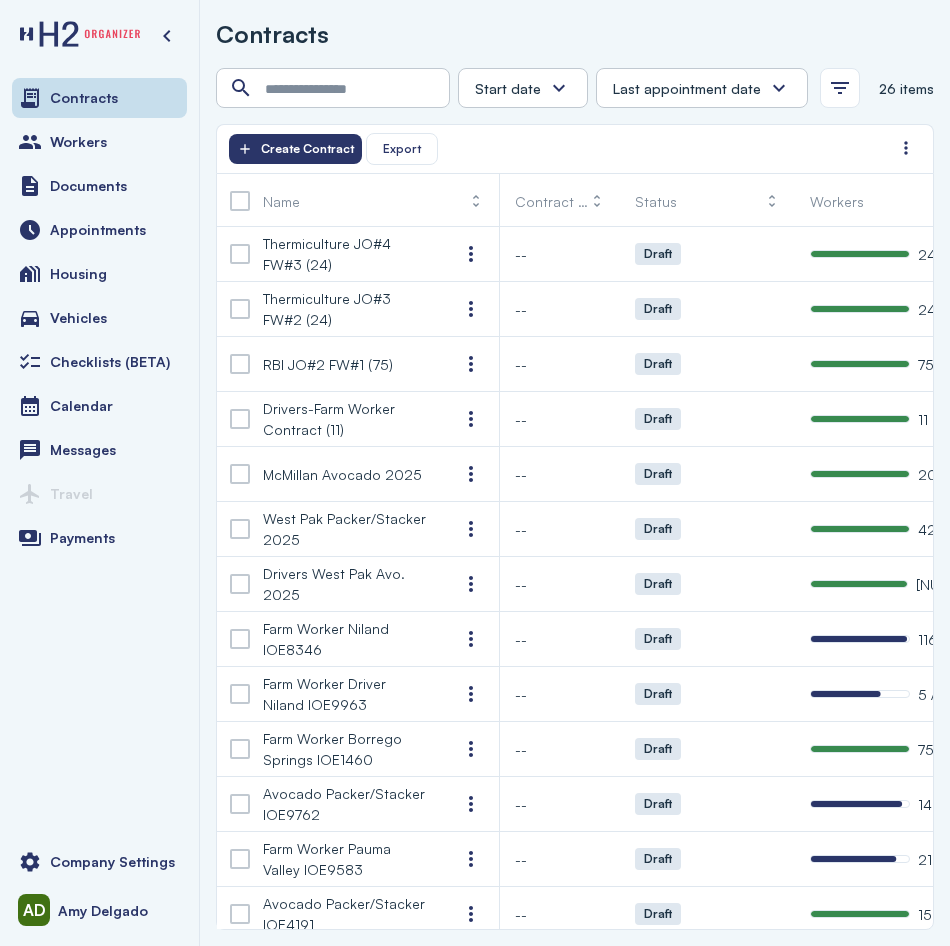 scroll, scrollTop: 0, scrollLeft: 140, axis: horizontal 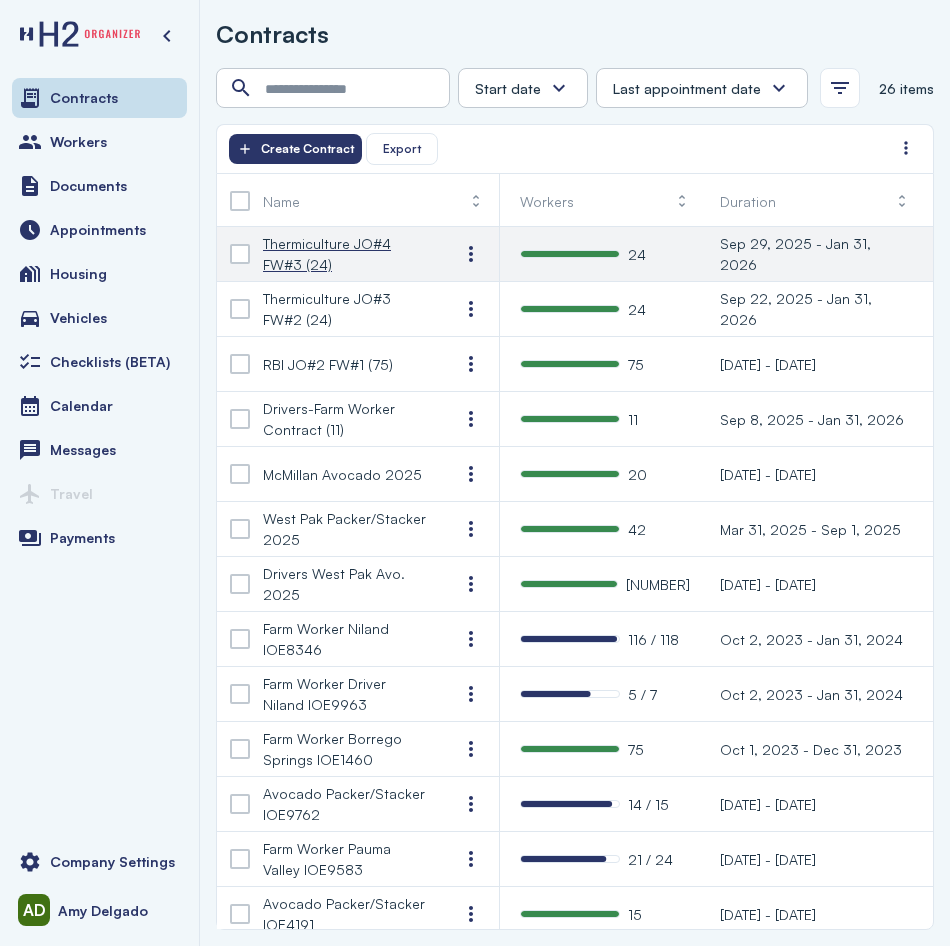 click on "[CONTRACT NAME]" at bounding box center (345, 254) 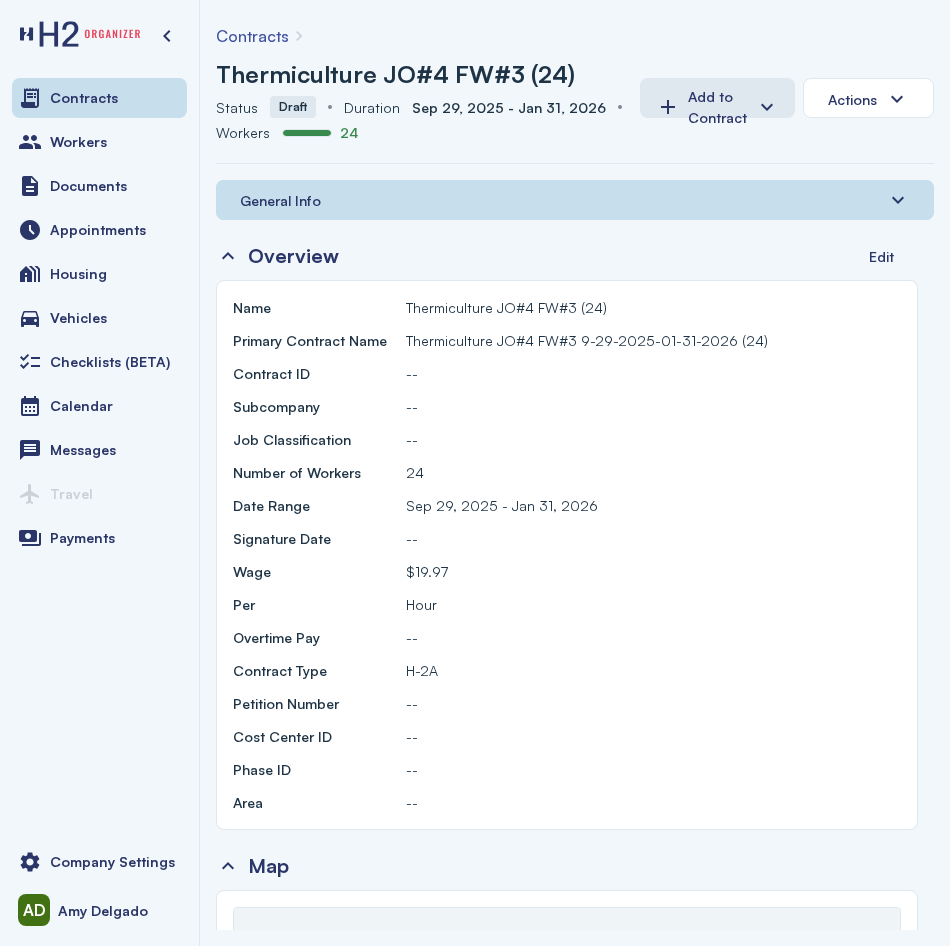 click on "General Info" at bounding box center [280, 200] 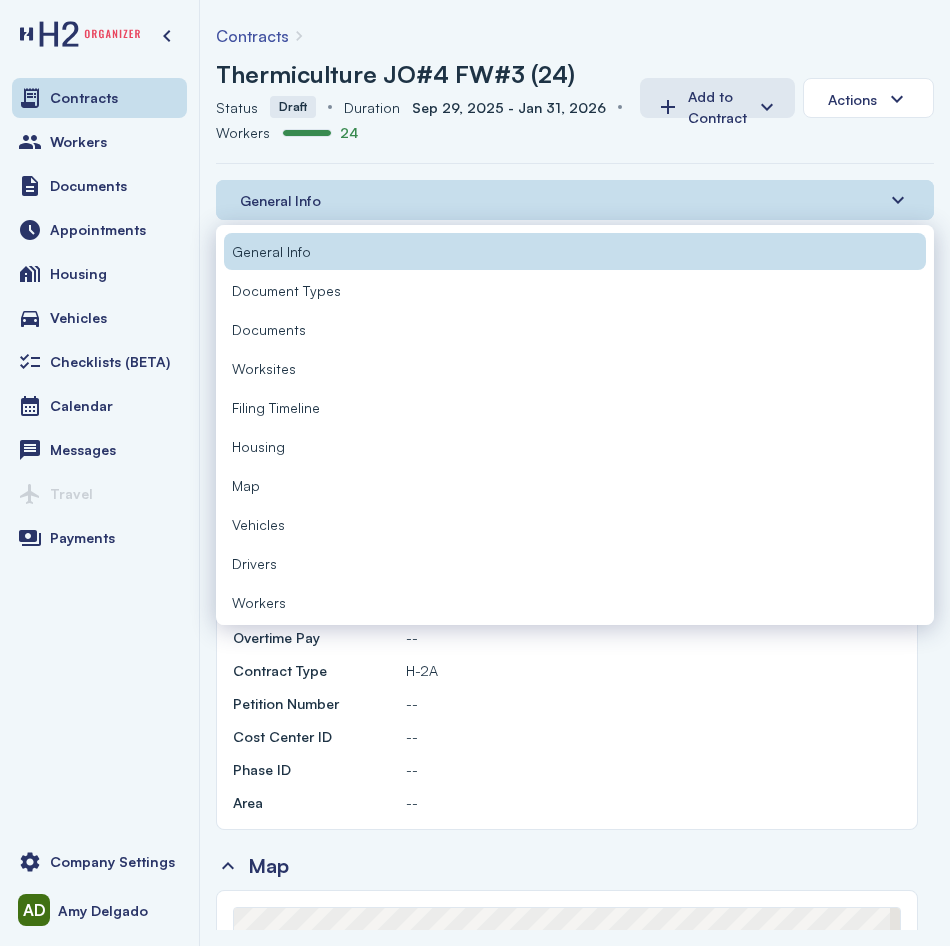 click on "Workers" at bounding box center (259, 602) 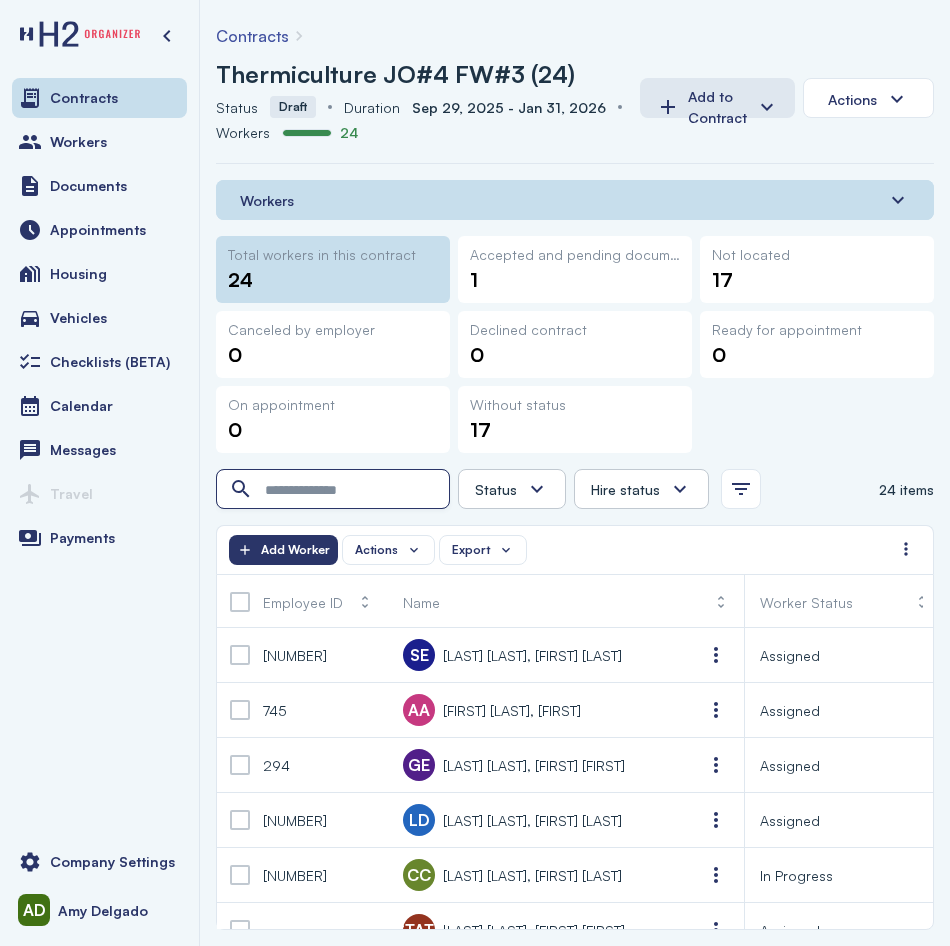 click at bounding box center [335, 490] 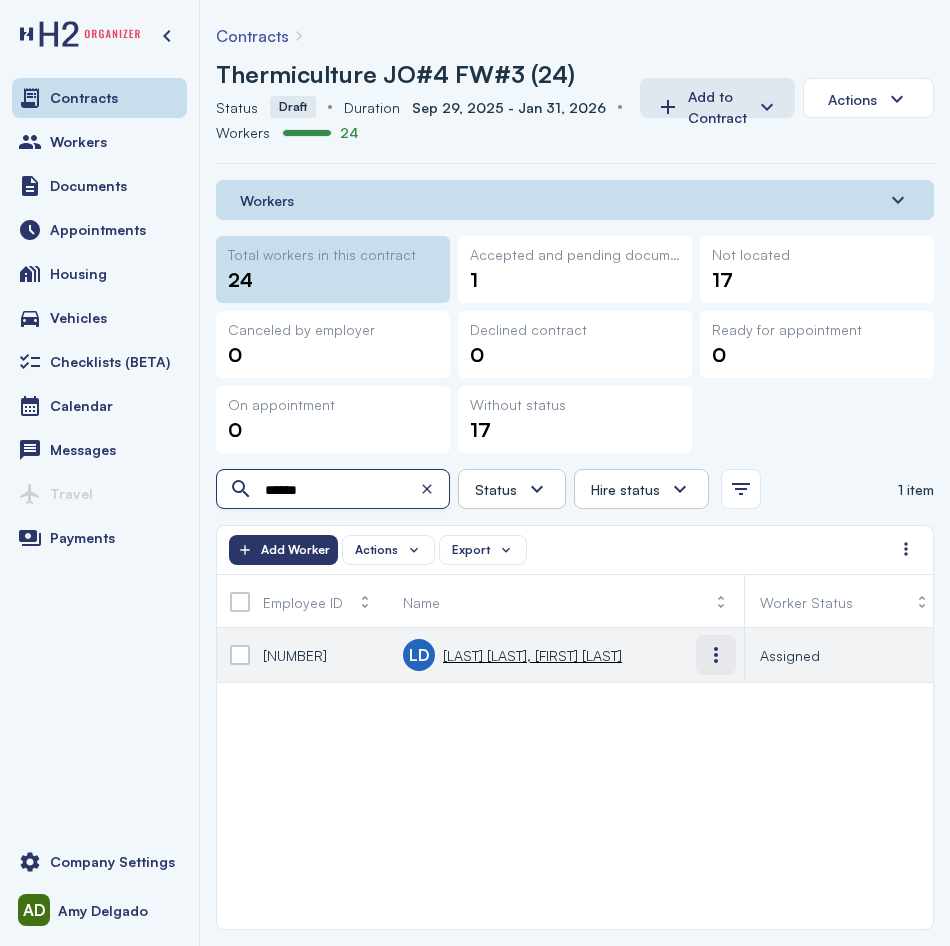 type on "******" 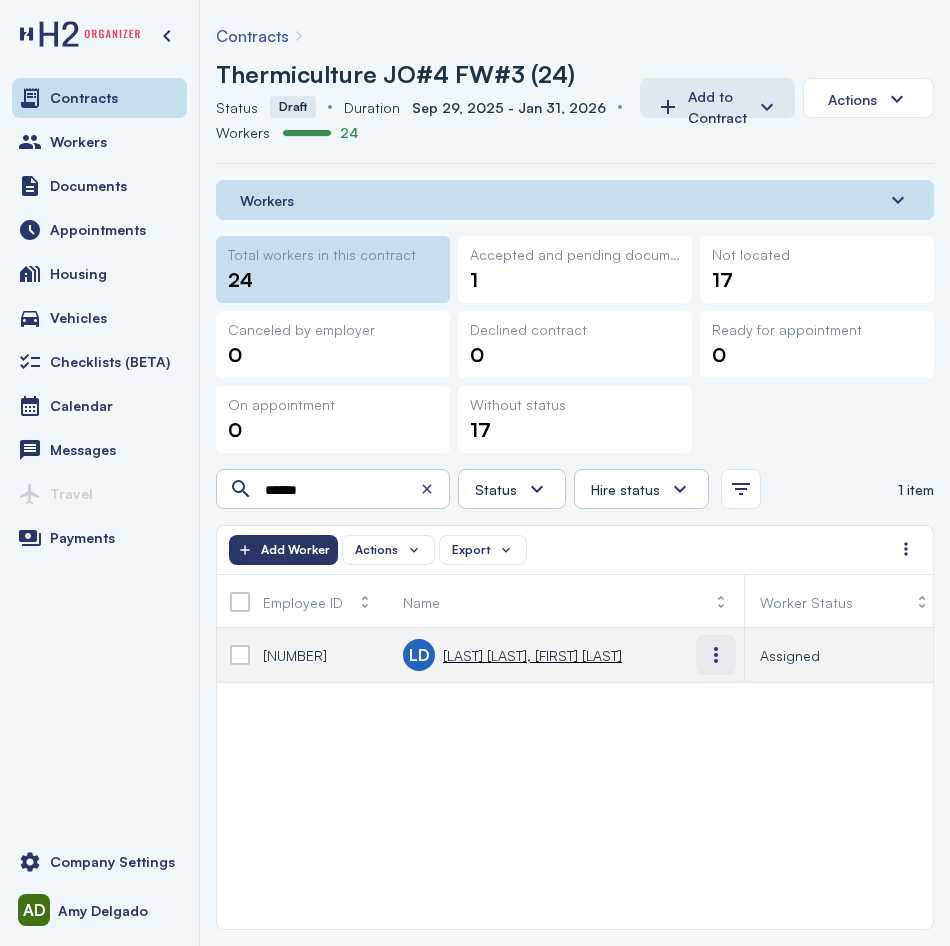 click at bounding box center (716, 655) 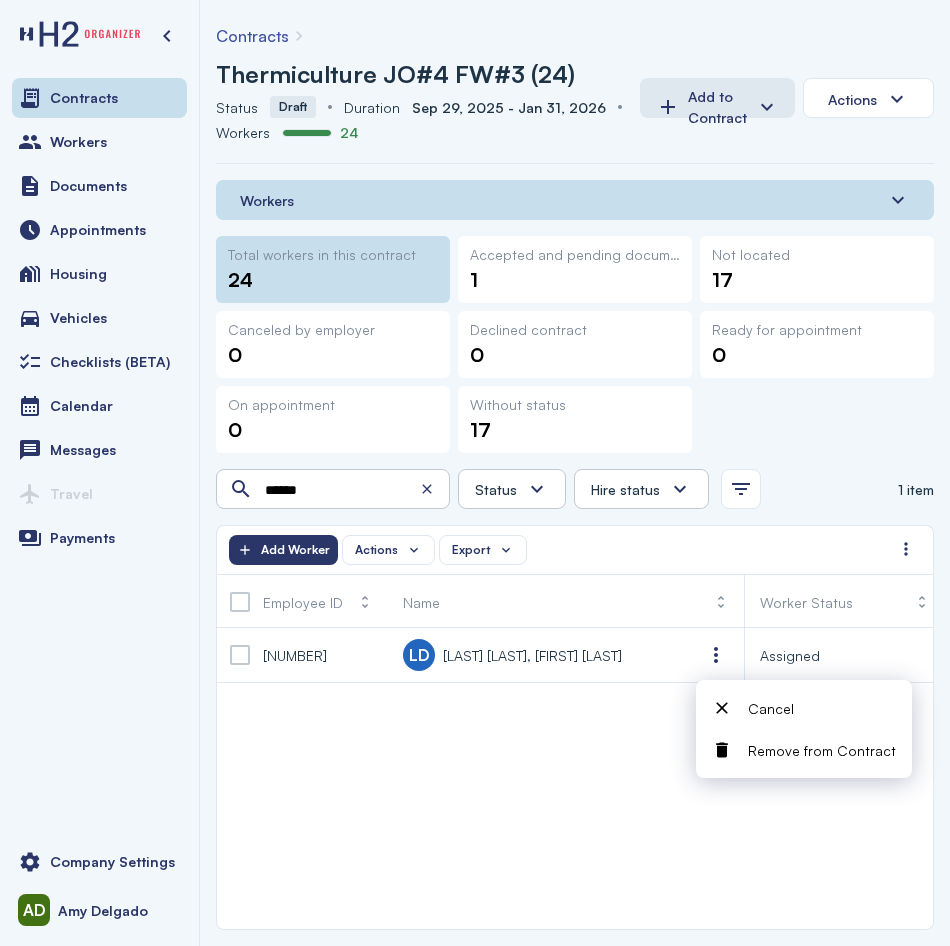 click on "Remove from Contract" at bounding box center [822, 750] 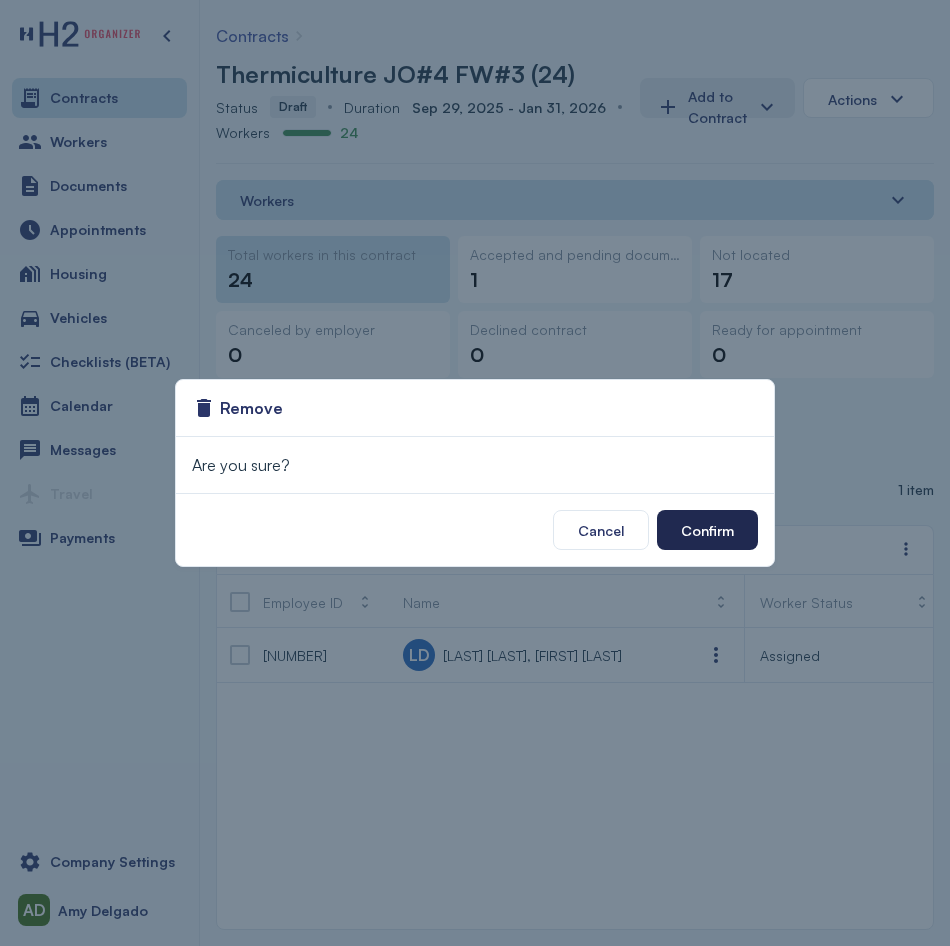 click on "Confirm" at bounding box center (707, 530) 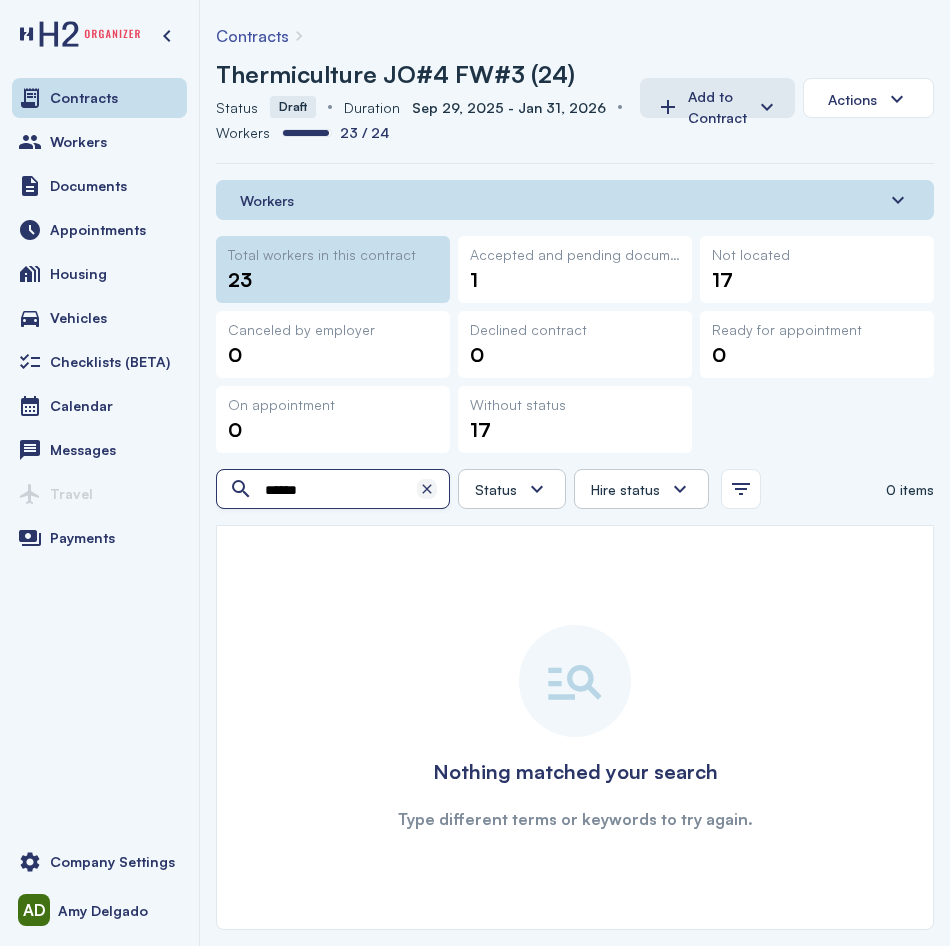click at bounding box center [427, 489] 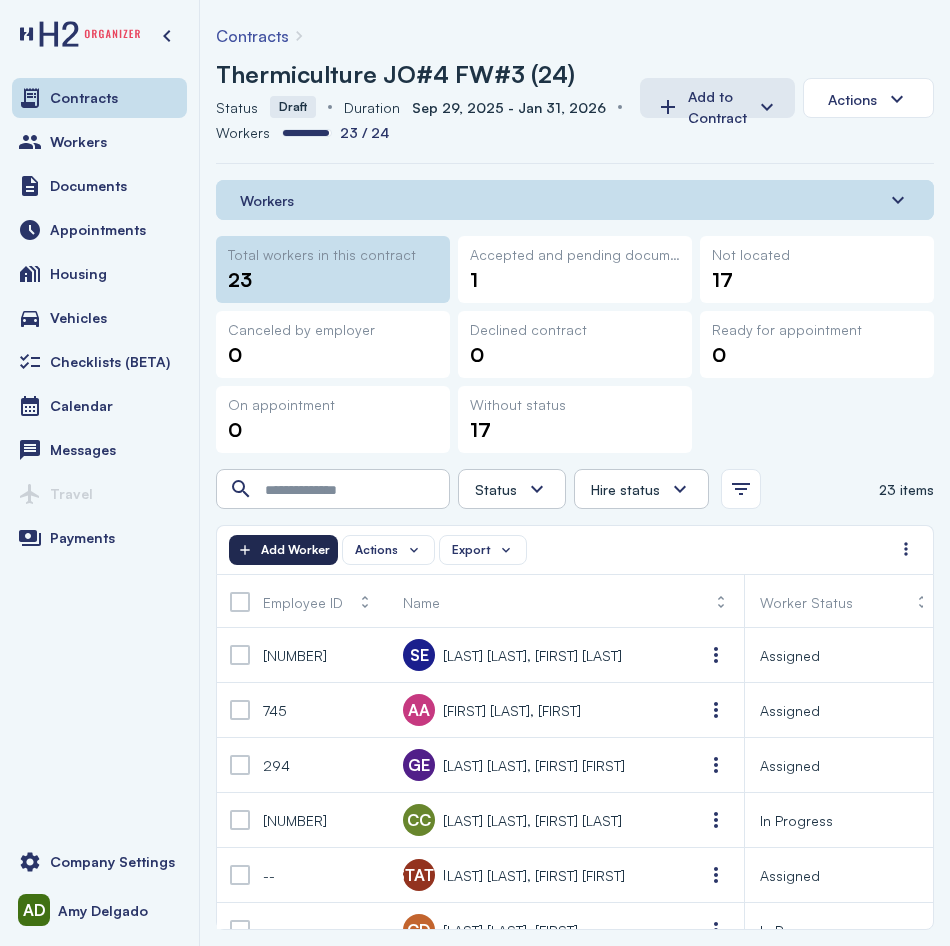 click on "Add Worker" 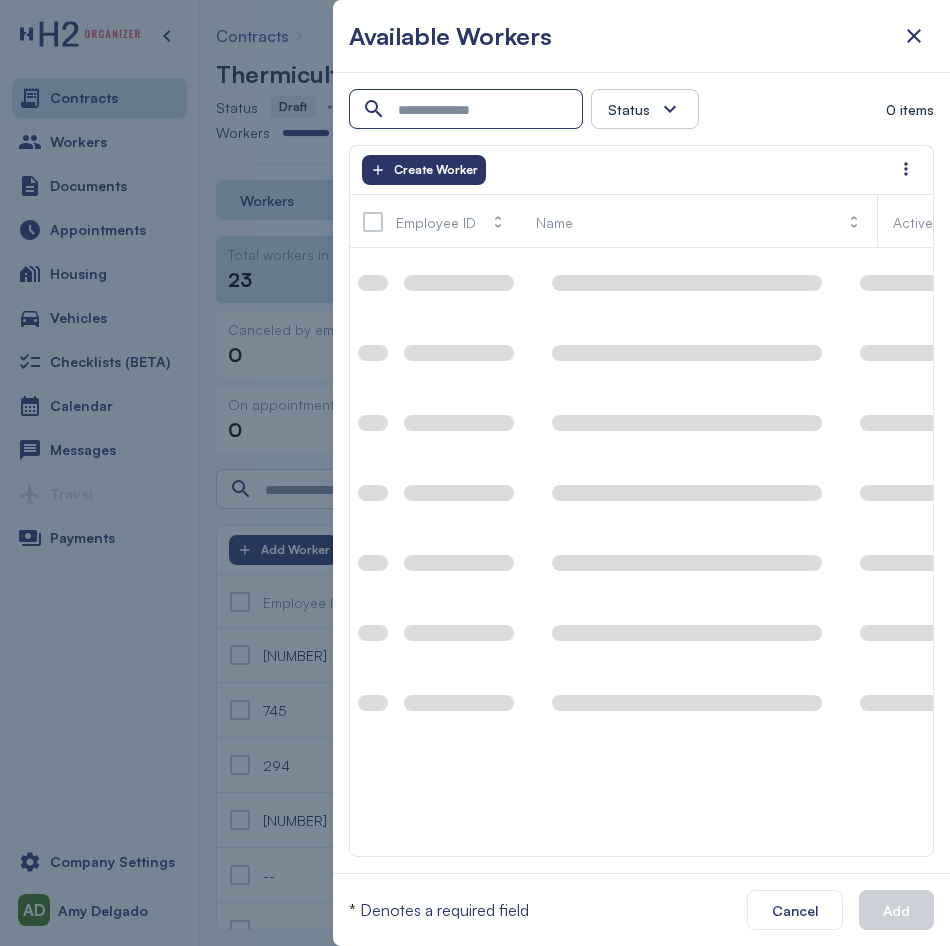 click at bounding box center [468, 110] 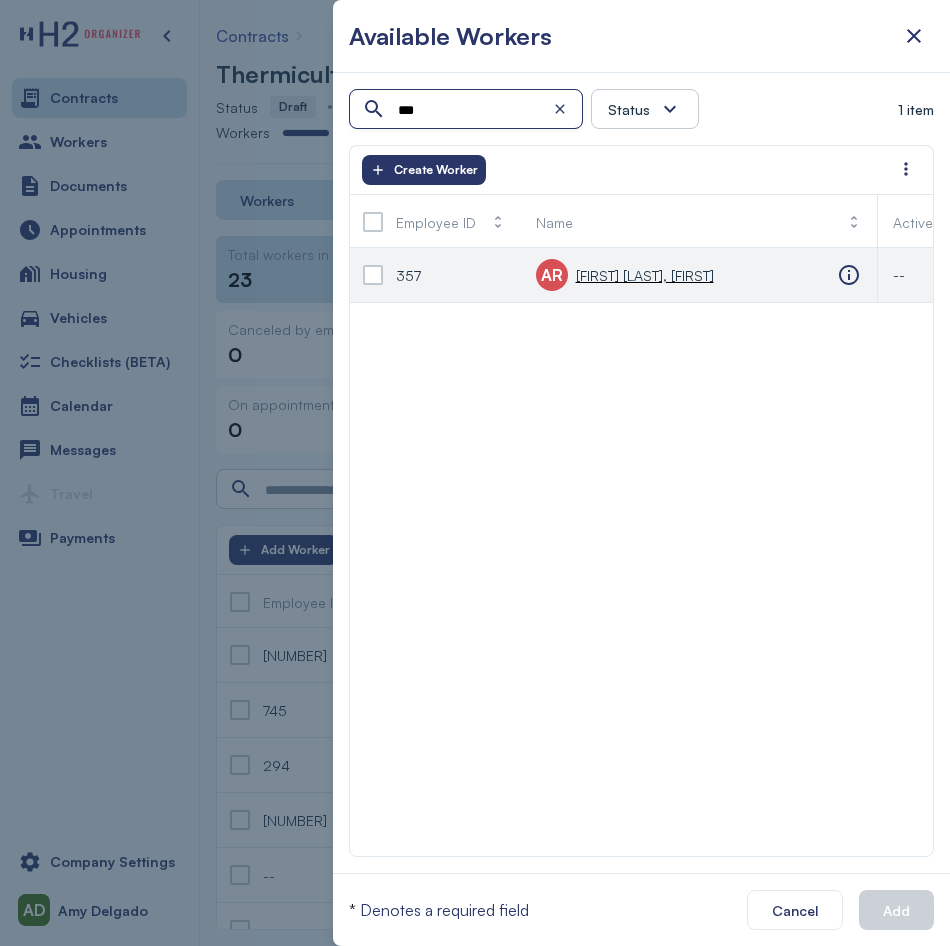 type on "***" 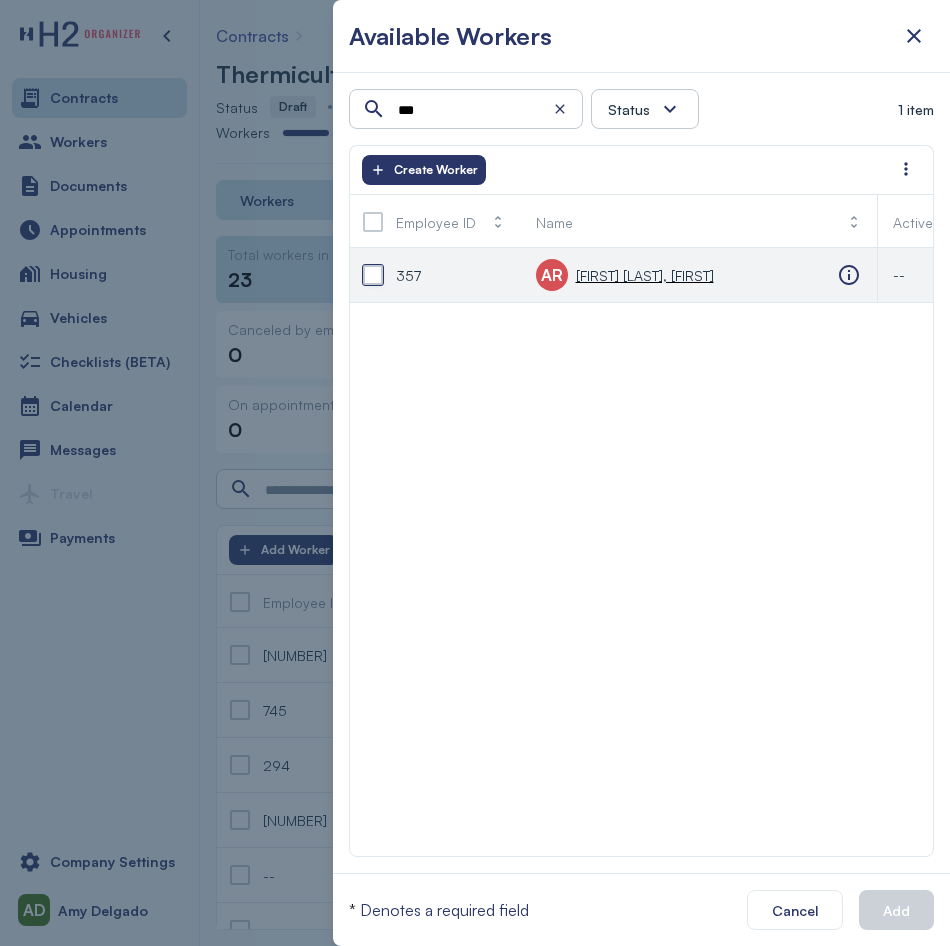 click at bounding box center [373, 275] 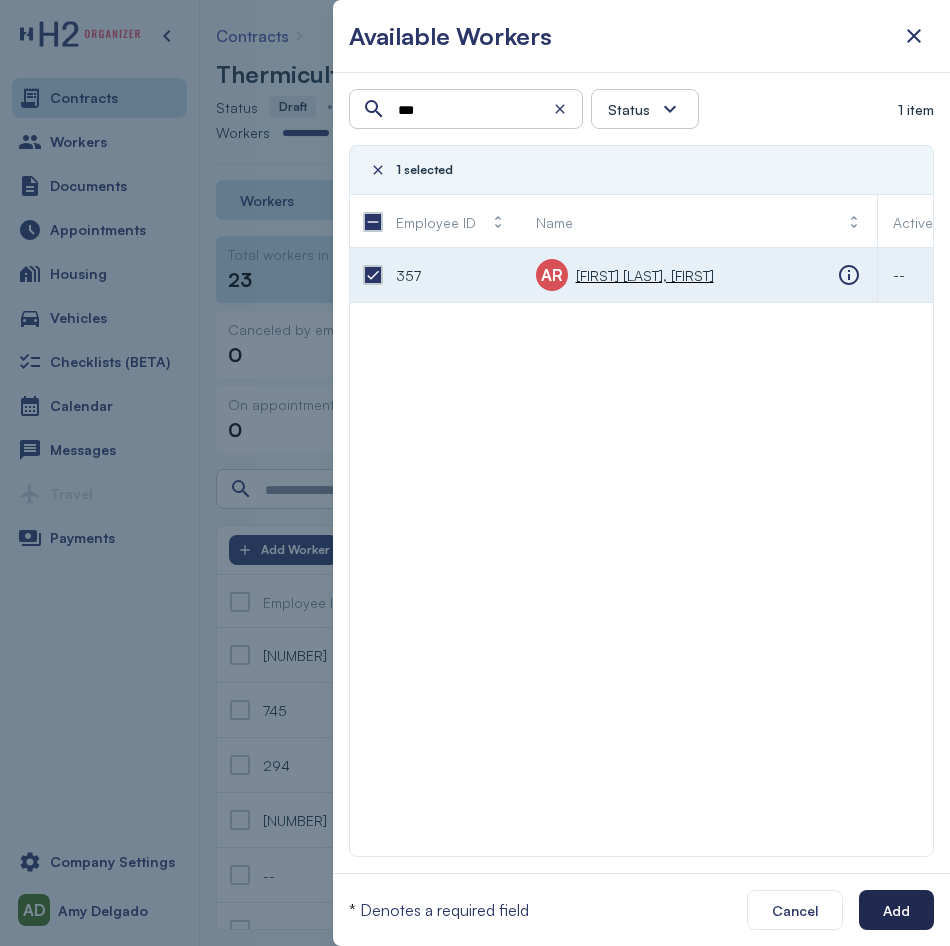 click on "Add" at bounding box center [896, 910] 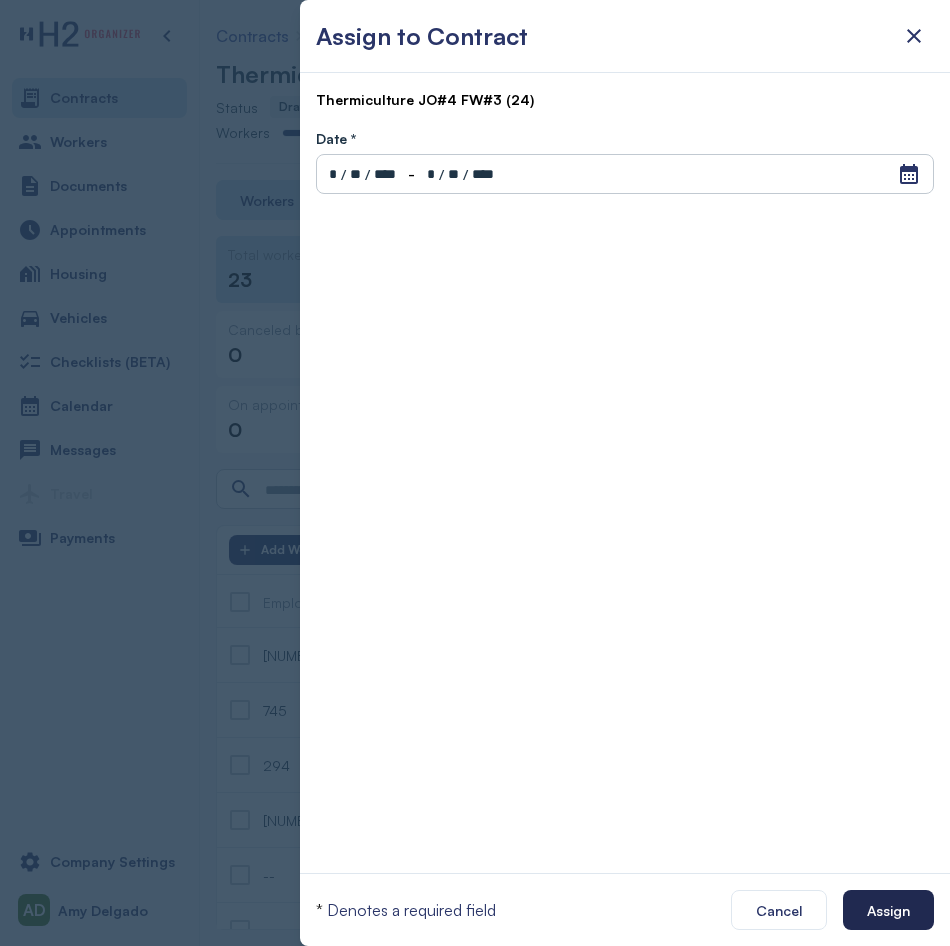 click on "Assign" at bounding box center [888, 910] 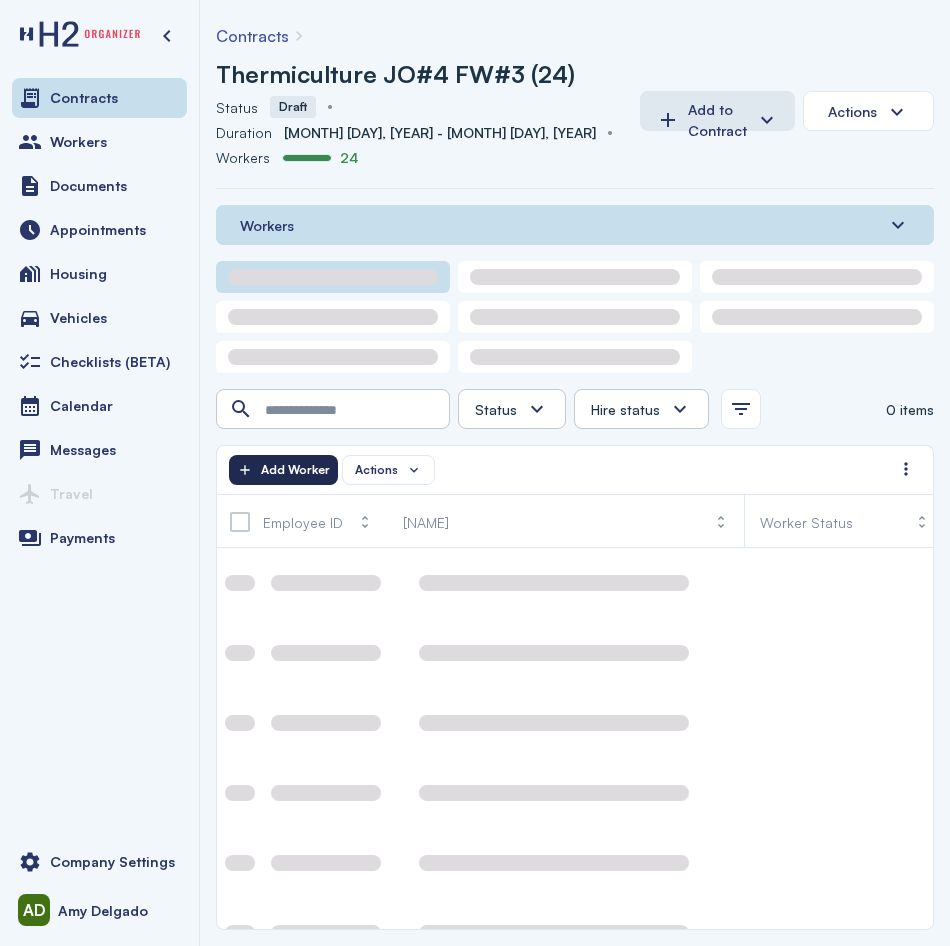 scroll, scrollTop: 0, scrollLeft: 0, axis: both 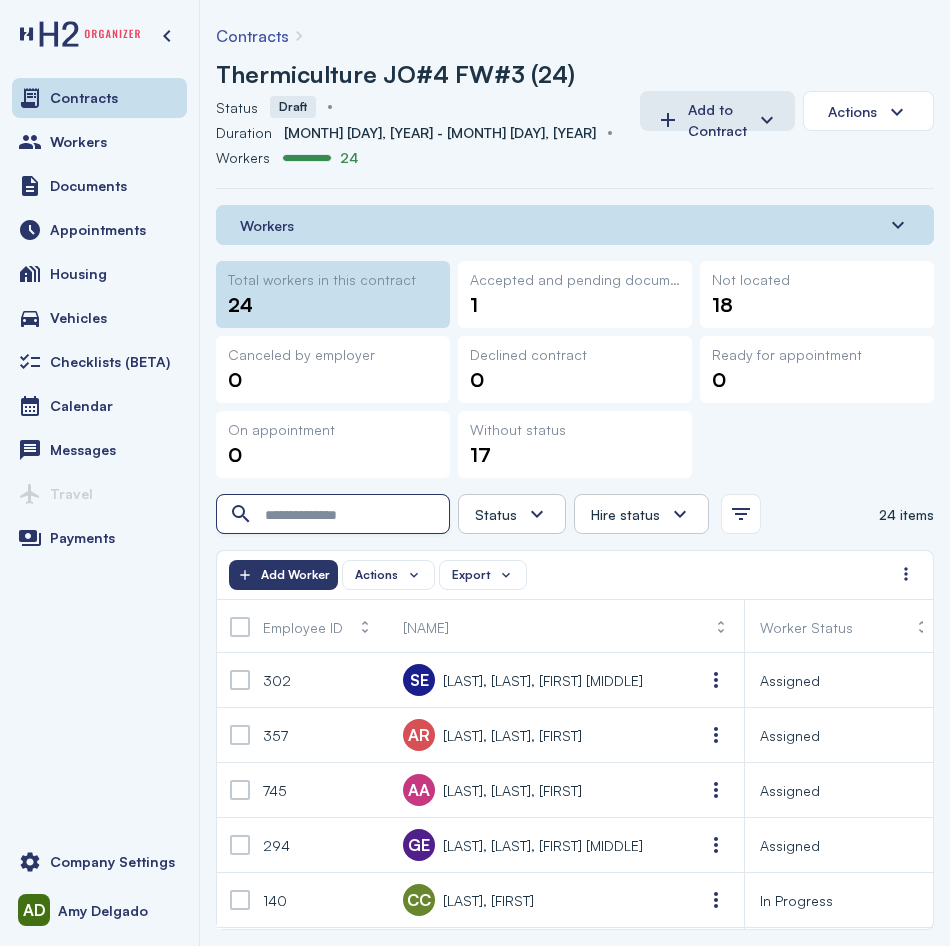click at bounding box center [335, 515] 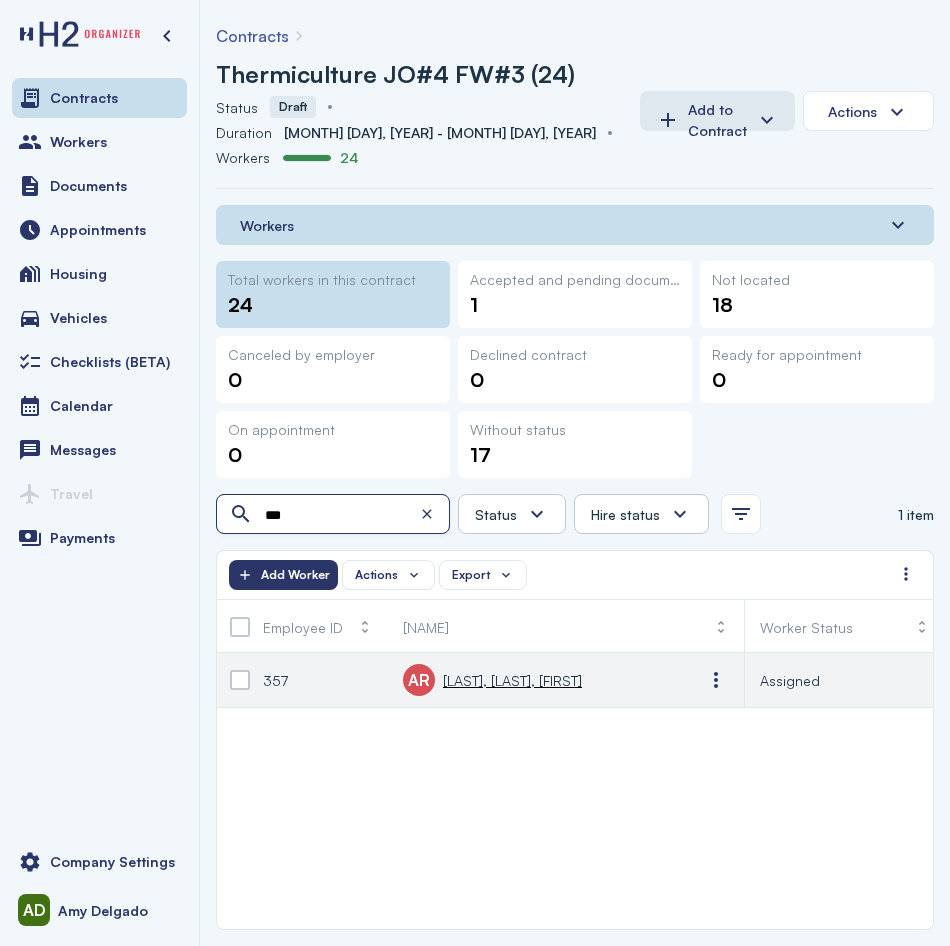 type on "***" 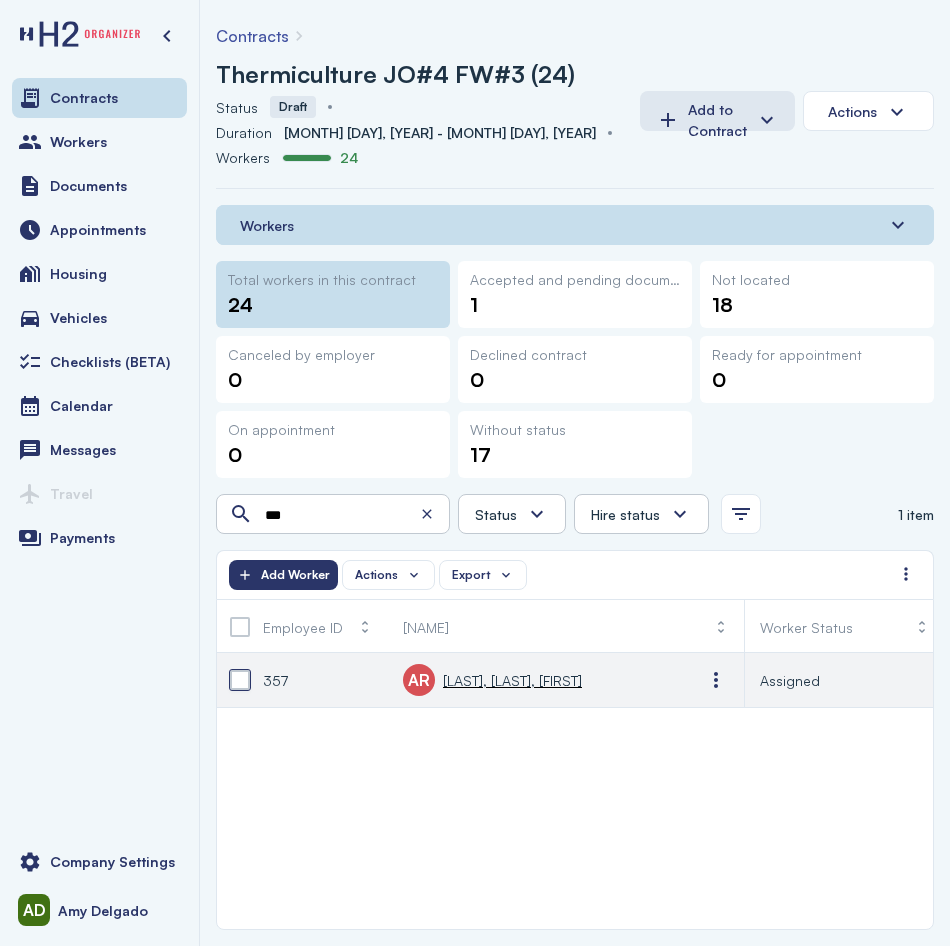 click at bounding box center [240, 680] 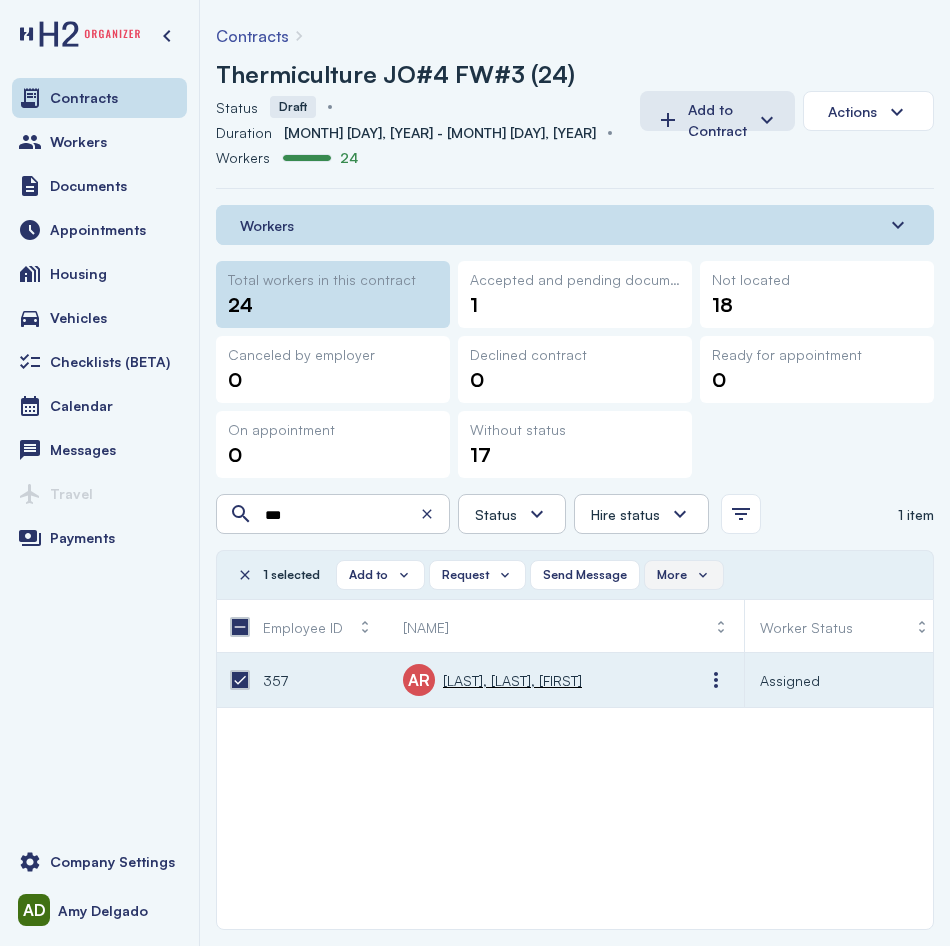 click on "More" at bounding box center [684, 575] 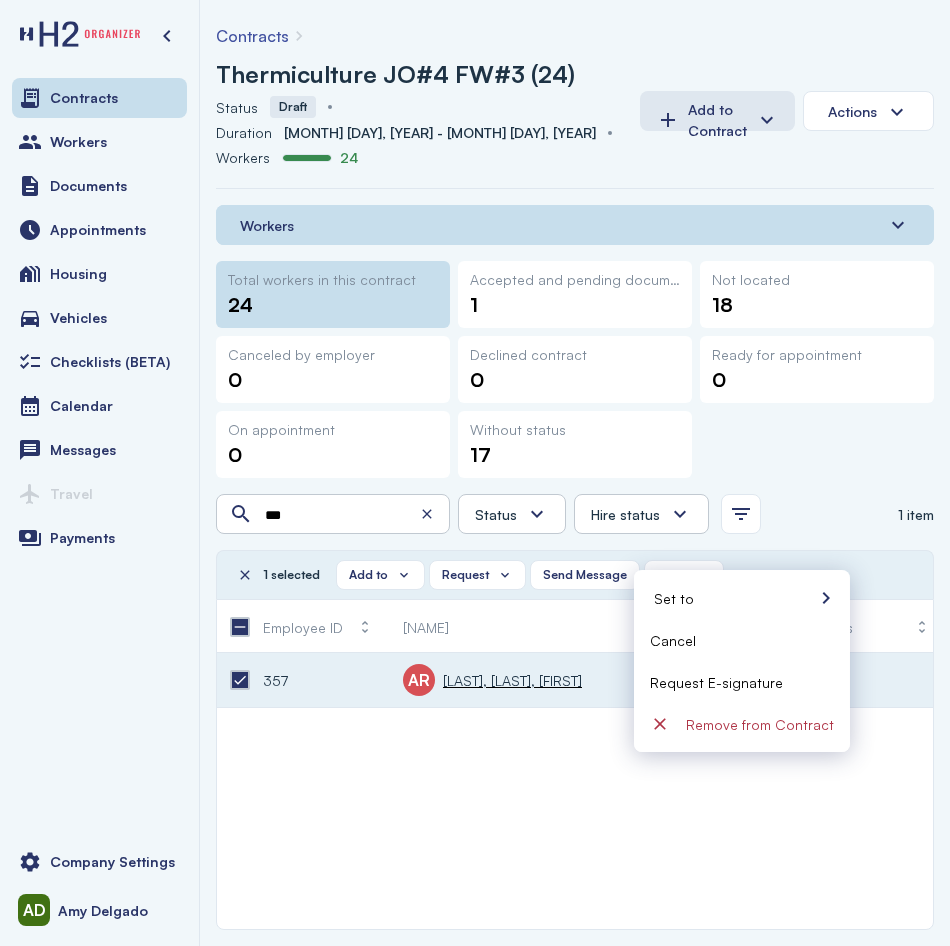 click on "Request E-signature" at bounding box center [742, 682] 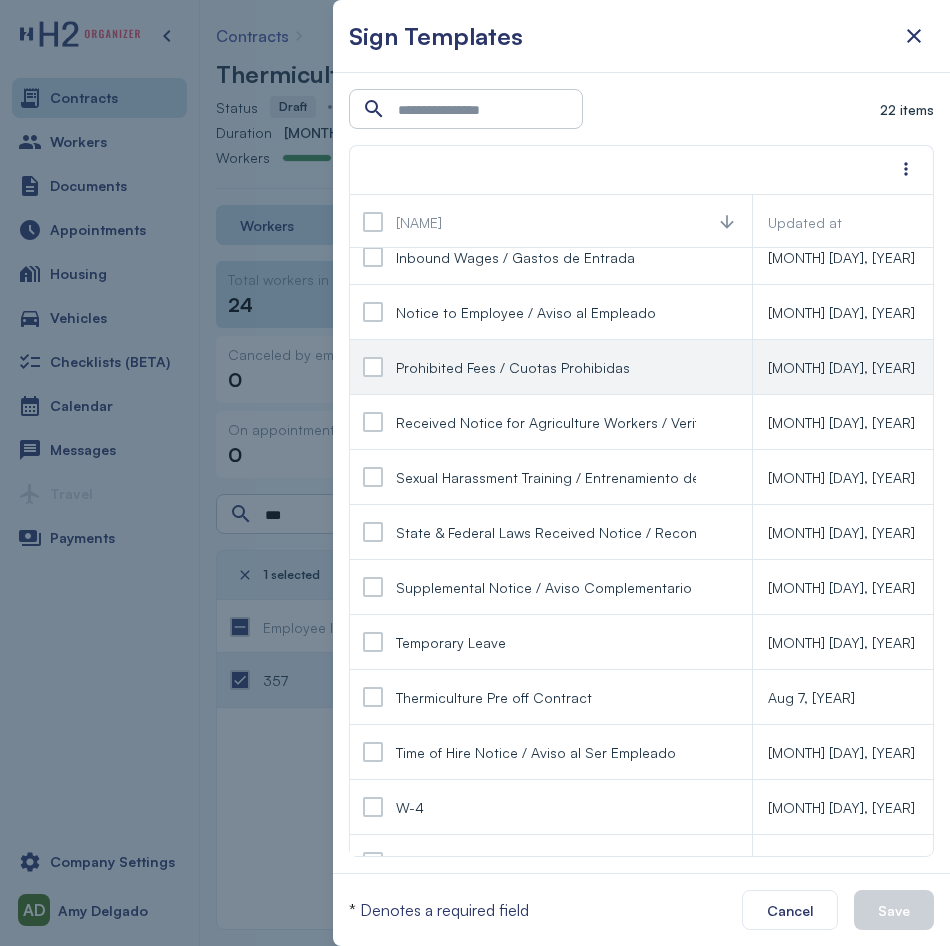 scroll, scrollTop: 590, scrollLeft: 0, axis: vertical 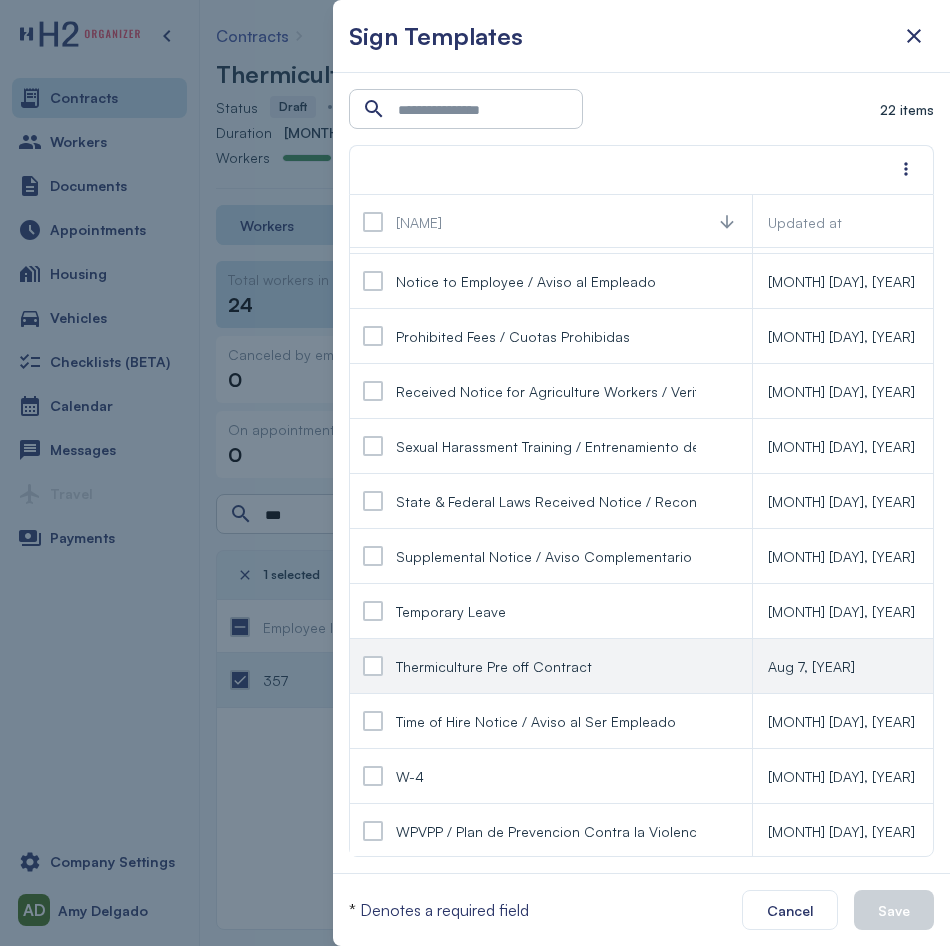 click at bounding box center (373, 666) 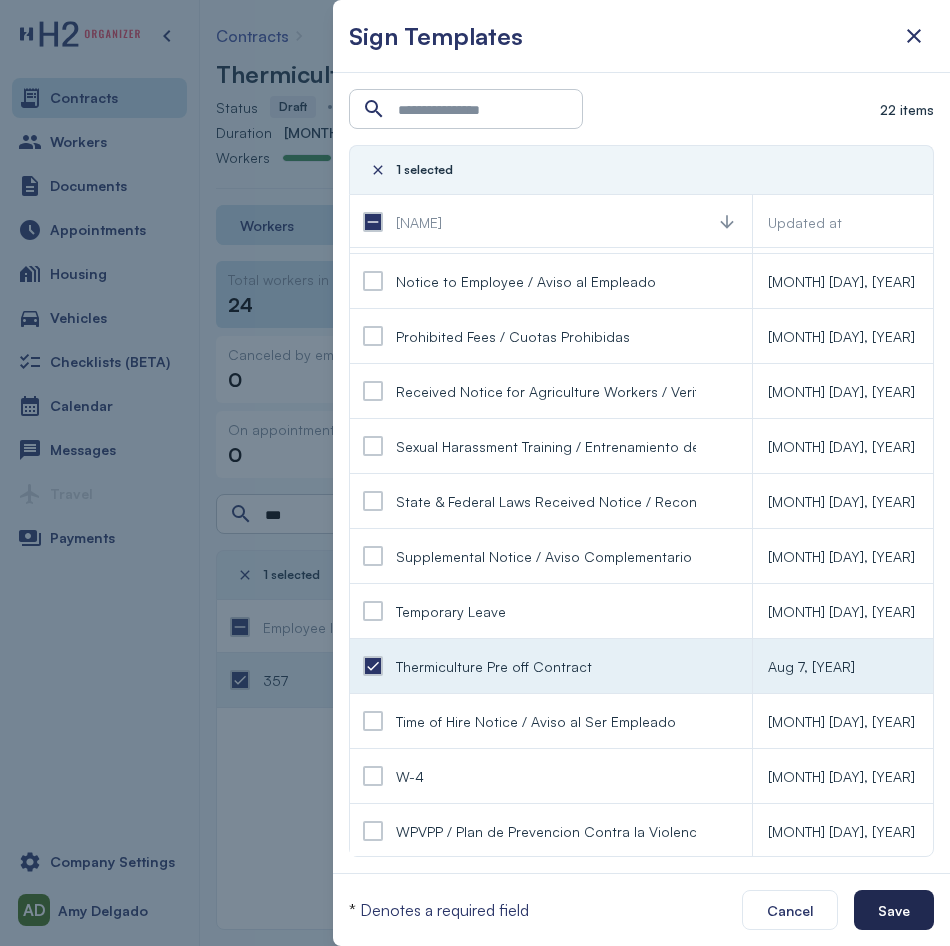 click on "Save" at bounding box center (894, 910) 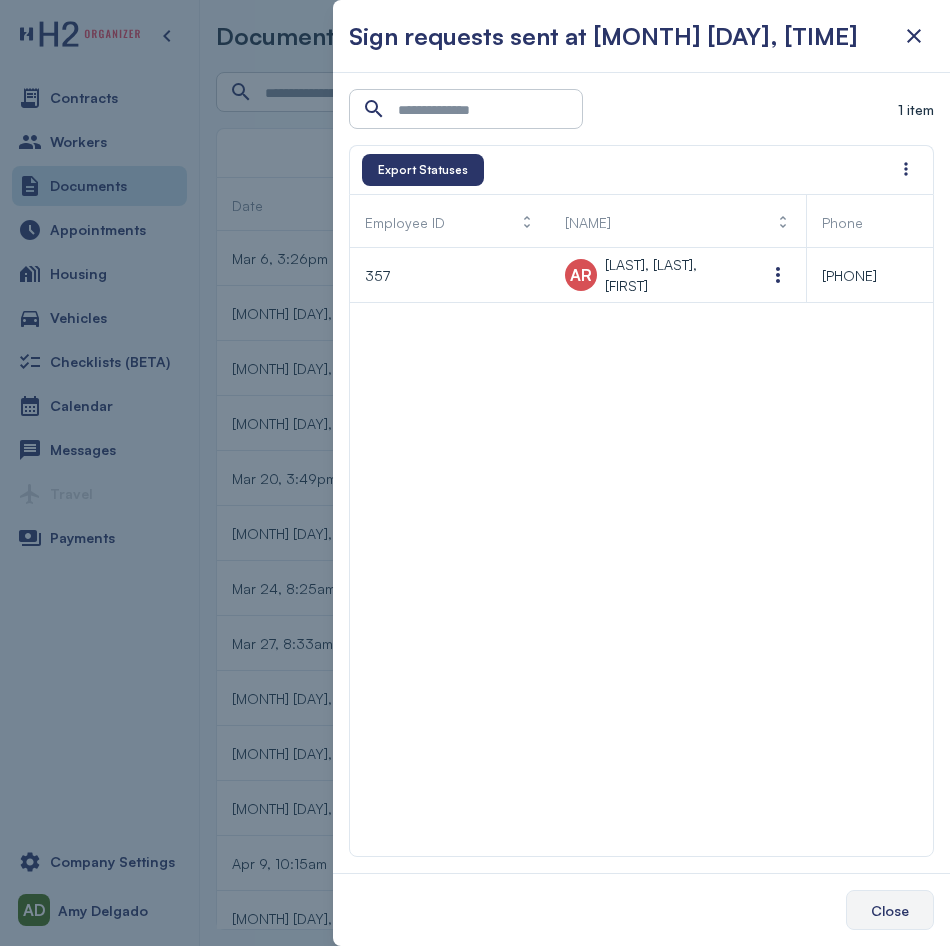 click on "Close" at bounding box center (890, 910) 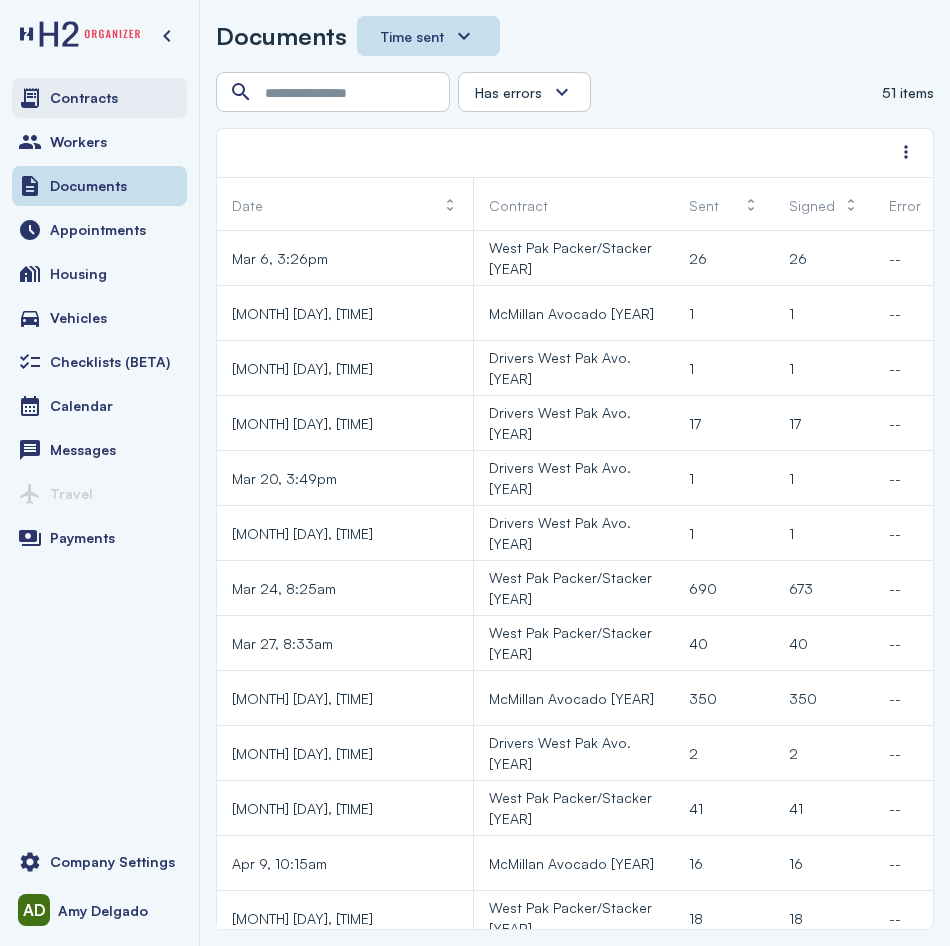 click on "Contracts" at bounding box center (99, 98) 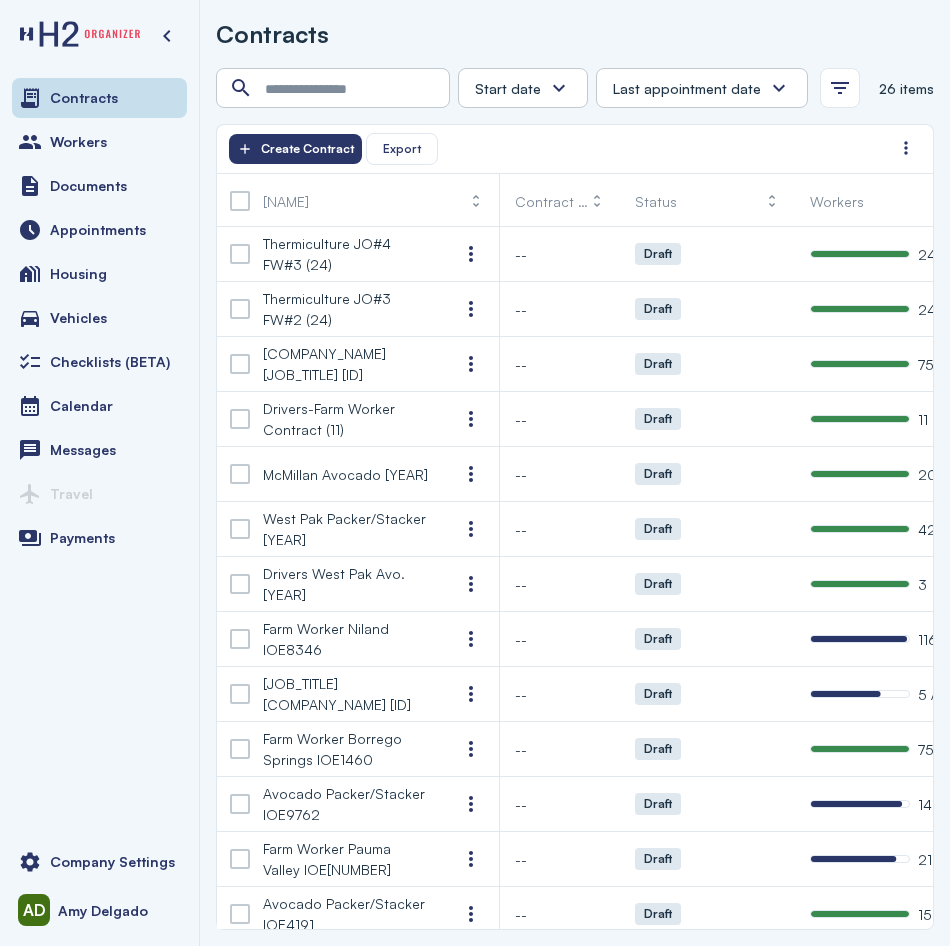scroll, scrollTop: 0, scrollLeft: 17, axis: horizontal 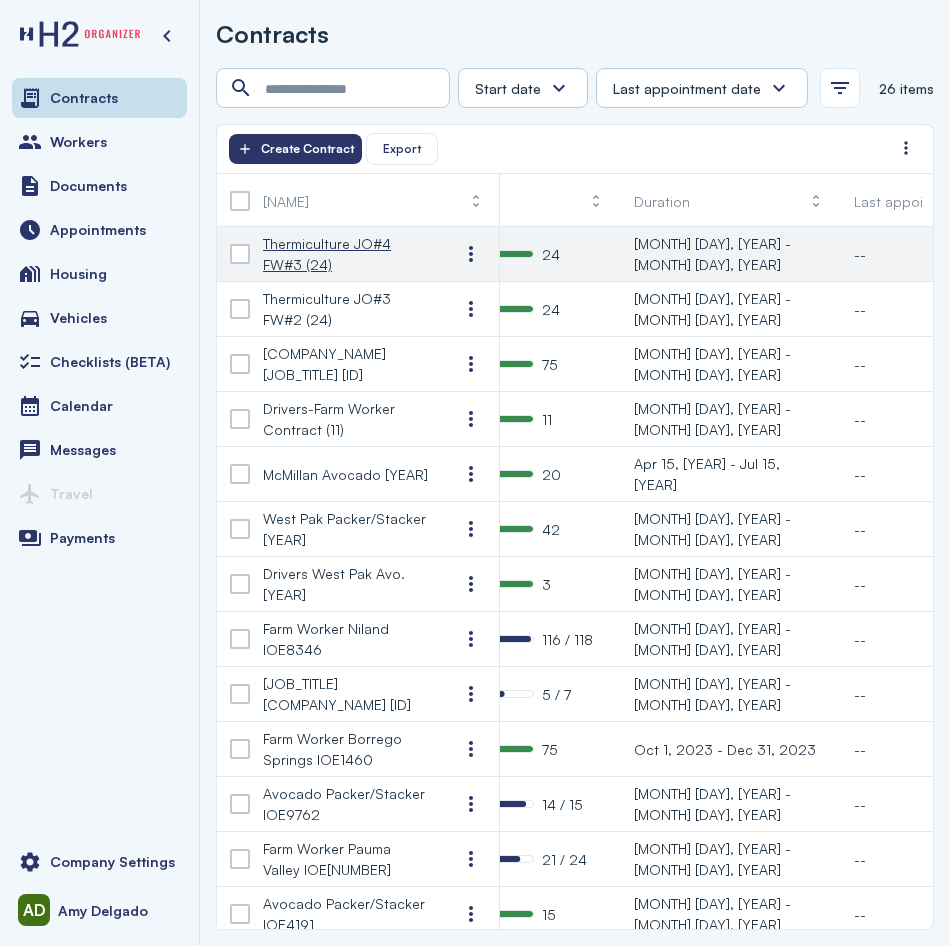 click on "[CONTRACT NAME]" at bounding box center [345, 254] 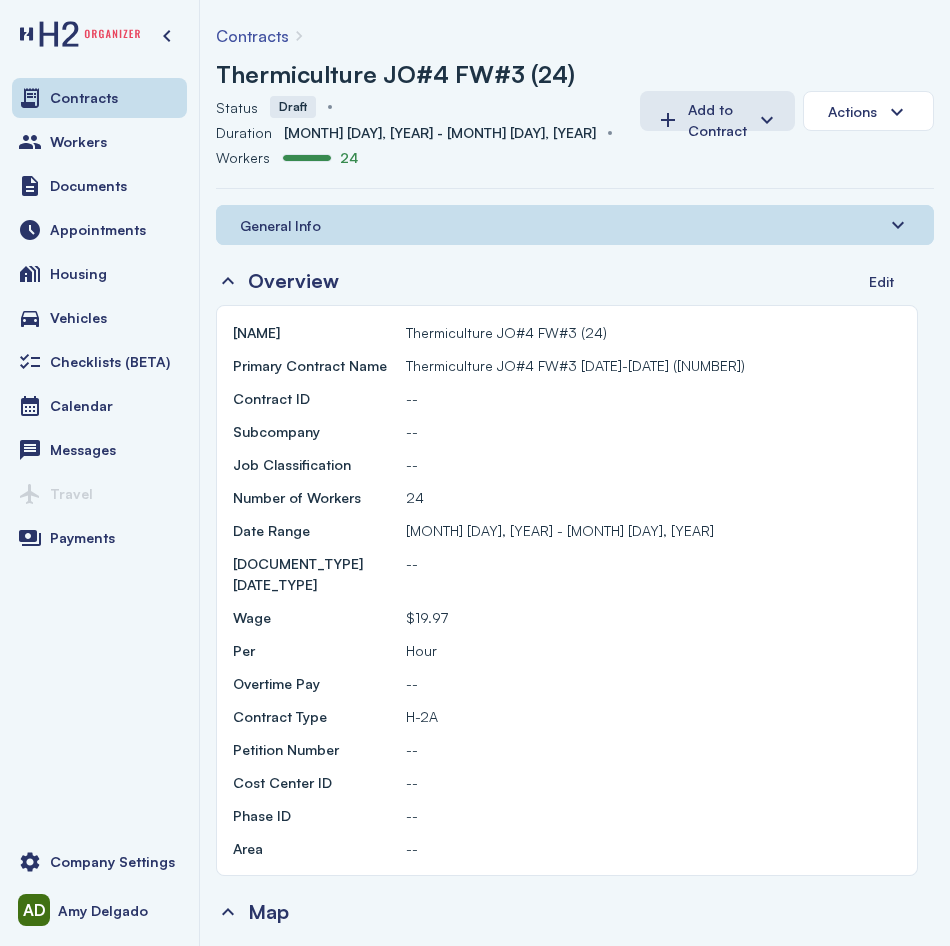 click on "General Info" at bounding box center [575, 225] 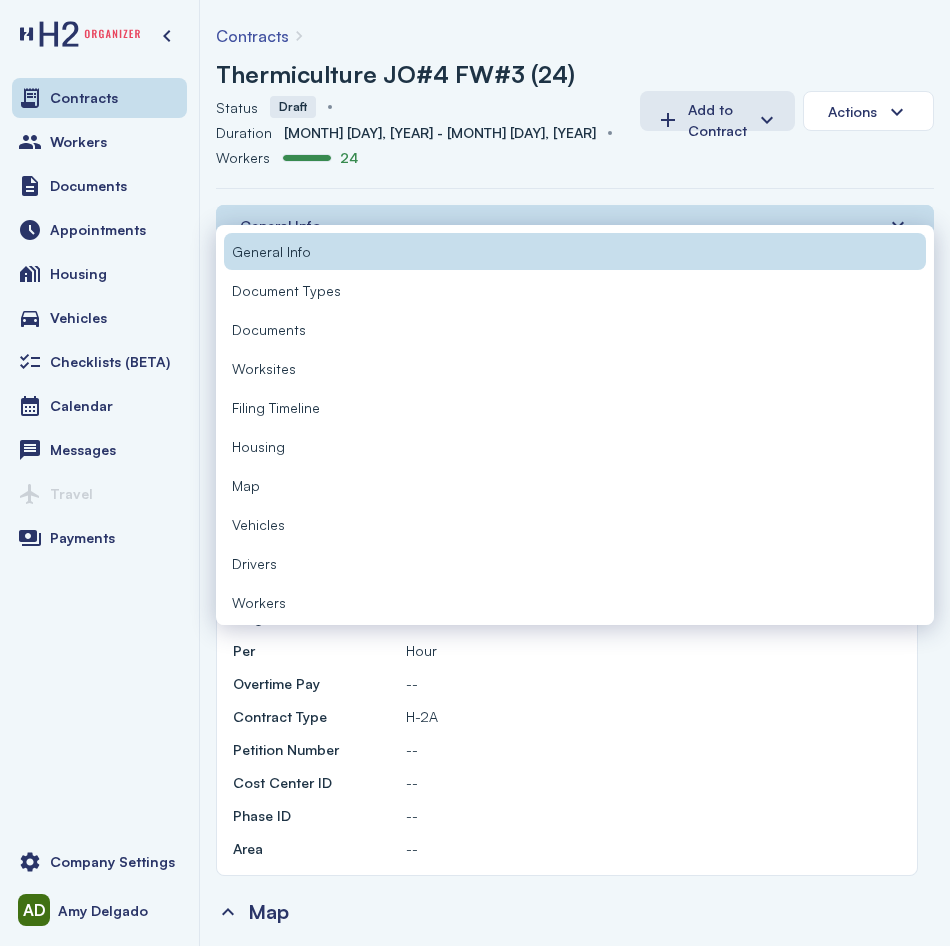 click on "Workers" at bounding box center [575, 602] 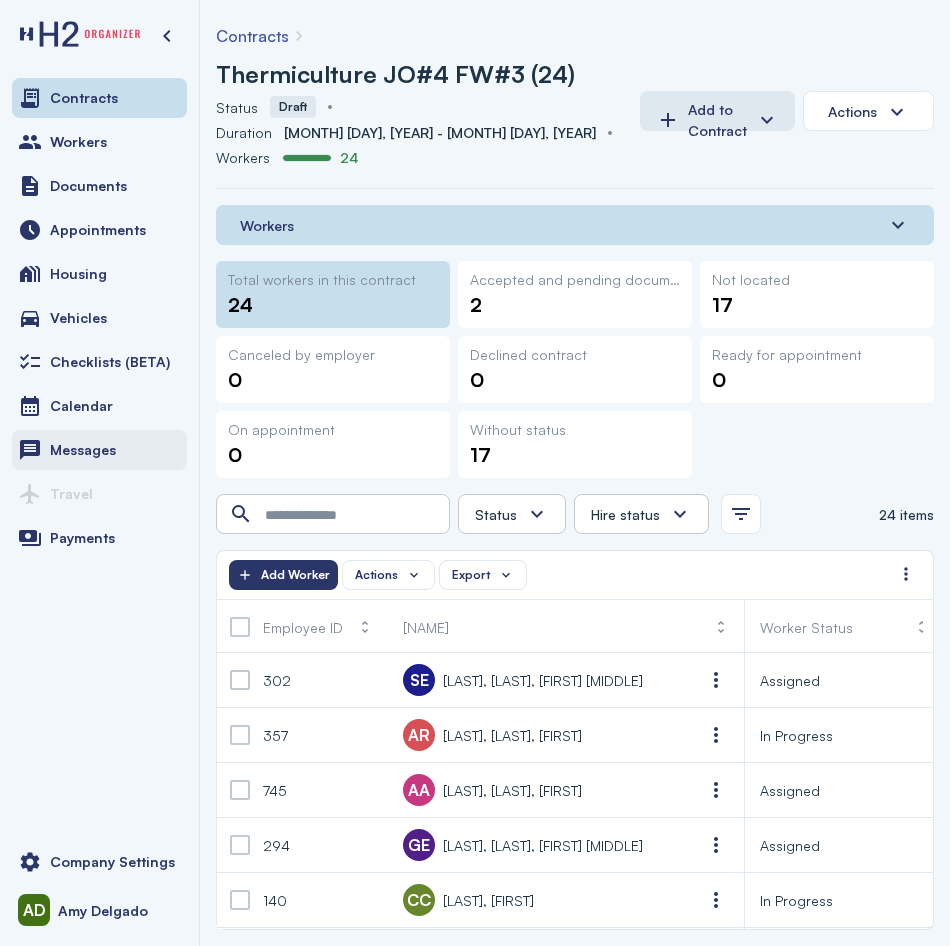 click on "Messages" at bounding box center [99, 450] 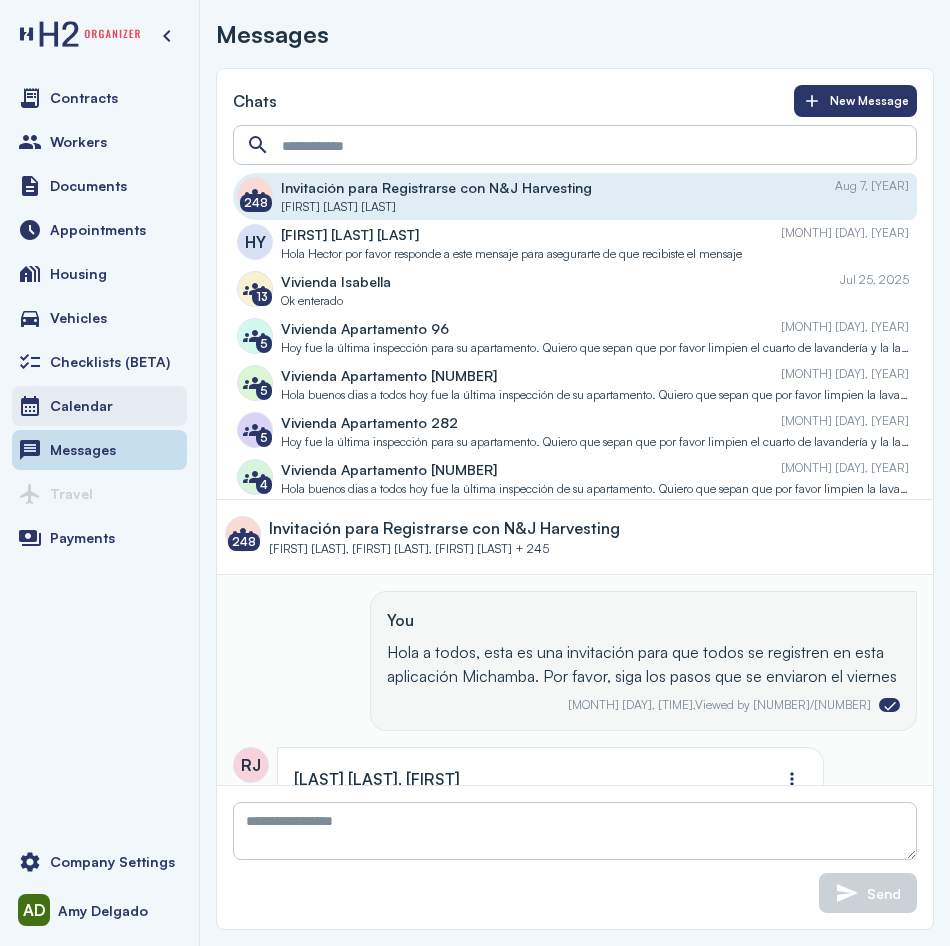 click on "Calendar" at bounding box center [99, 406] 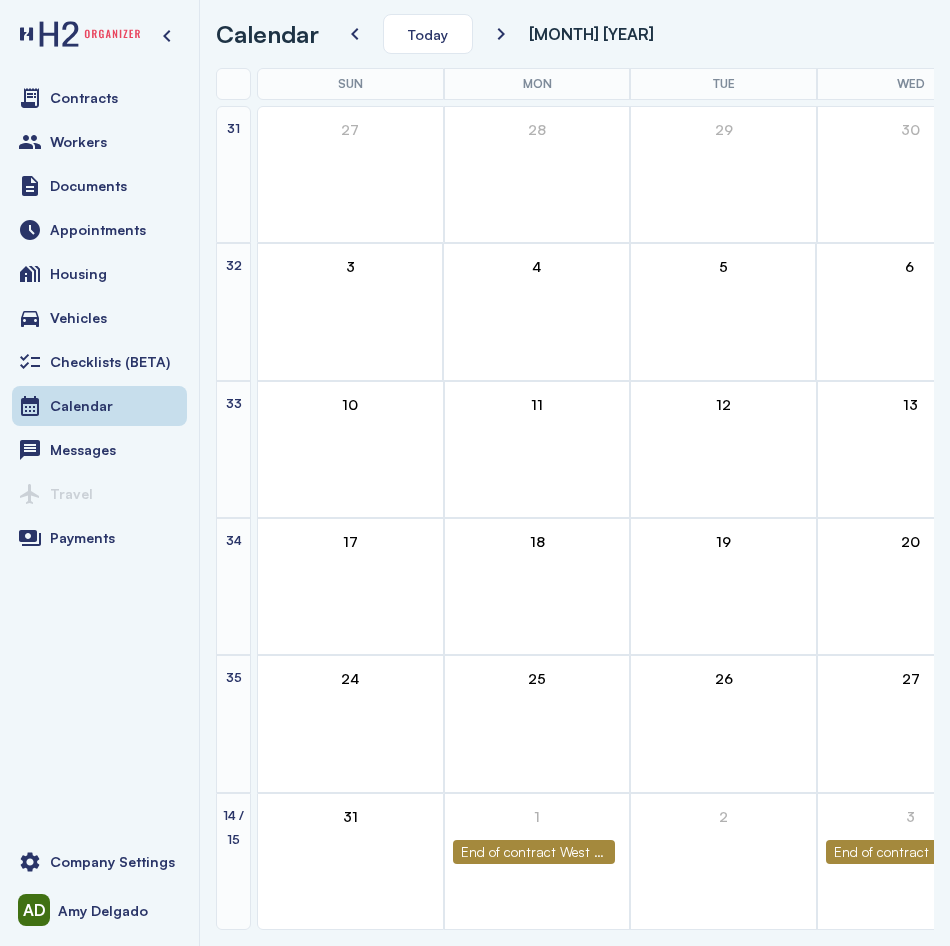 click on "End of contract West Pak Packer/Stacker 2025" at bounding box center (534, 852) 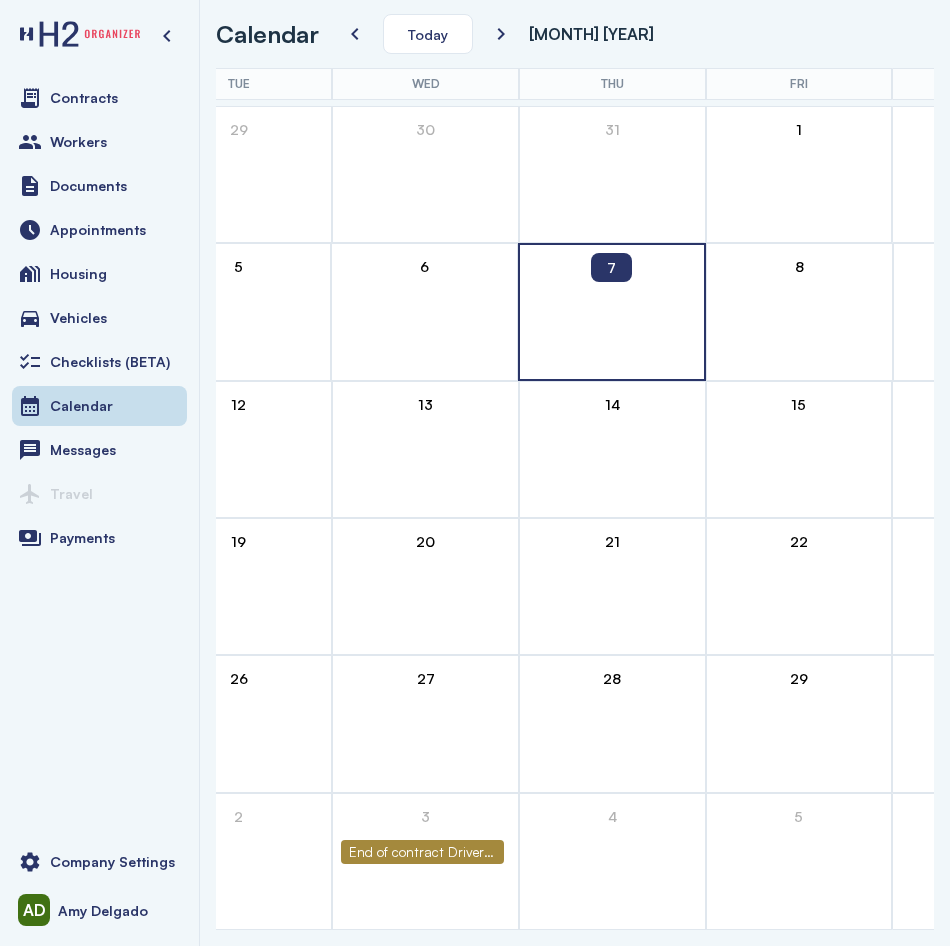scroll, scrollTop: 0, scrollLeft: 594, axis: horizontal 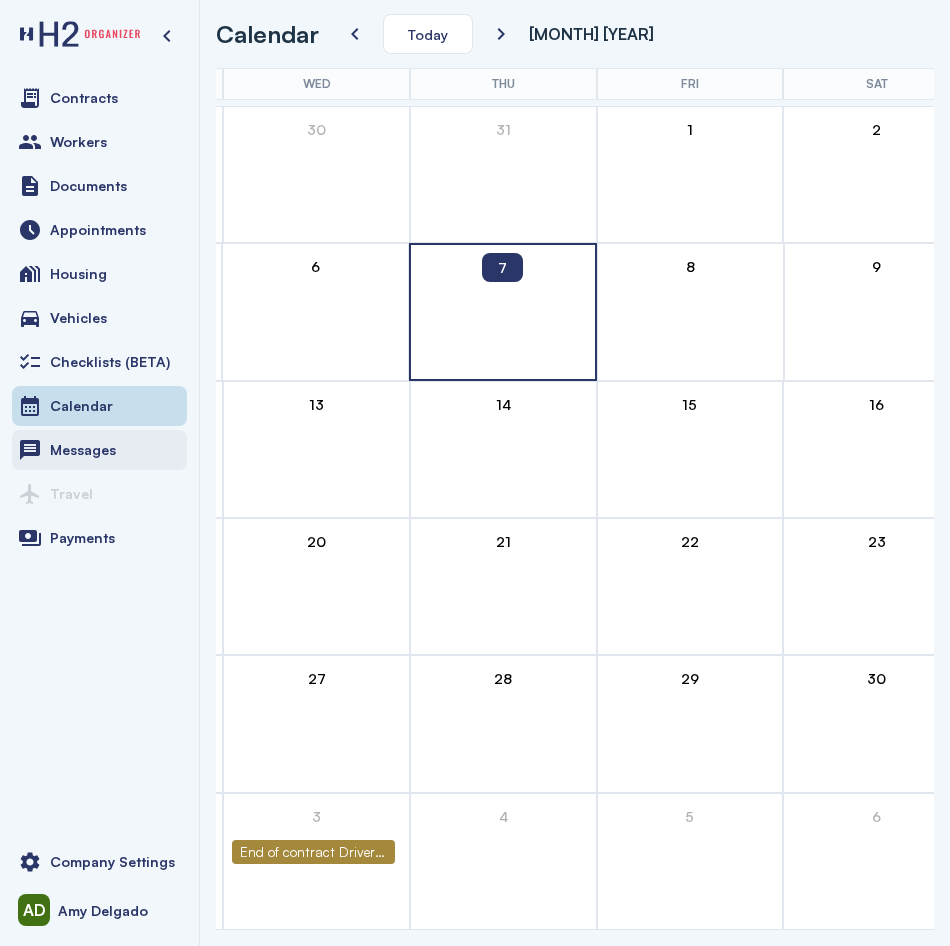 click on "Messages" at bounding box center [99, 450] 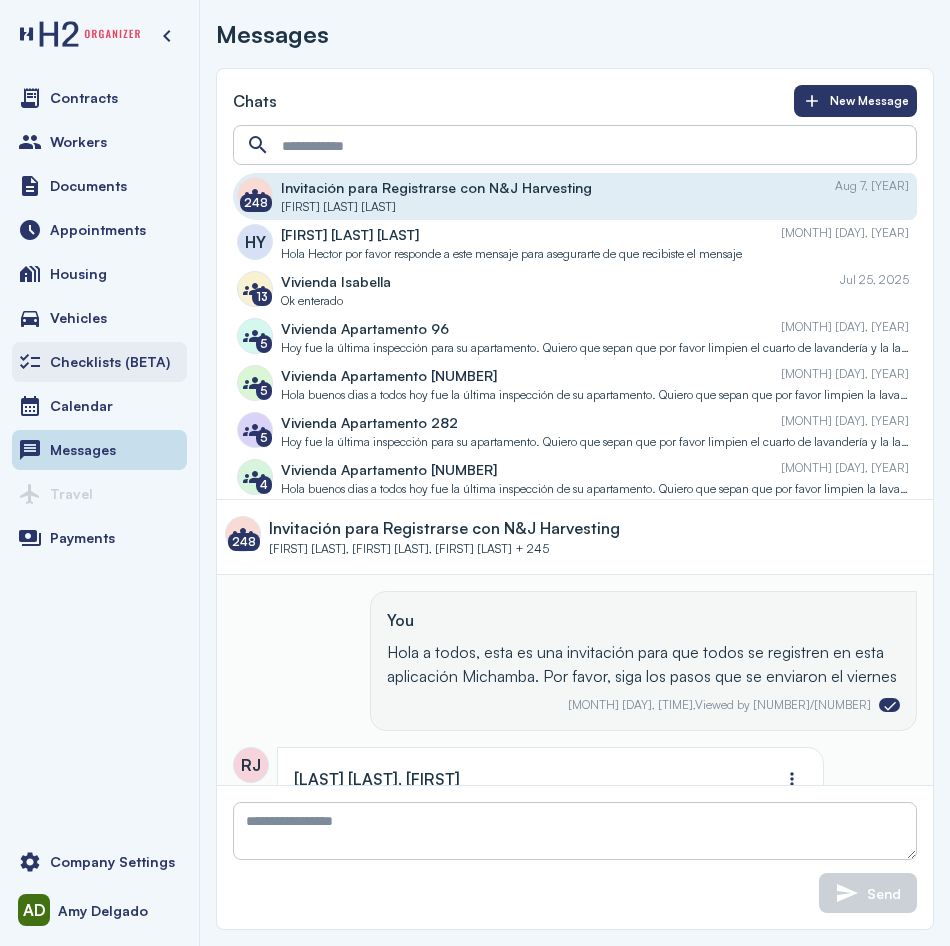 click on "Checklists (BETA)" at bounding box center [110, 362] 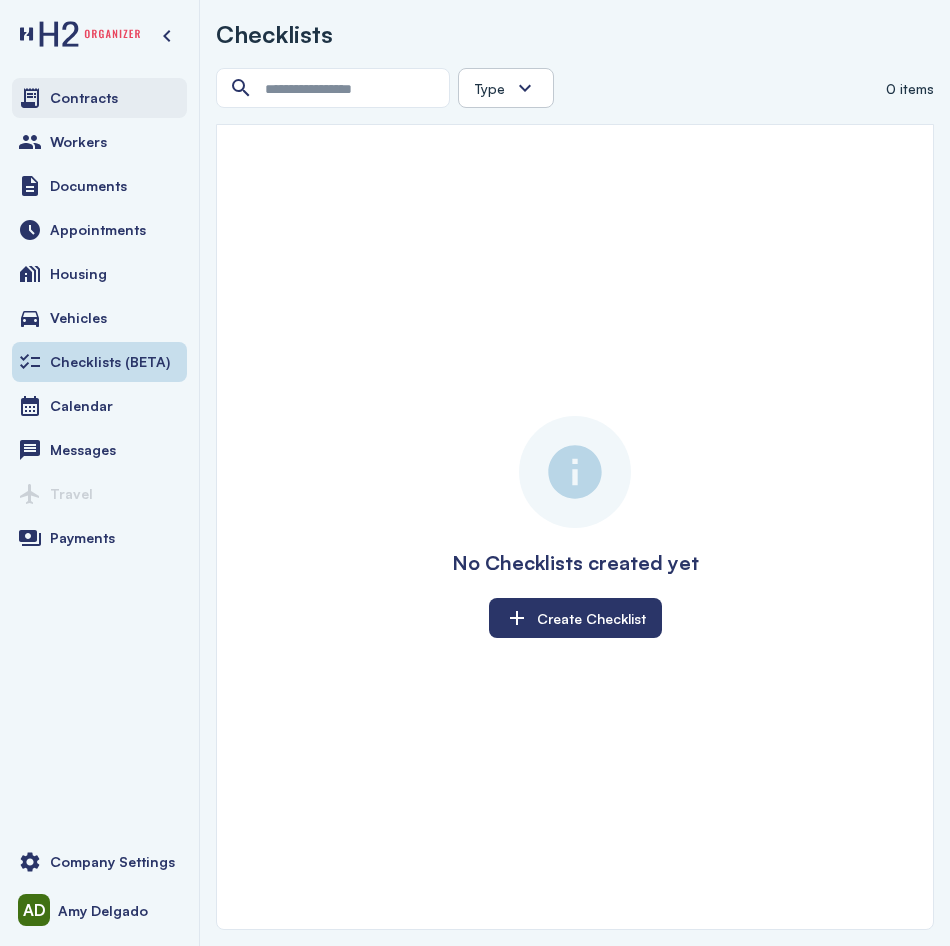 click on "Contracts" at bounding box center [84, 98] 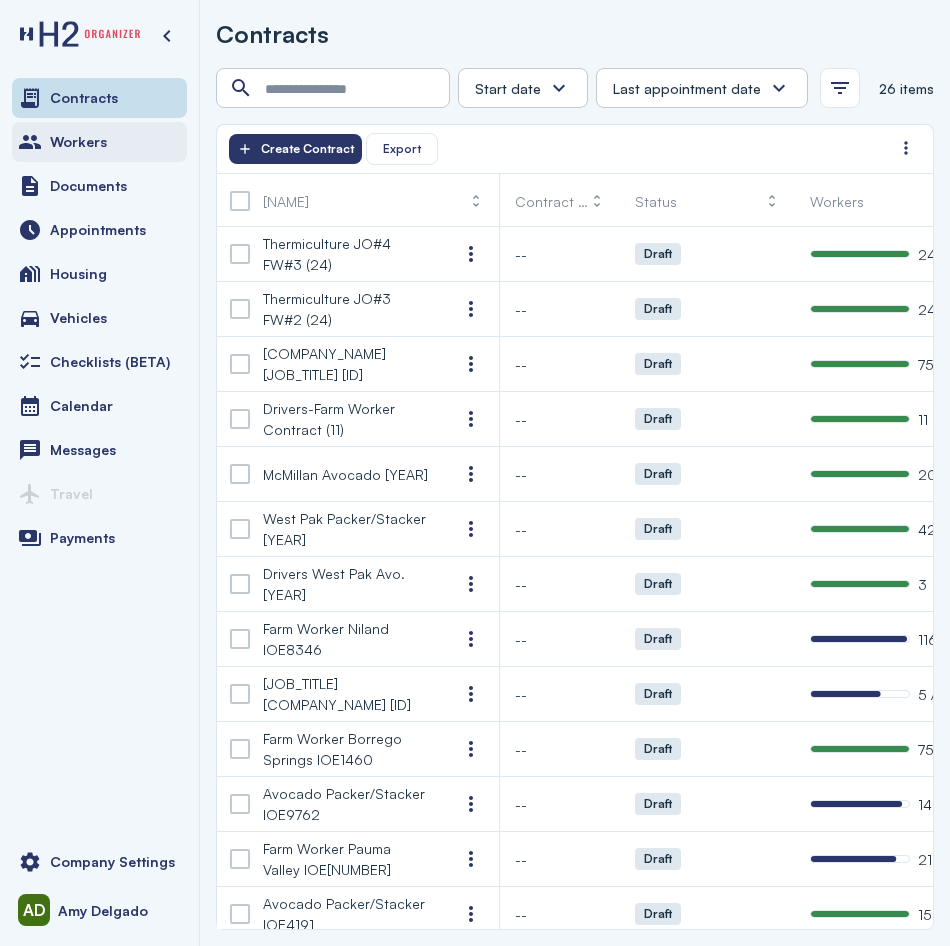 click on "Workers" at bounding box center [99, 142] 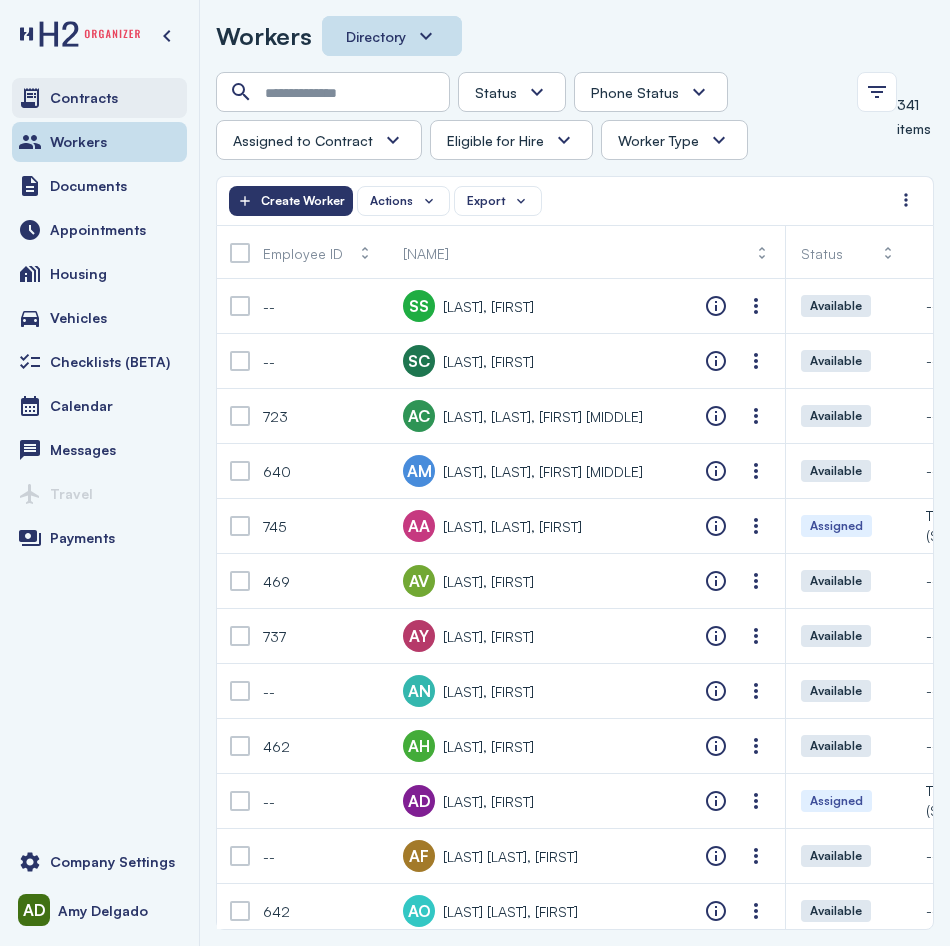 click on "Contracts" at bounding box center [84, 98] 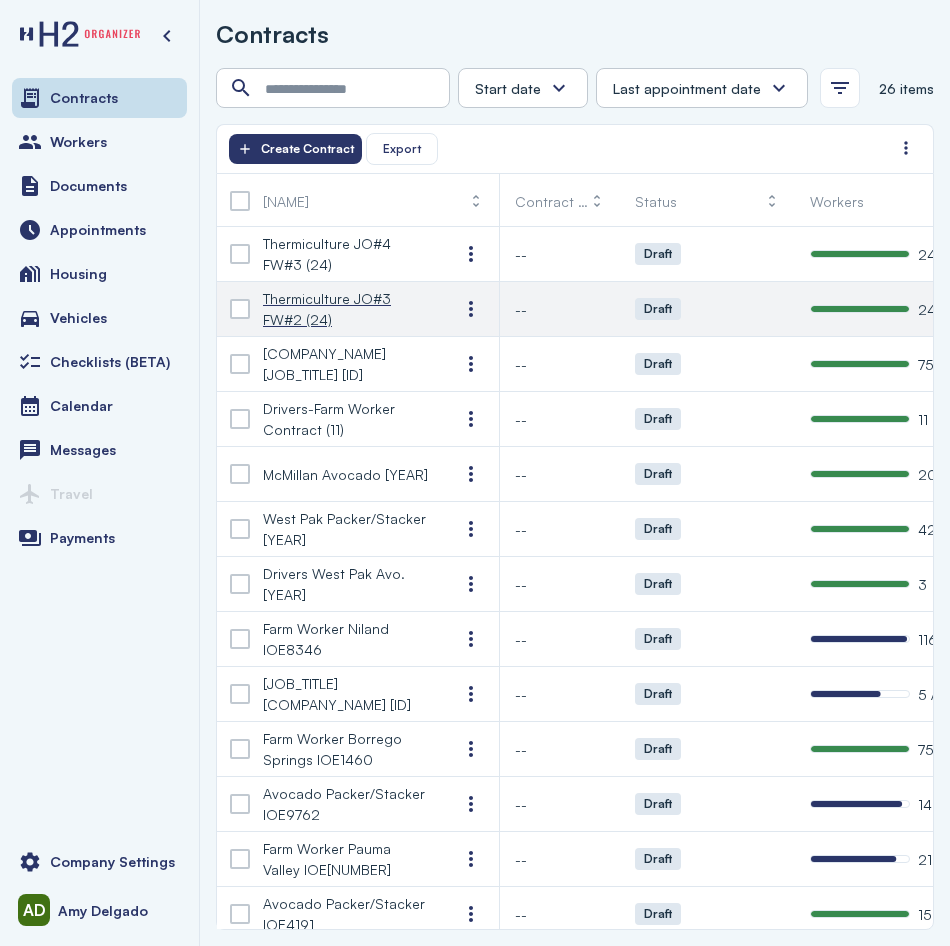 click on "Thermiculture JO#3 FW#2  (24)" at bounding box center (345, 309) 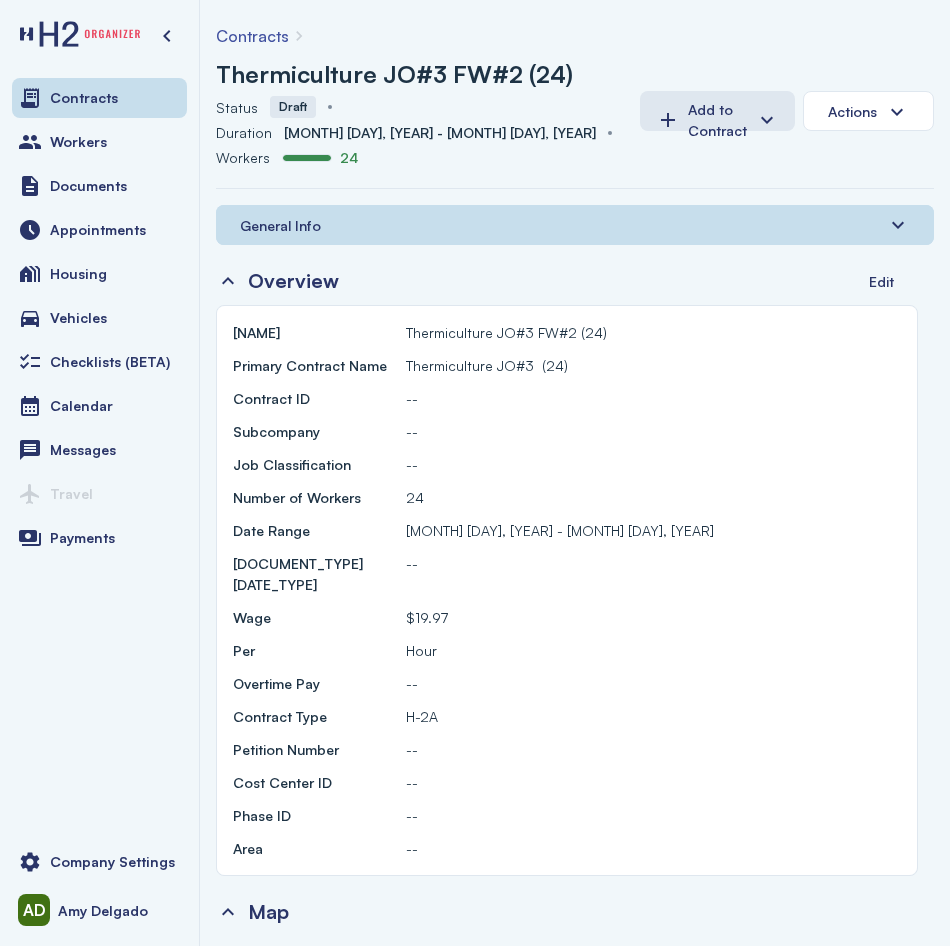 click on "General Info" at bounding box center [575, 225] 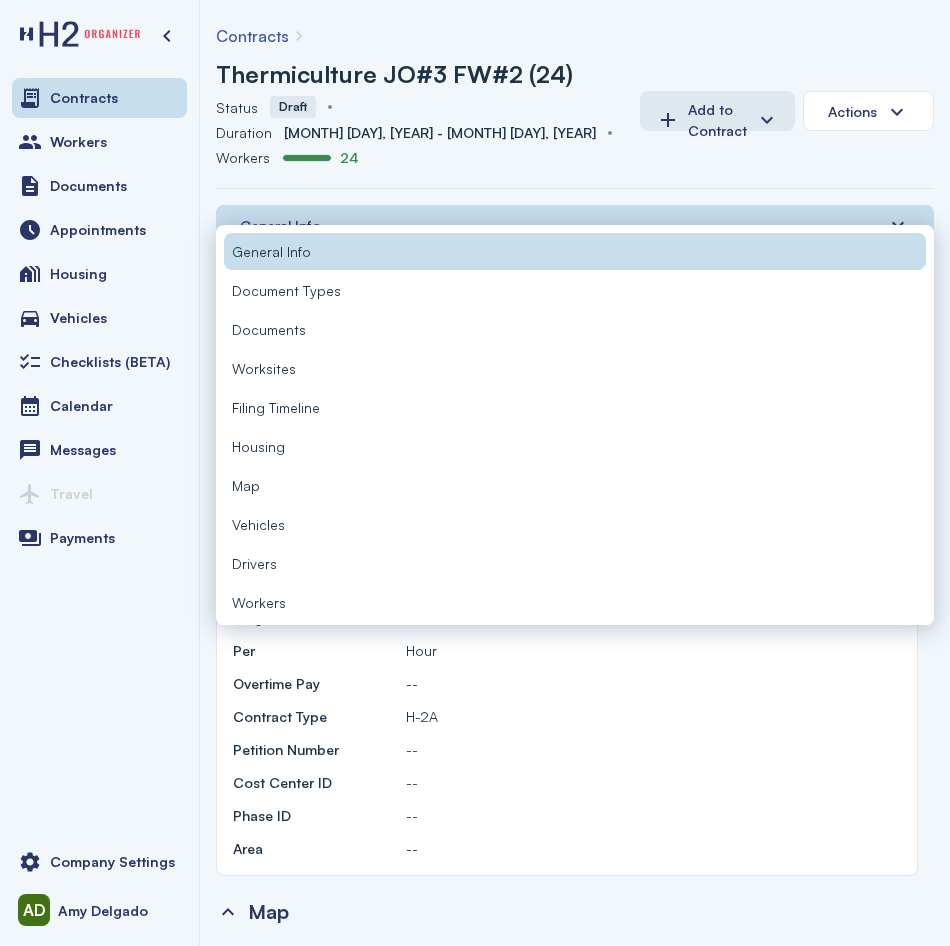 click on "Workers" at bounding box center (259, 602) 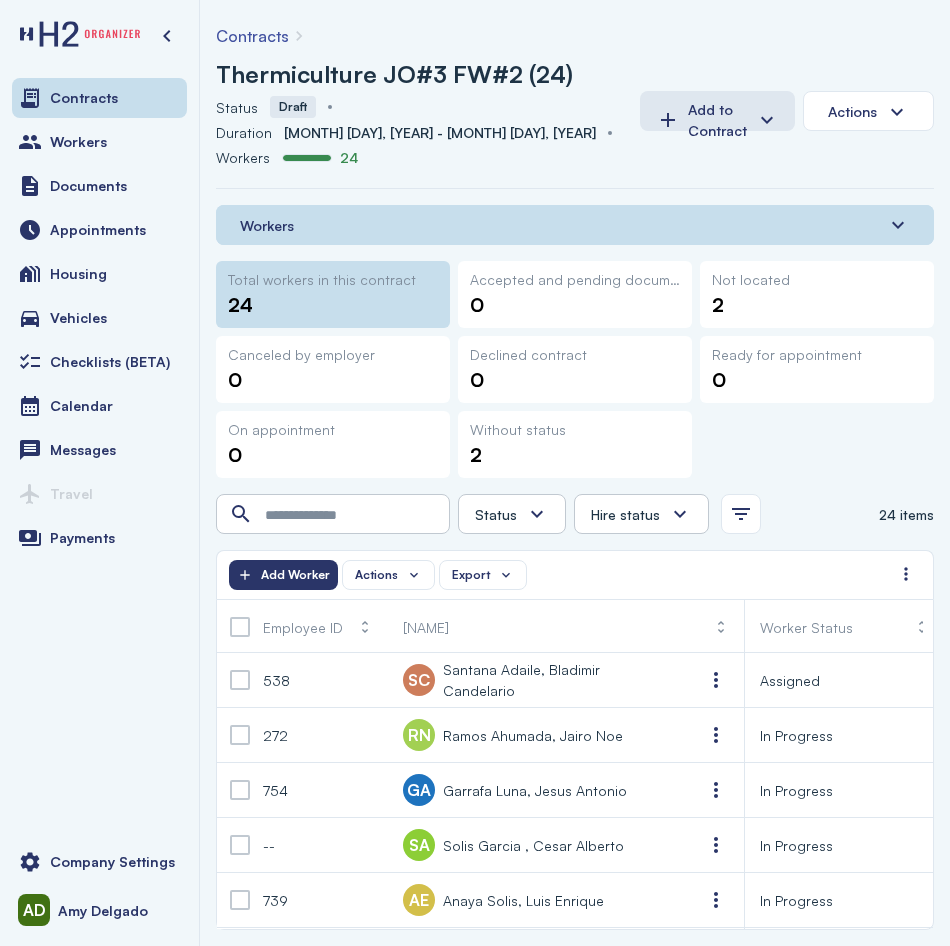 scroll, scrollTop: 0, scrollLeft: 302, axis: horizontal 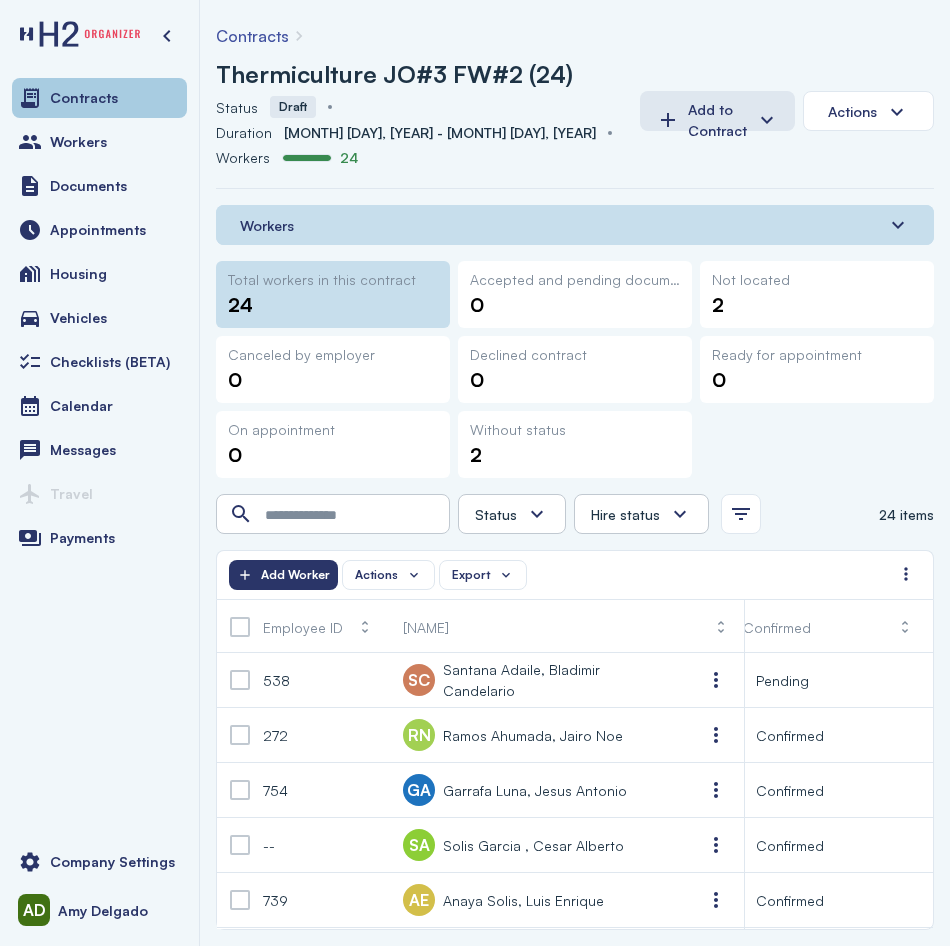click on "Contracts" at bounding box center [99, 98] 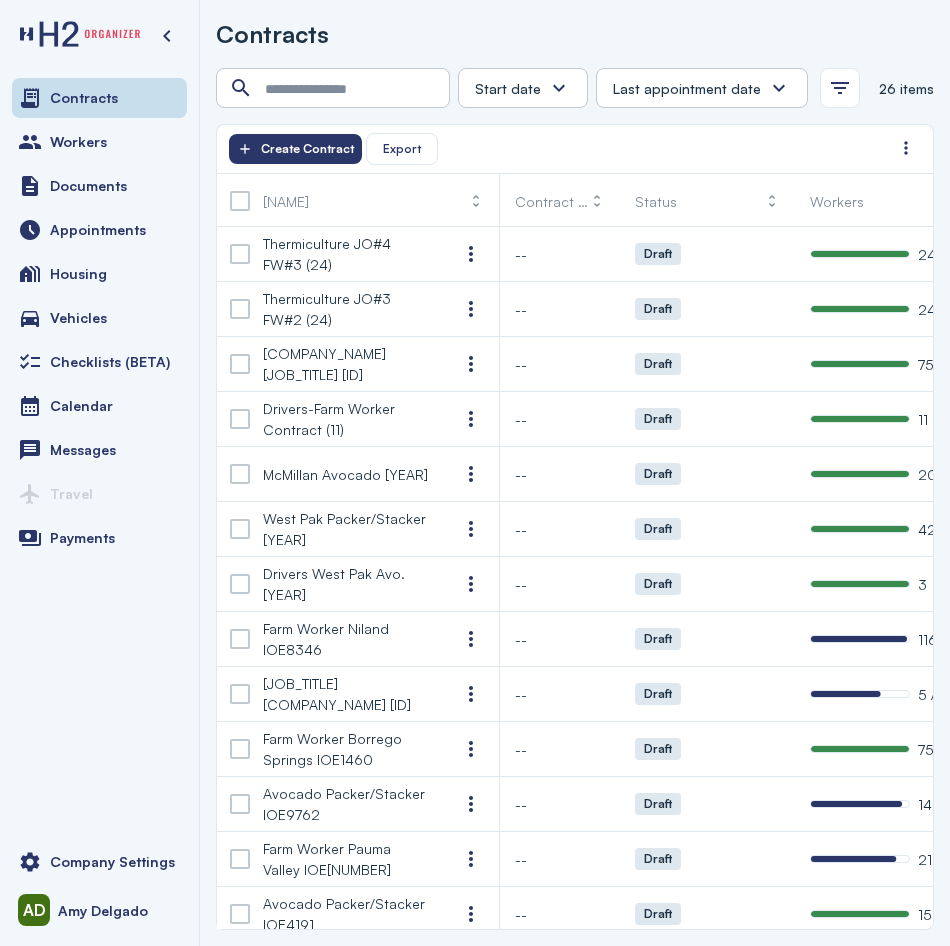 scroll, scrollTop: 0, scrollLeft: 42, axis: horizontal 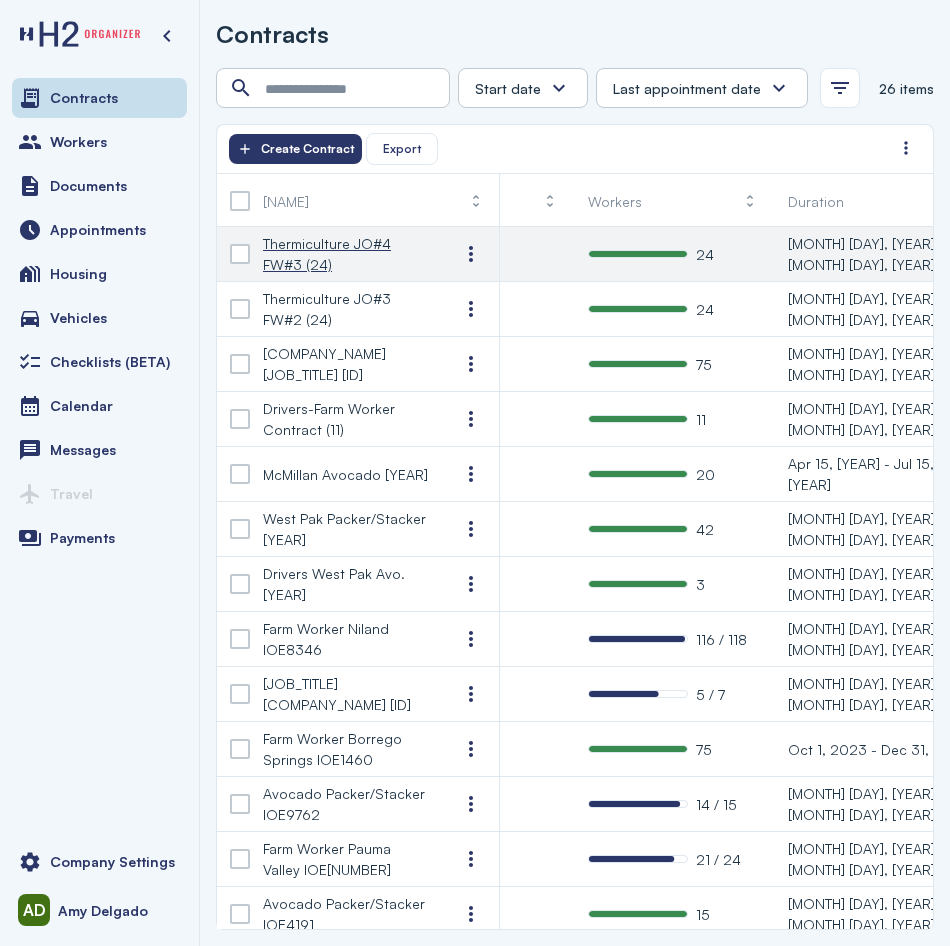 click on "[CONTRACT NAME]" at bounding box center (345, 254) 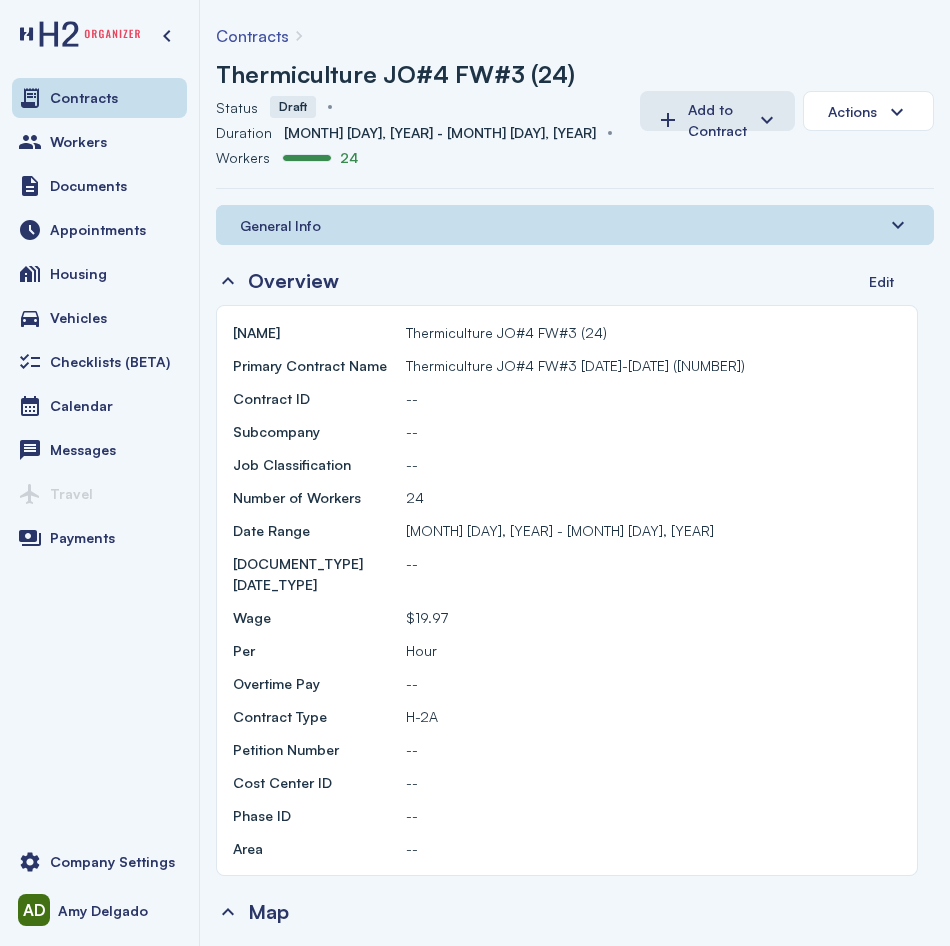 click on "General Info" at bounding box center [575, 225] 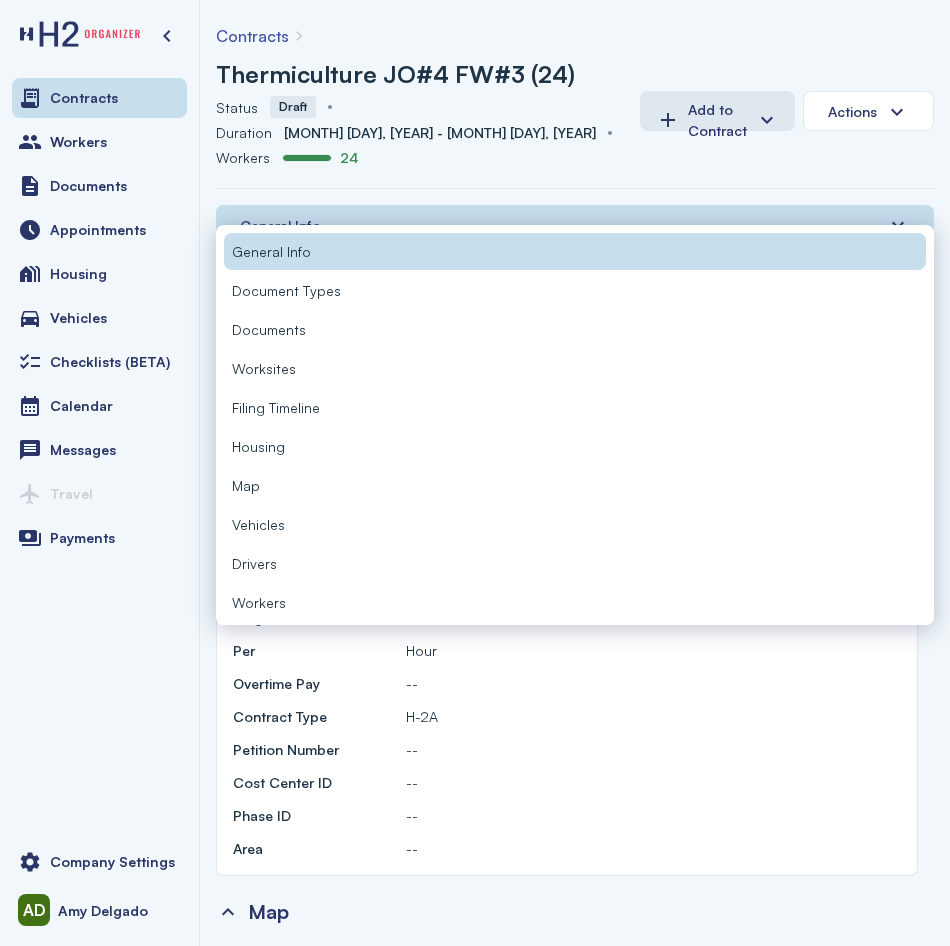 click on "Workers" at bounding box center [259, 602] 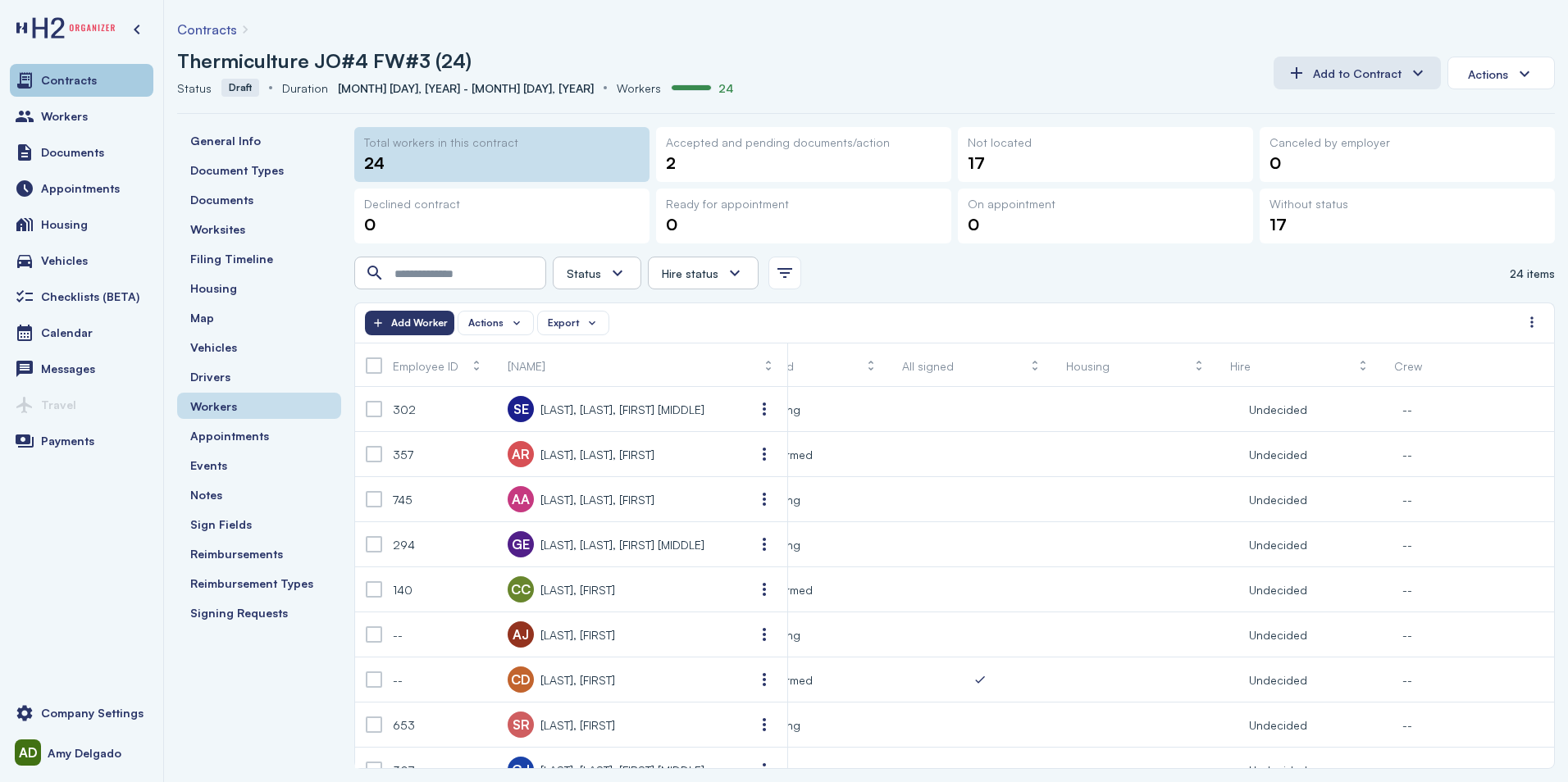 click on "Contracts" at bounding box center (81, 80) 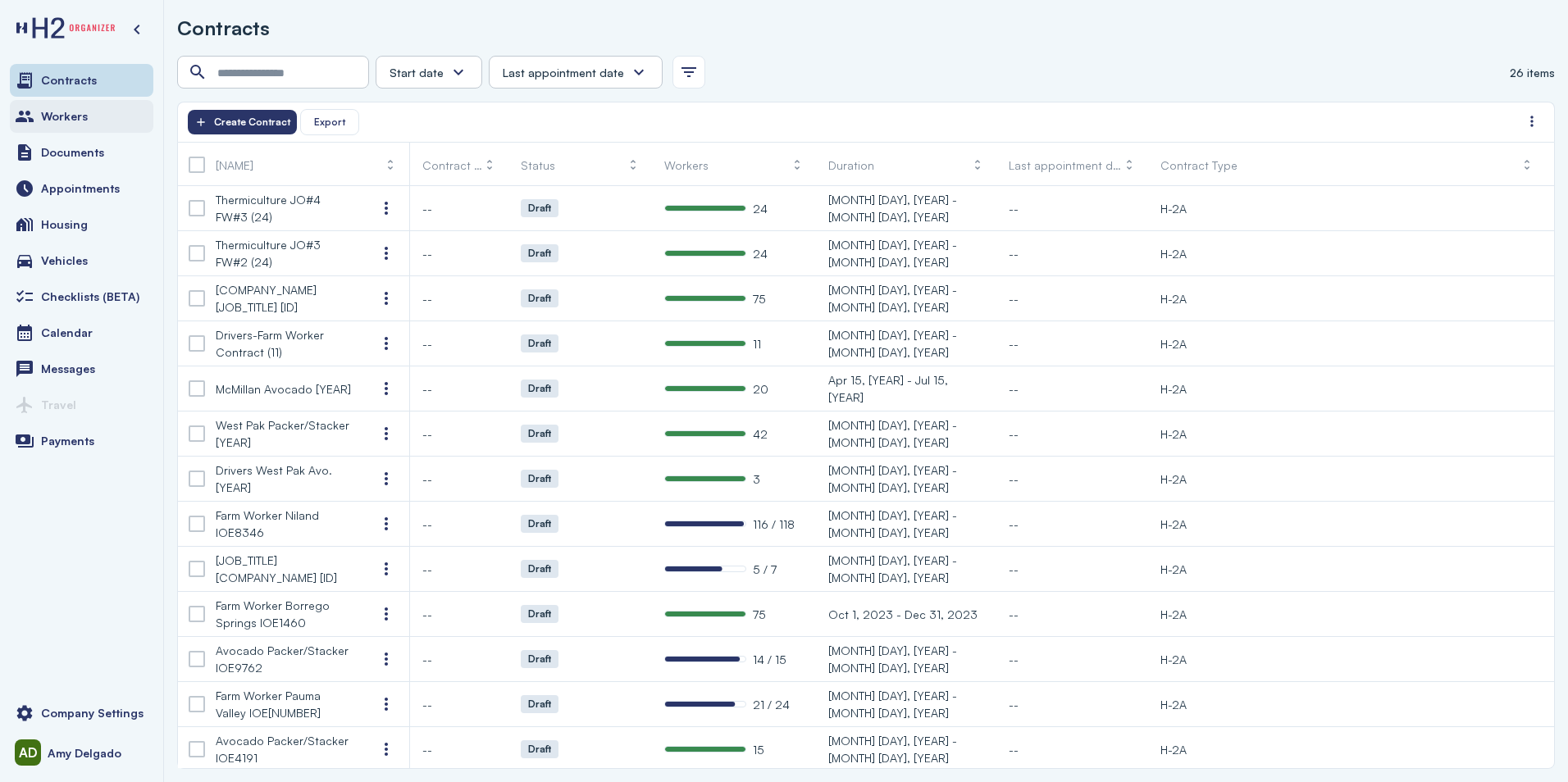 click on "Workers" at bounding box center [81, 116] 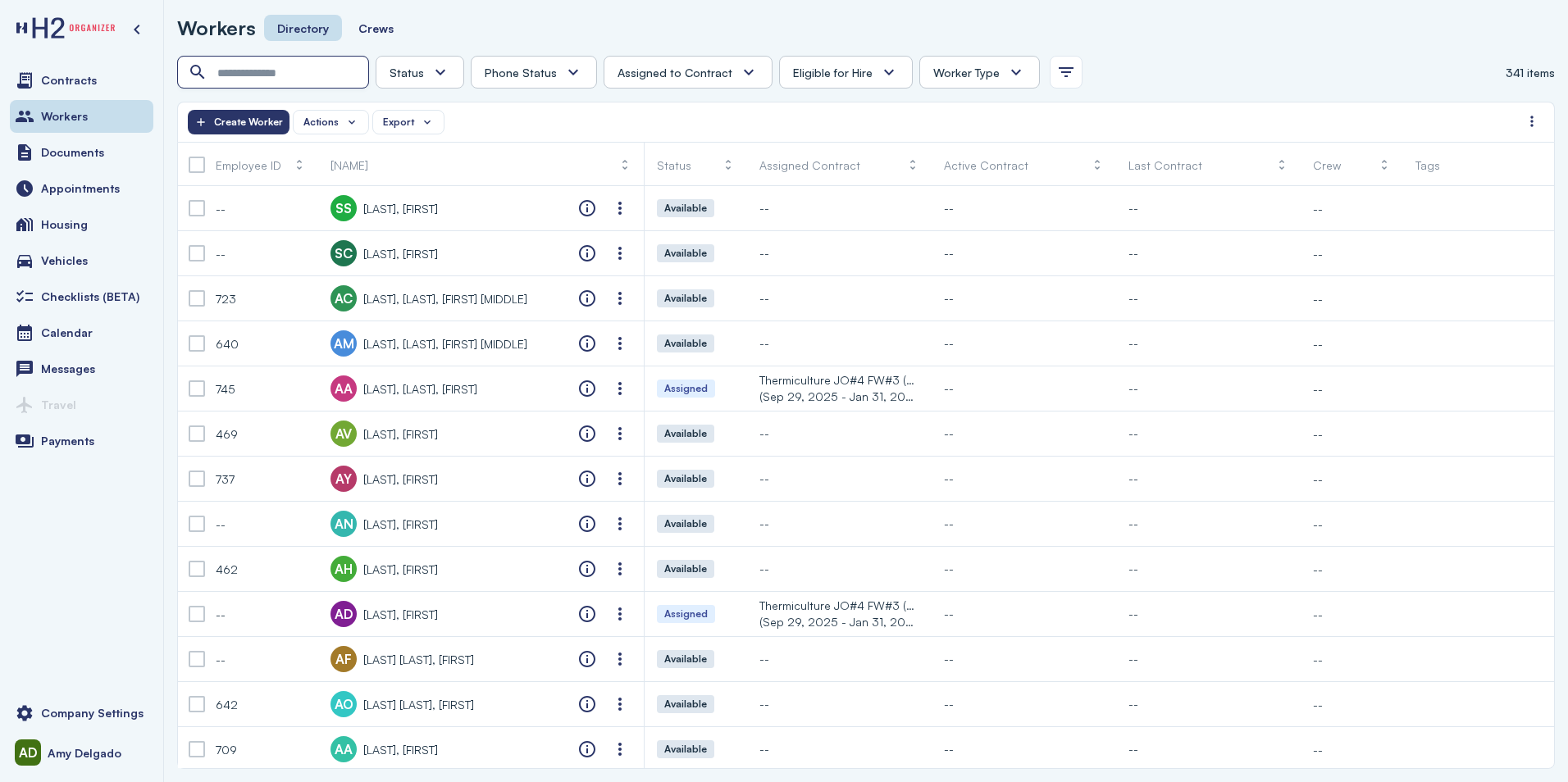 click at bounding box center [275, 73] 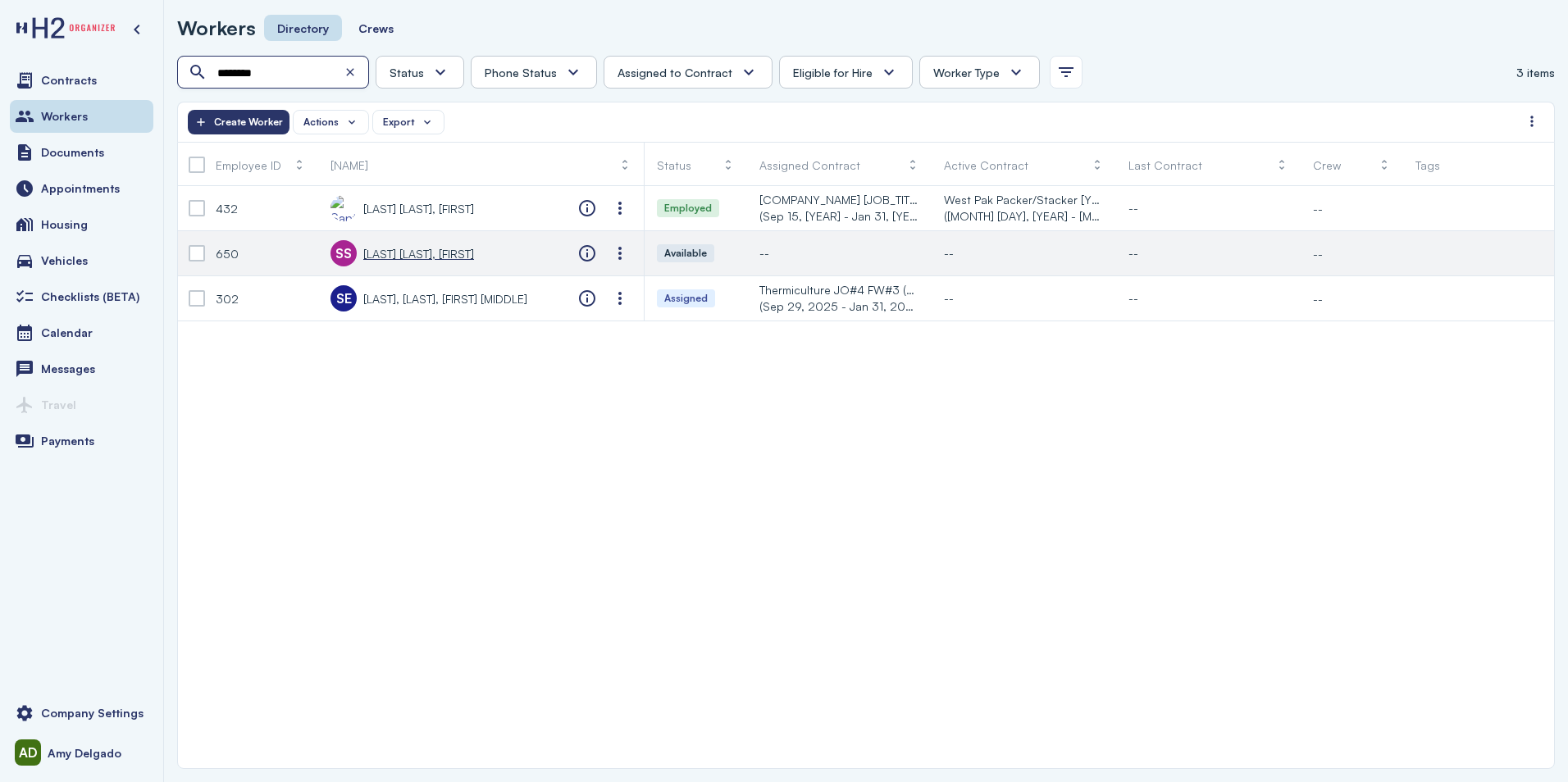 type on "********" 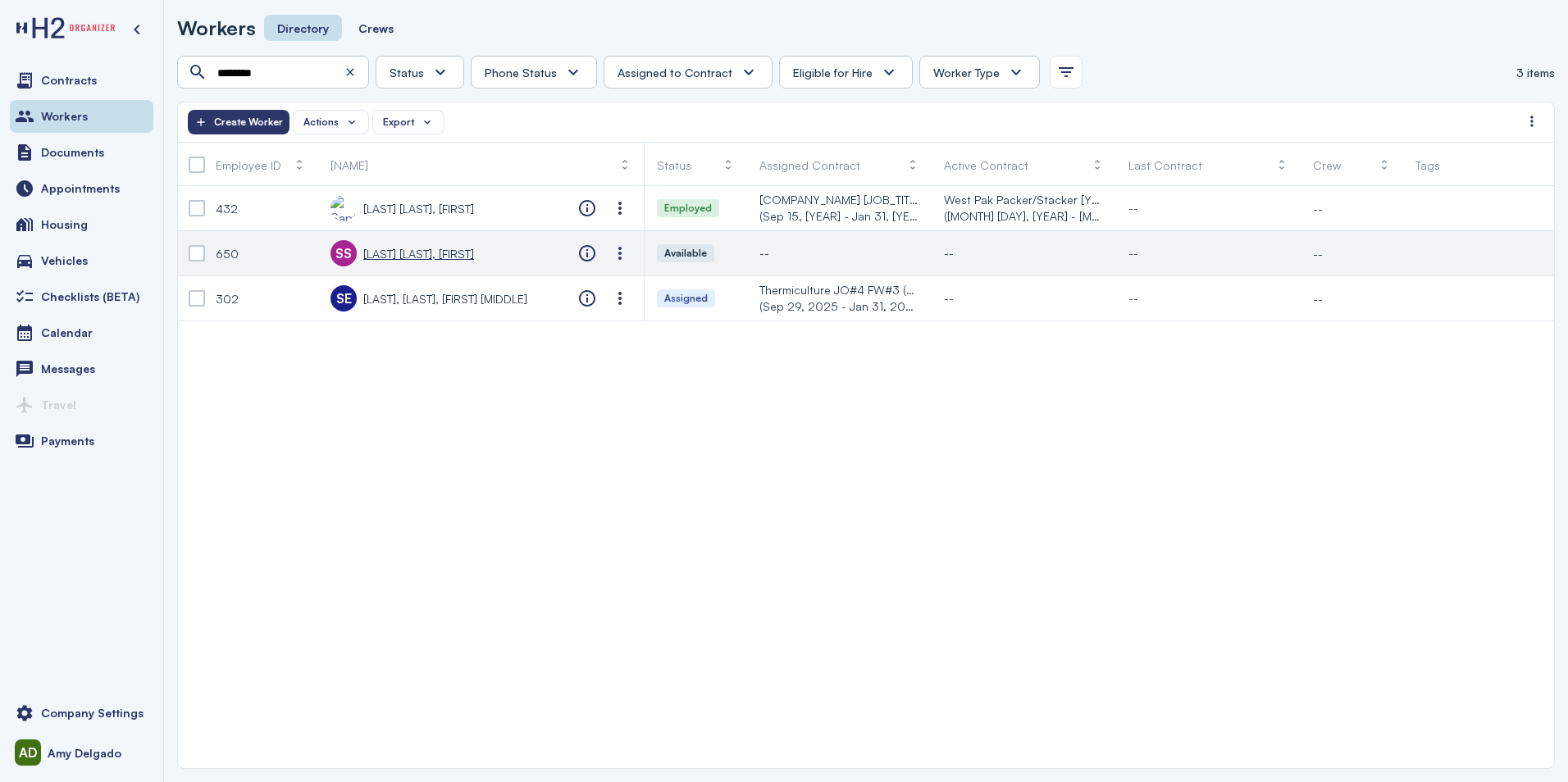 click on "[LAST], [FIRST] [MIDDLE]" at bounding box center (418, 253) 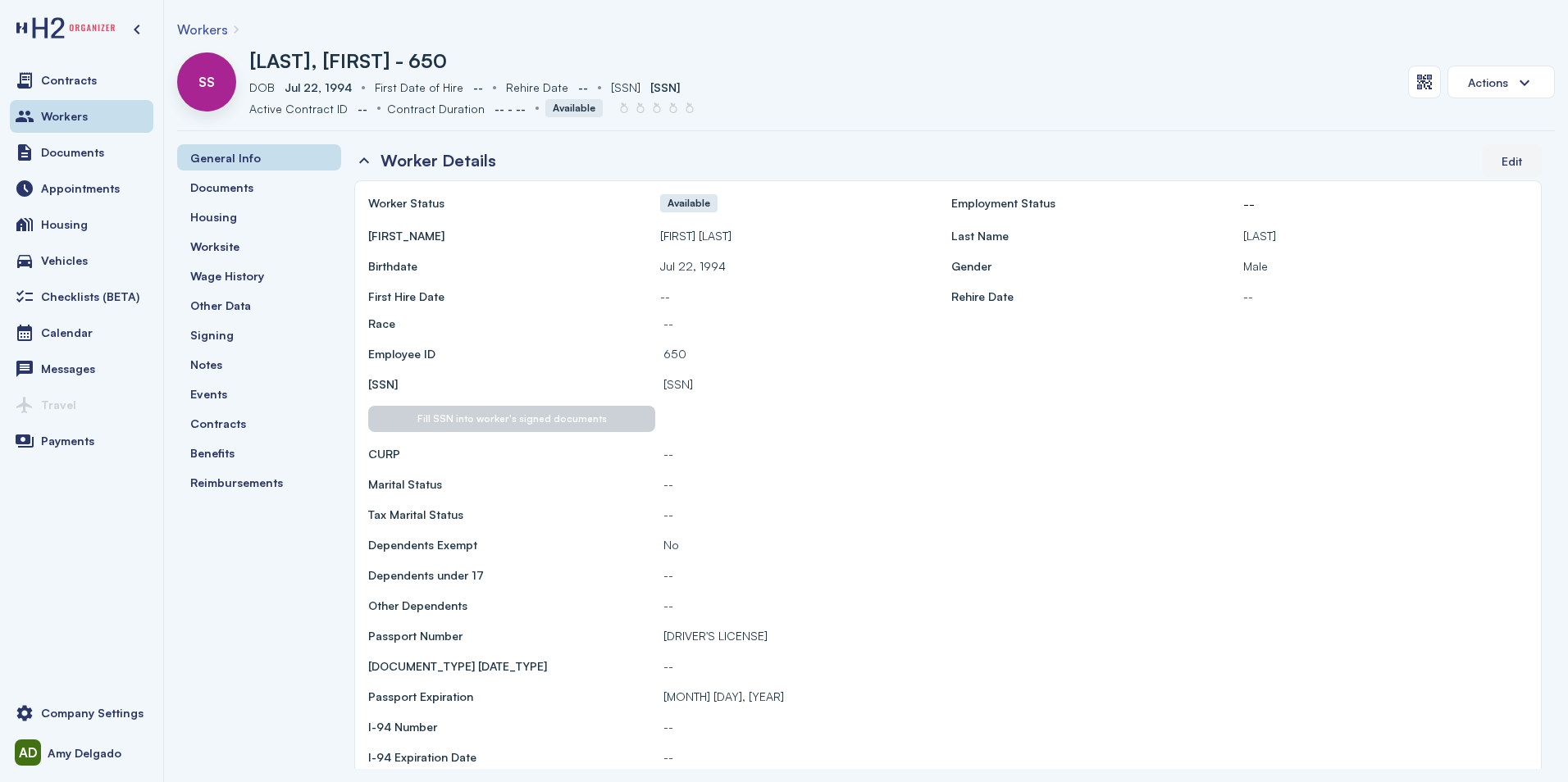 click on "Edit" at bounding box center [1511, 161] 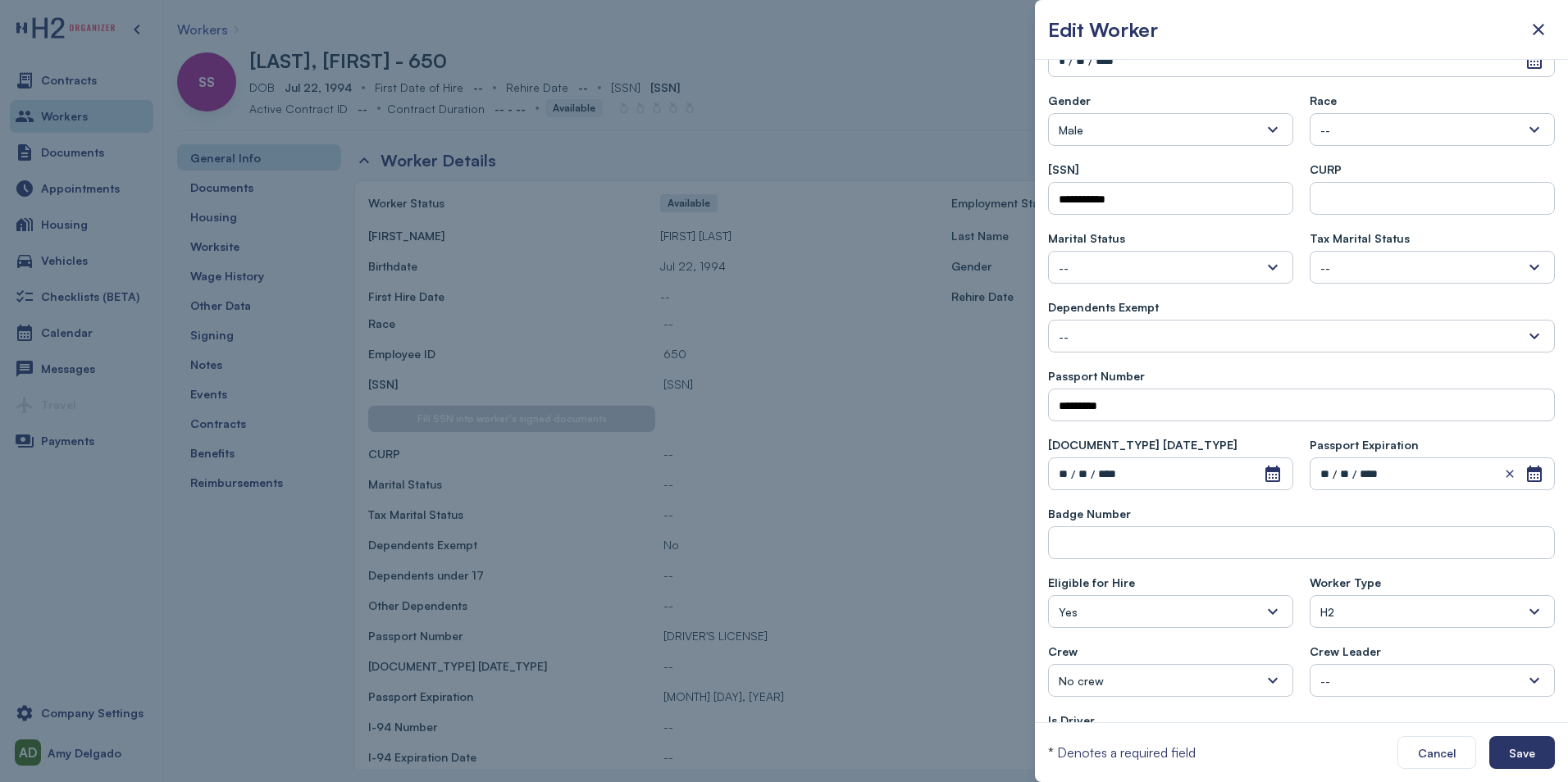 scroll, scrollTop: 423, scrollLeft: 0, axis: vertical 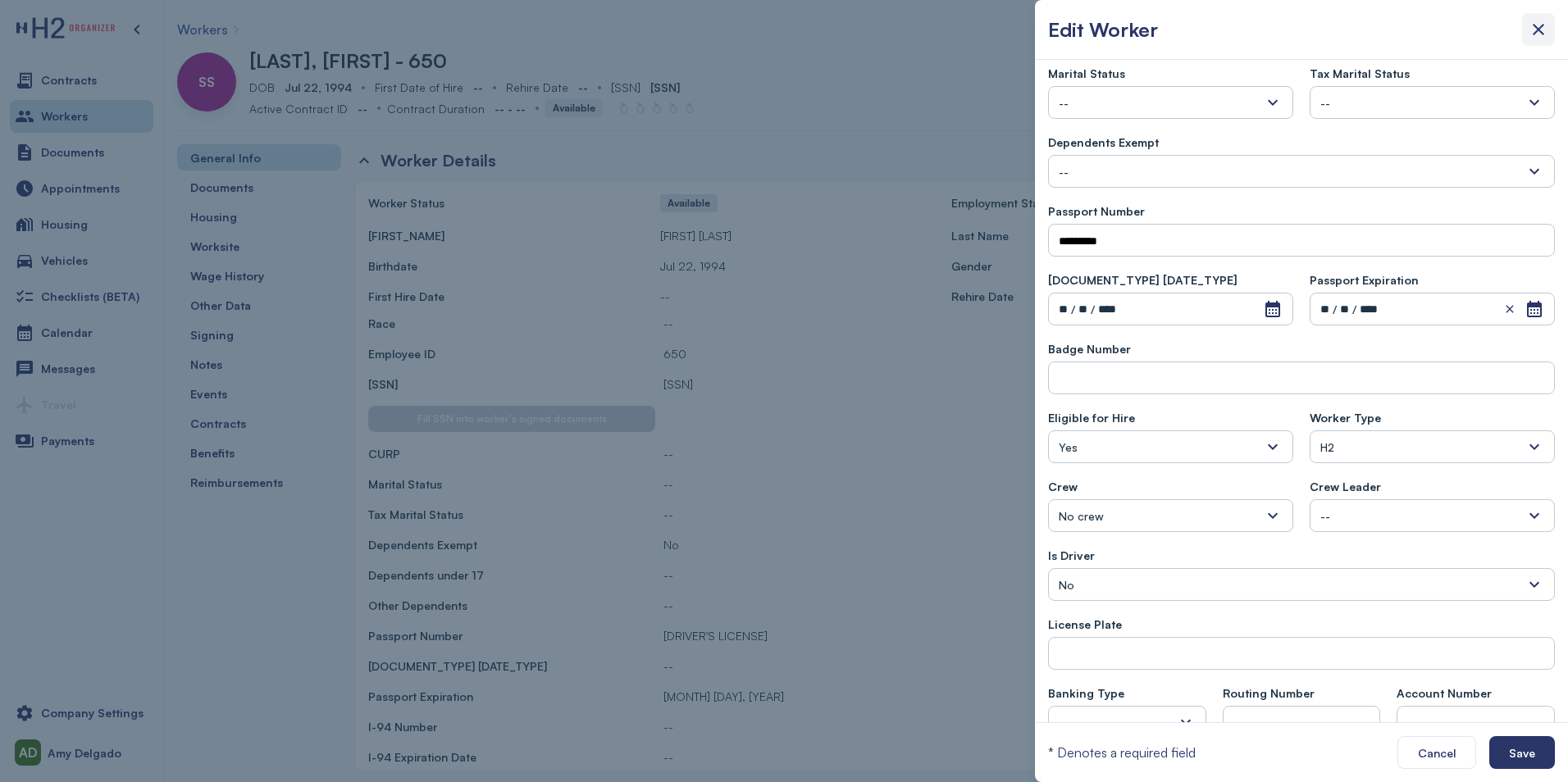 click at bounding box center [1538, 30] 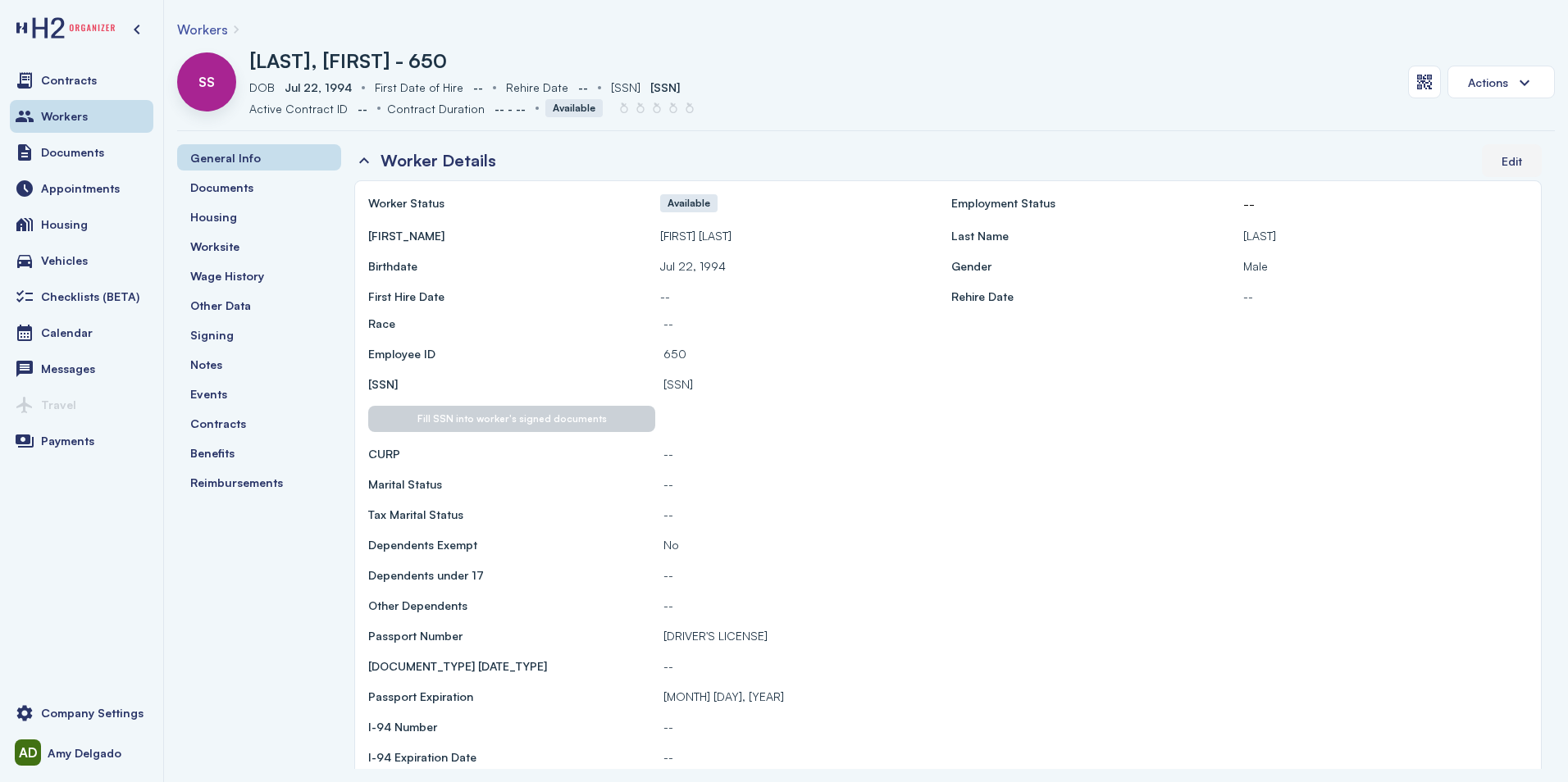 click on "Edit" at bounding box center (1511, 161) 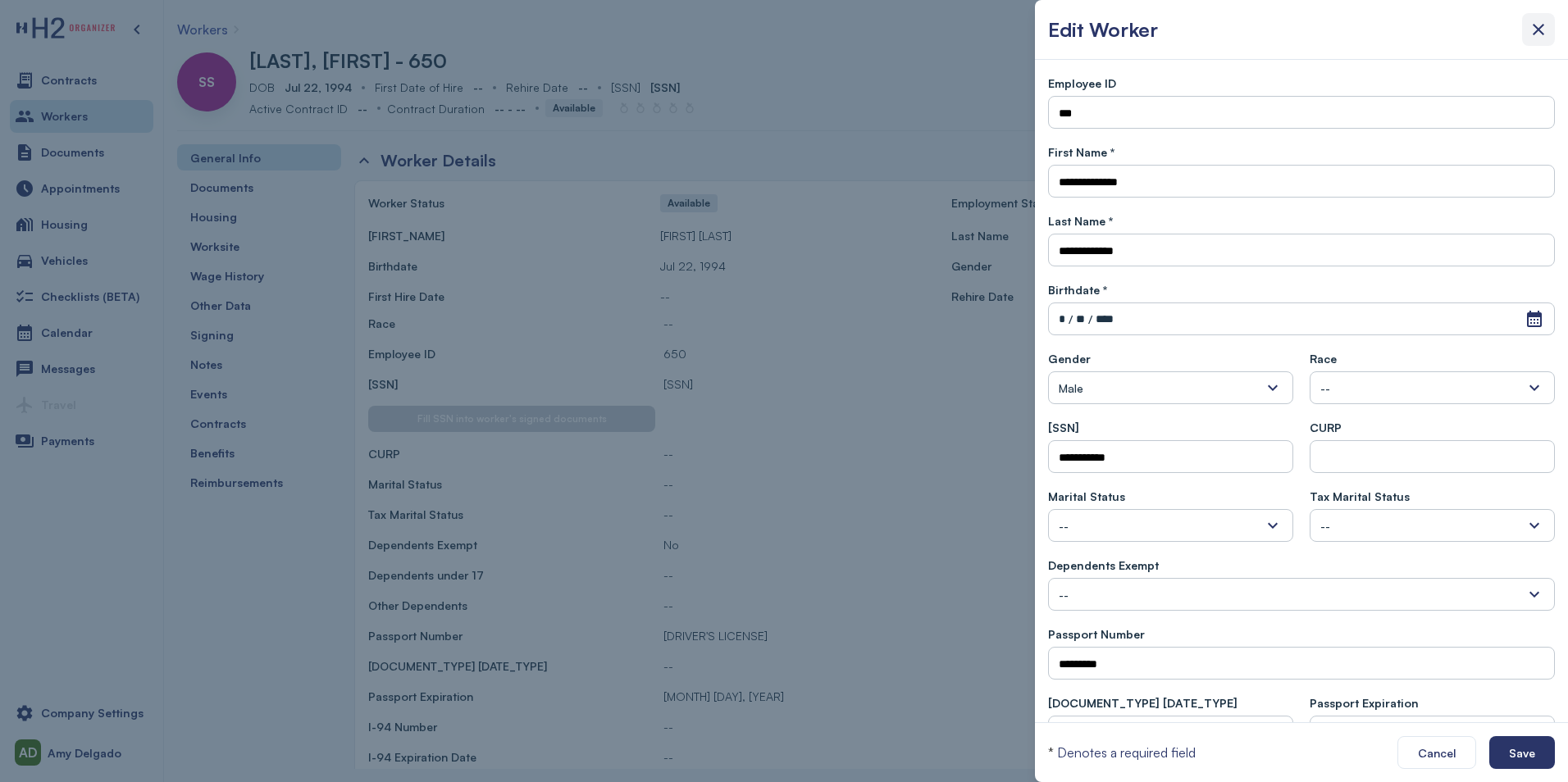 click at bounding box center [1538, 30] 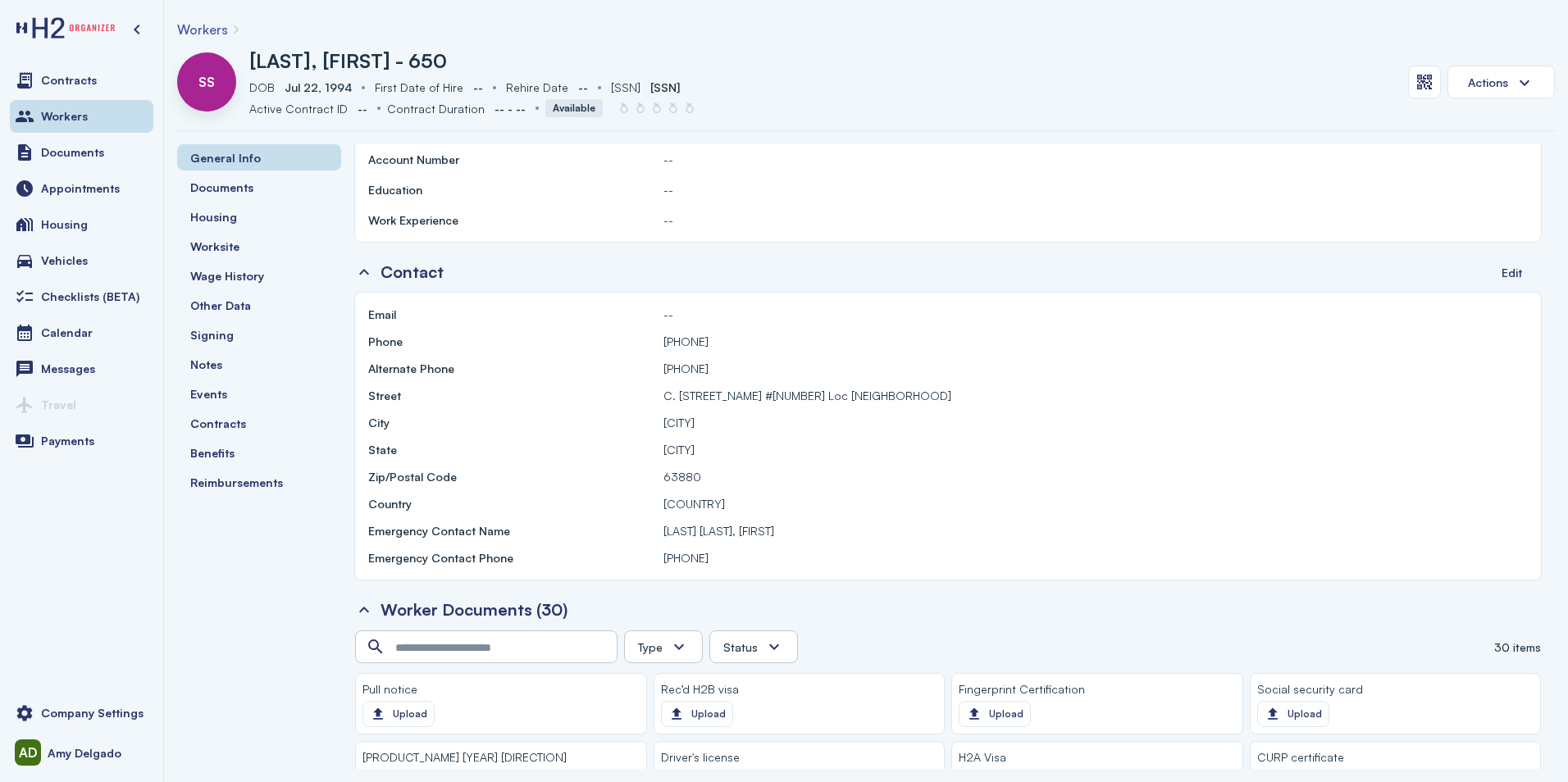 scroll, scrollTop: 902, scrollLeft: 0, axis: vertical 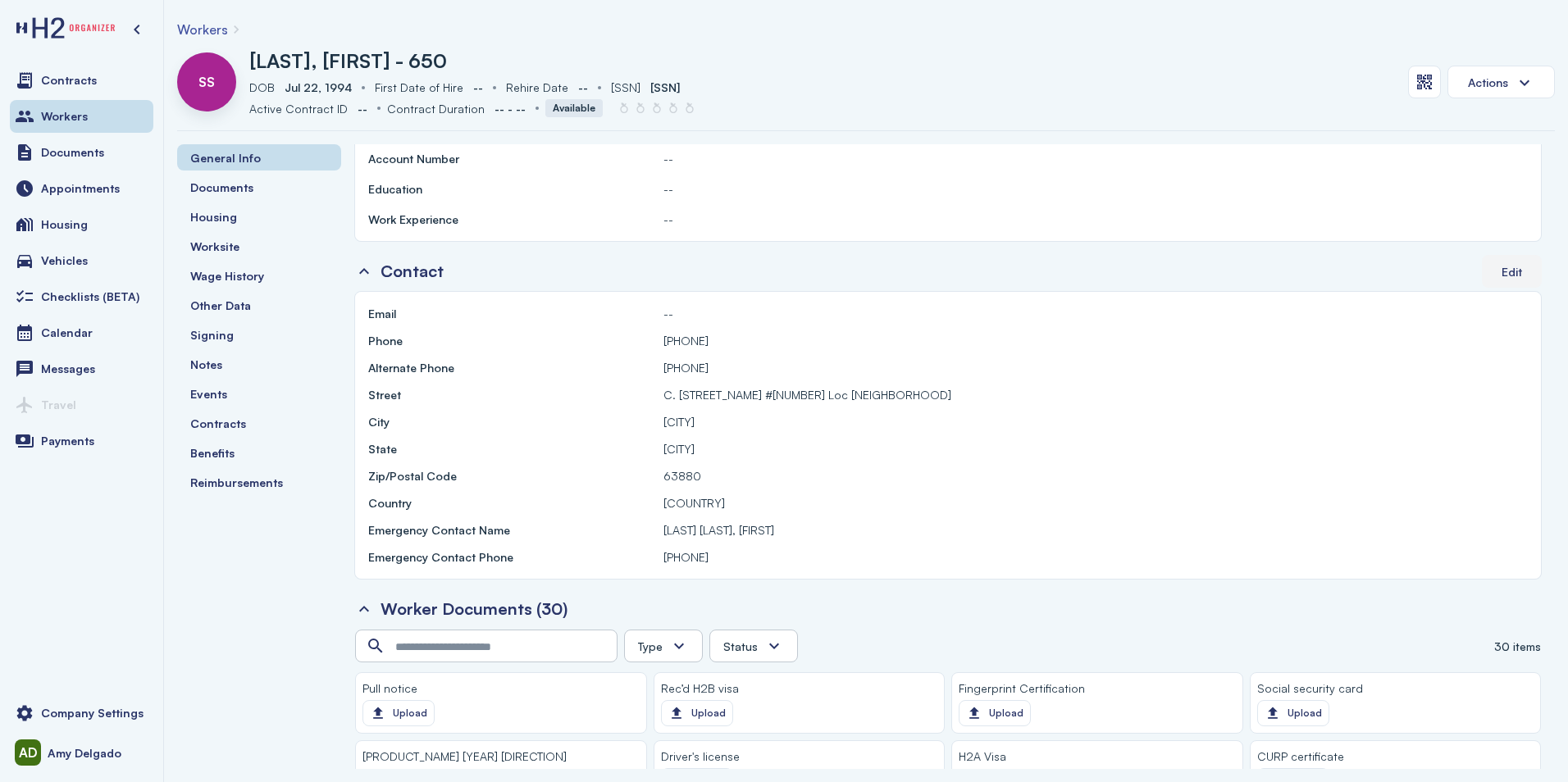 click on "Edit" at bounding box center (1511, 271) 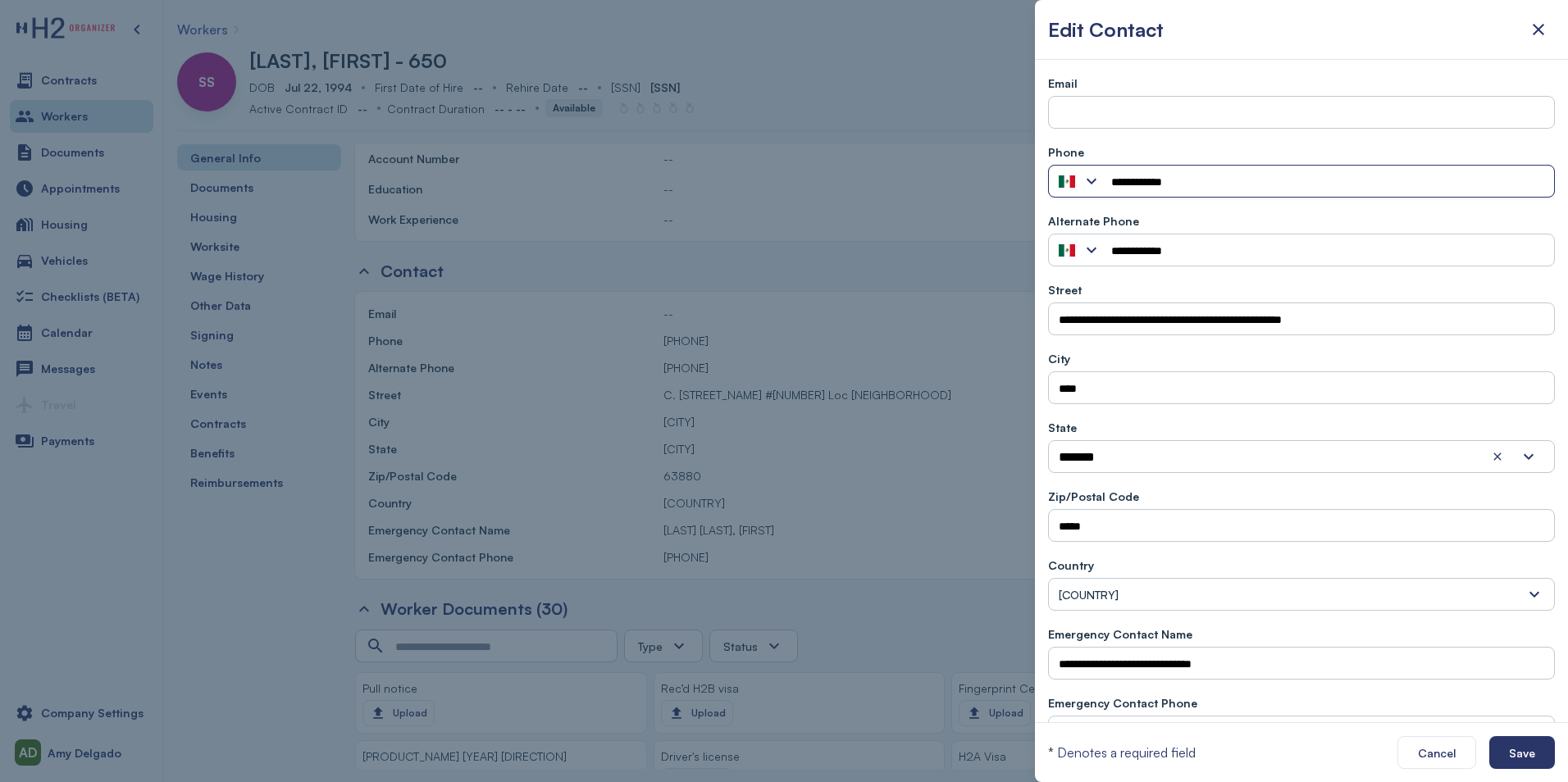 click on "**********" at bounding box center [1328, 182] 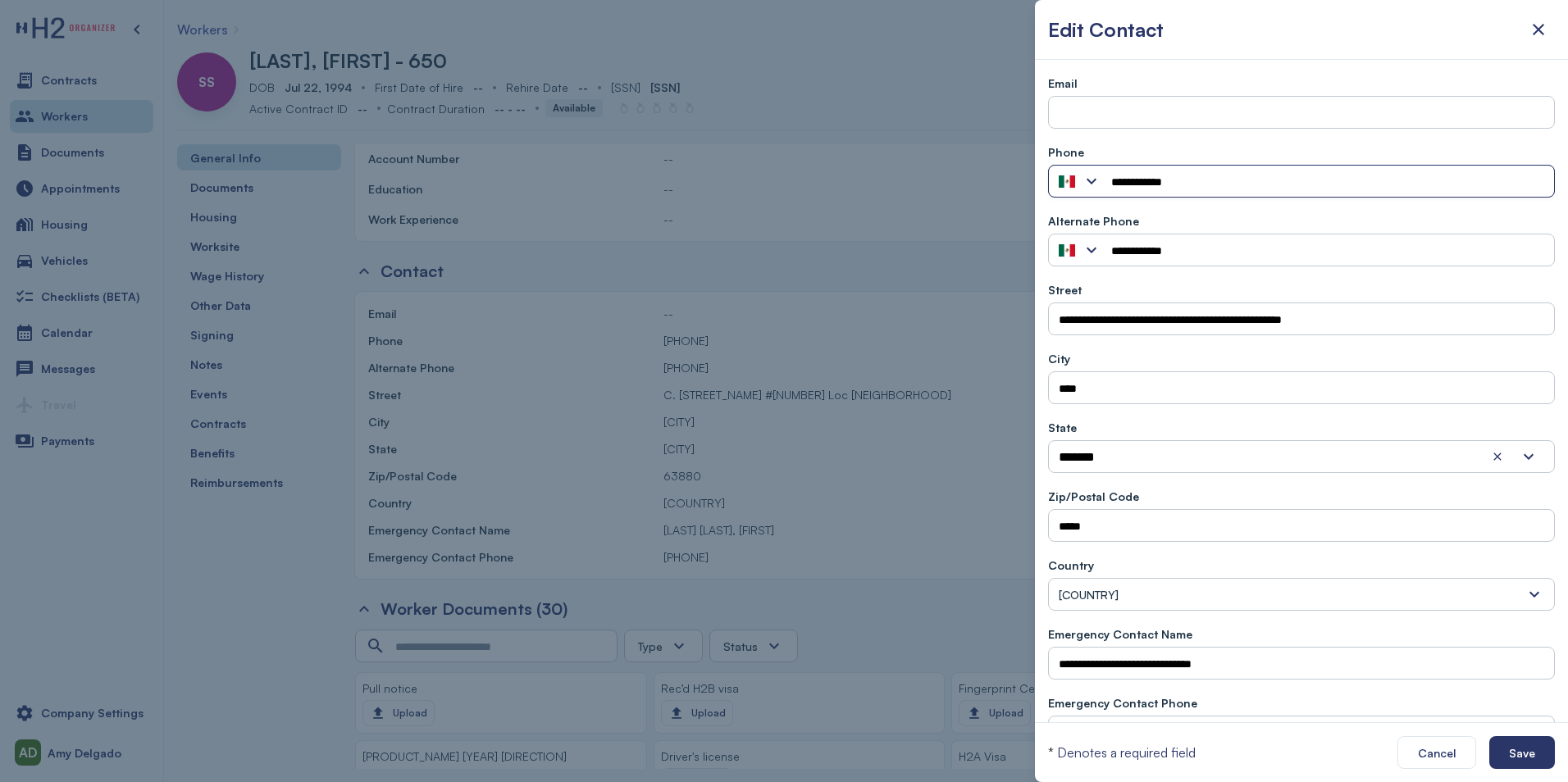 type on "**********" 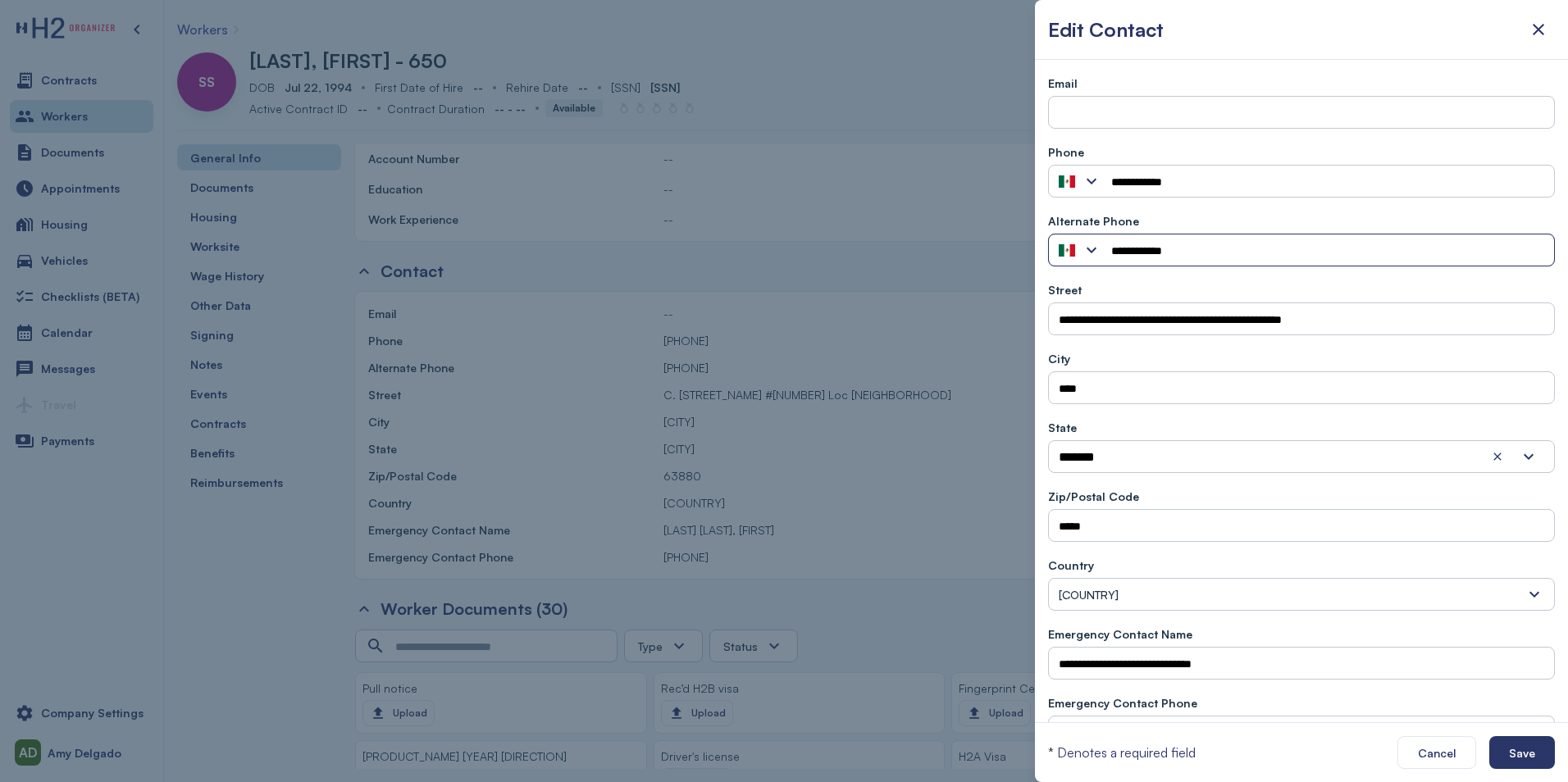 click on "**********" at bounding box center [1328, 251] 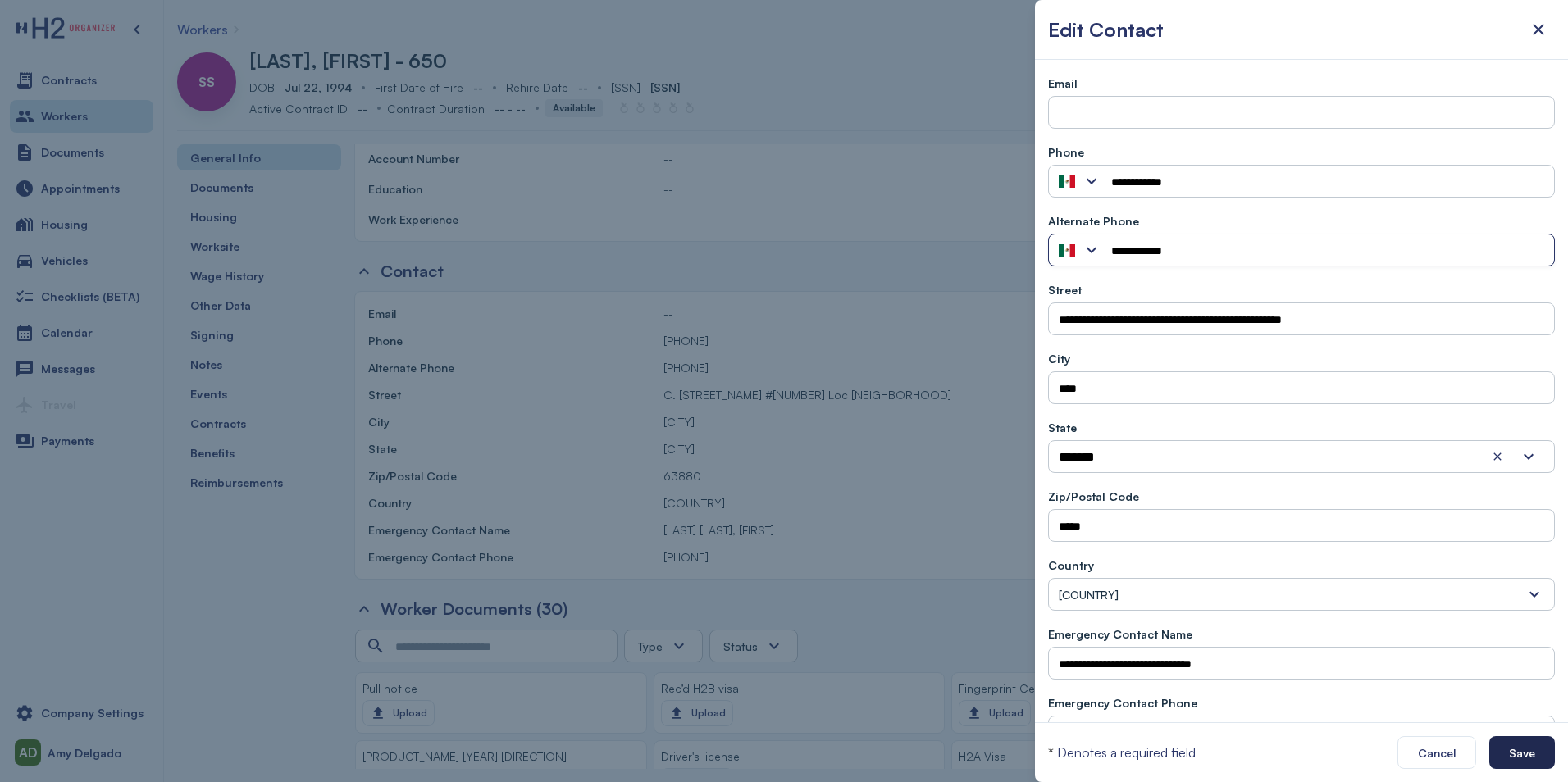 type on "**********" 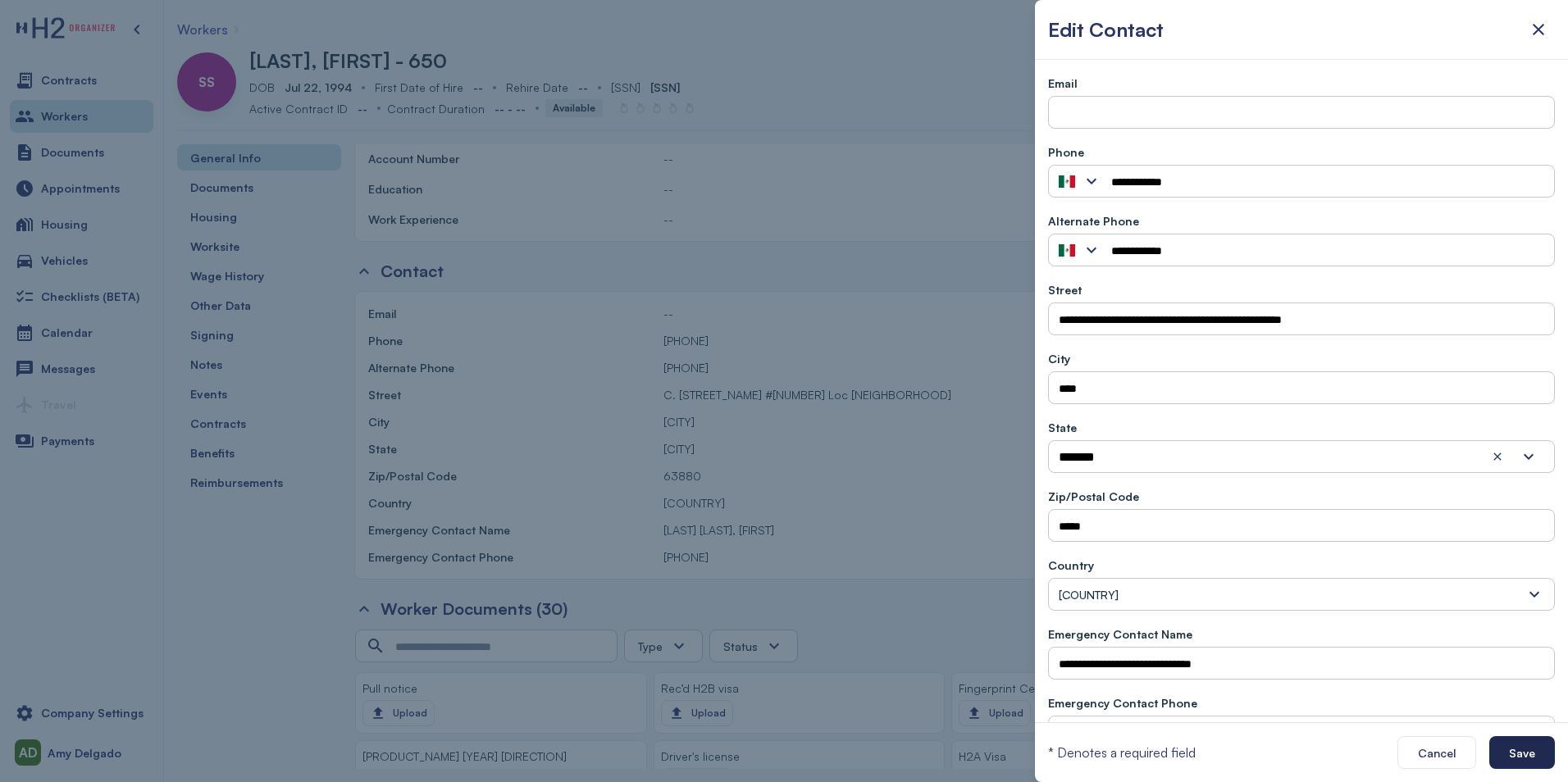 click on "Save" at bounding box center [1522, 752] 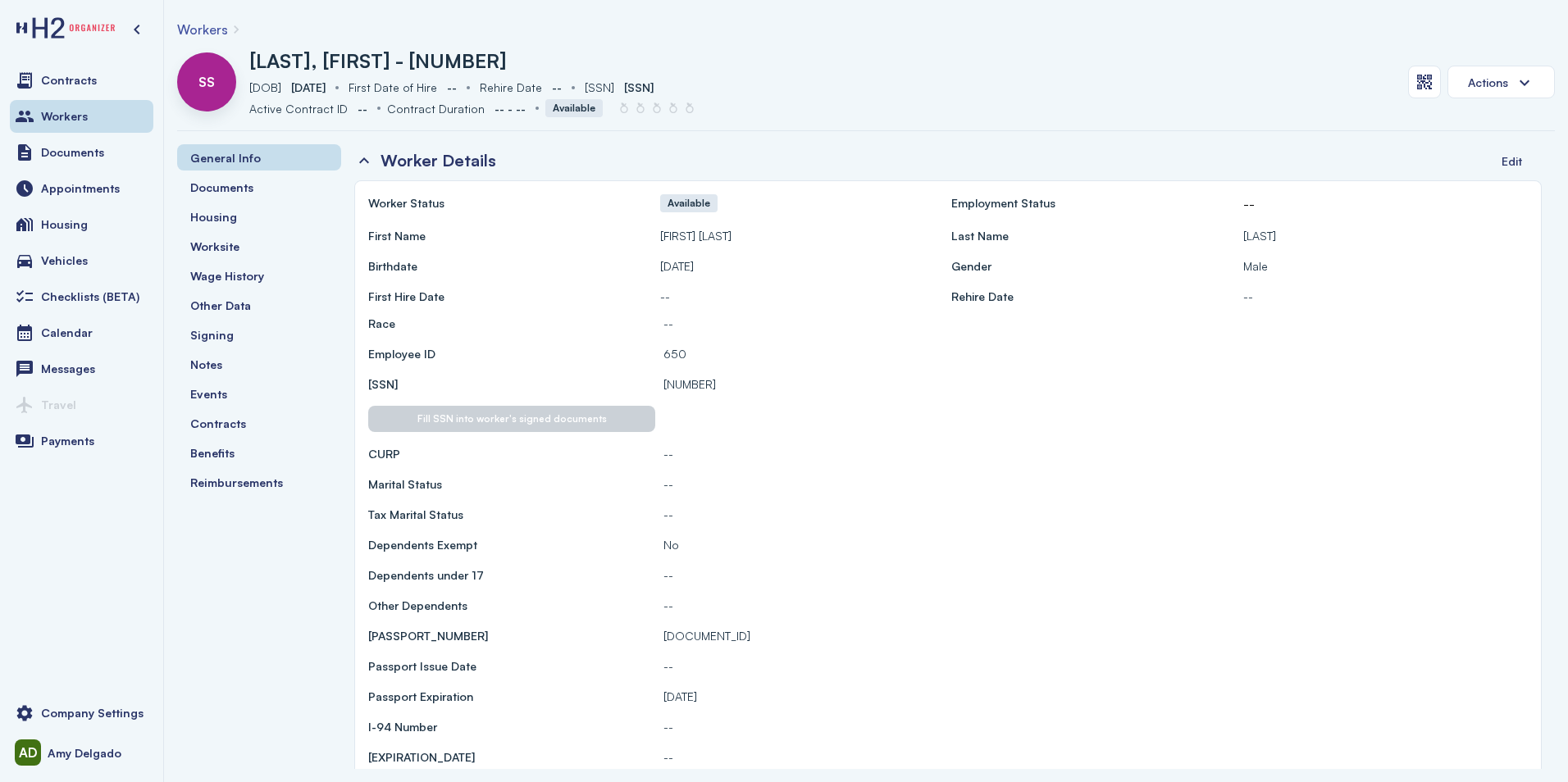 scroll, scrollTop: 0, scrollLeft: 0, axis: both 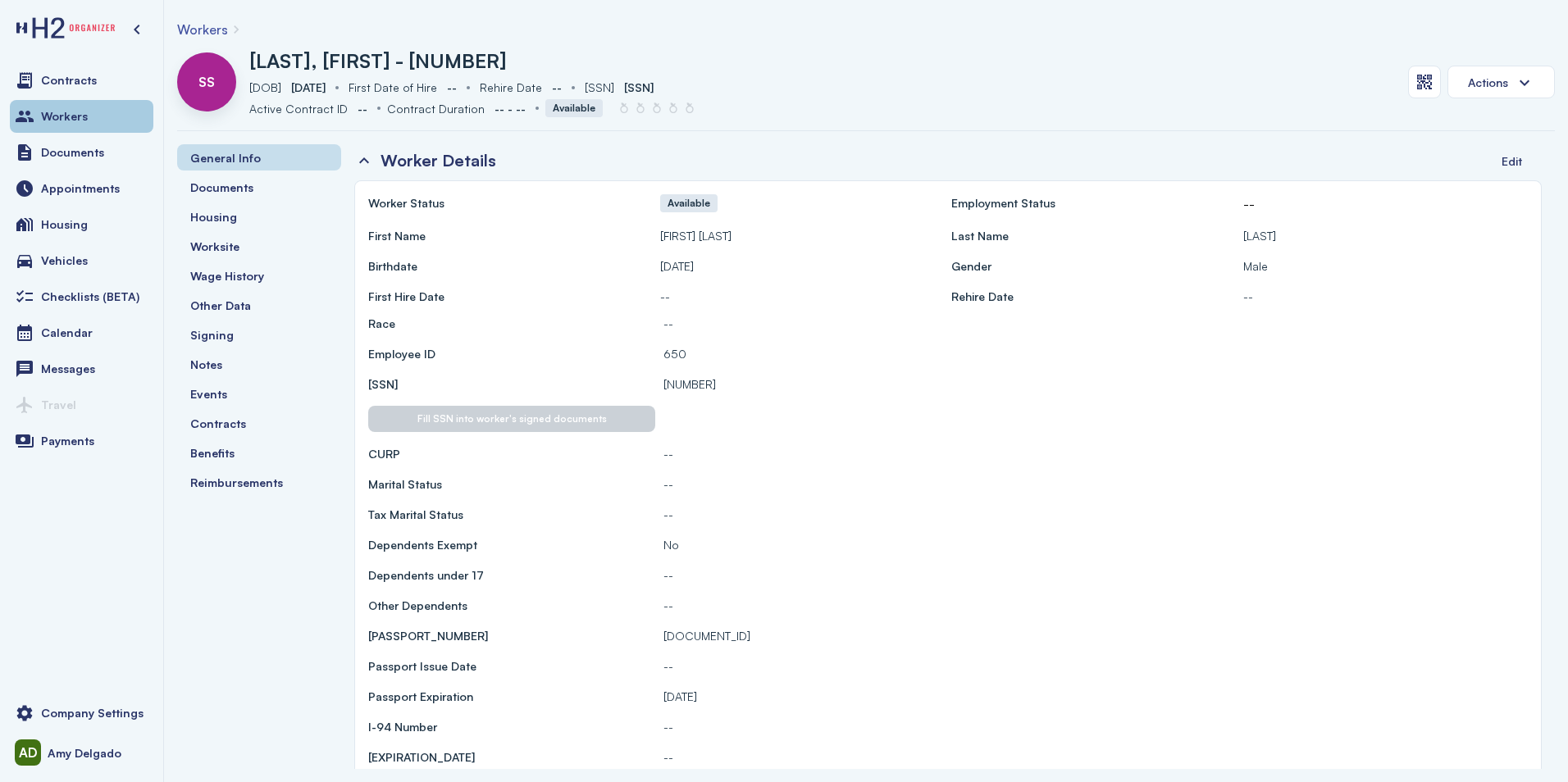 click on "Workers" at bounding box center (64, 116) 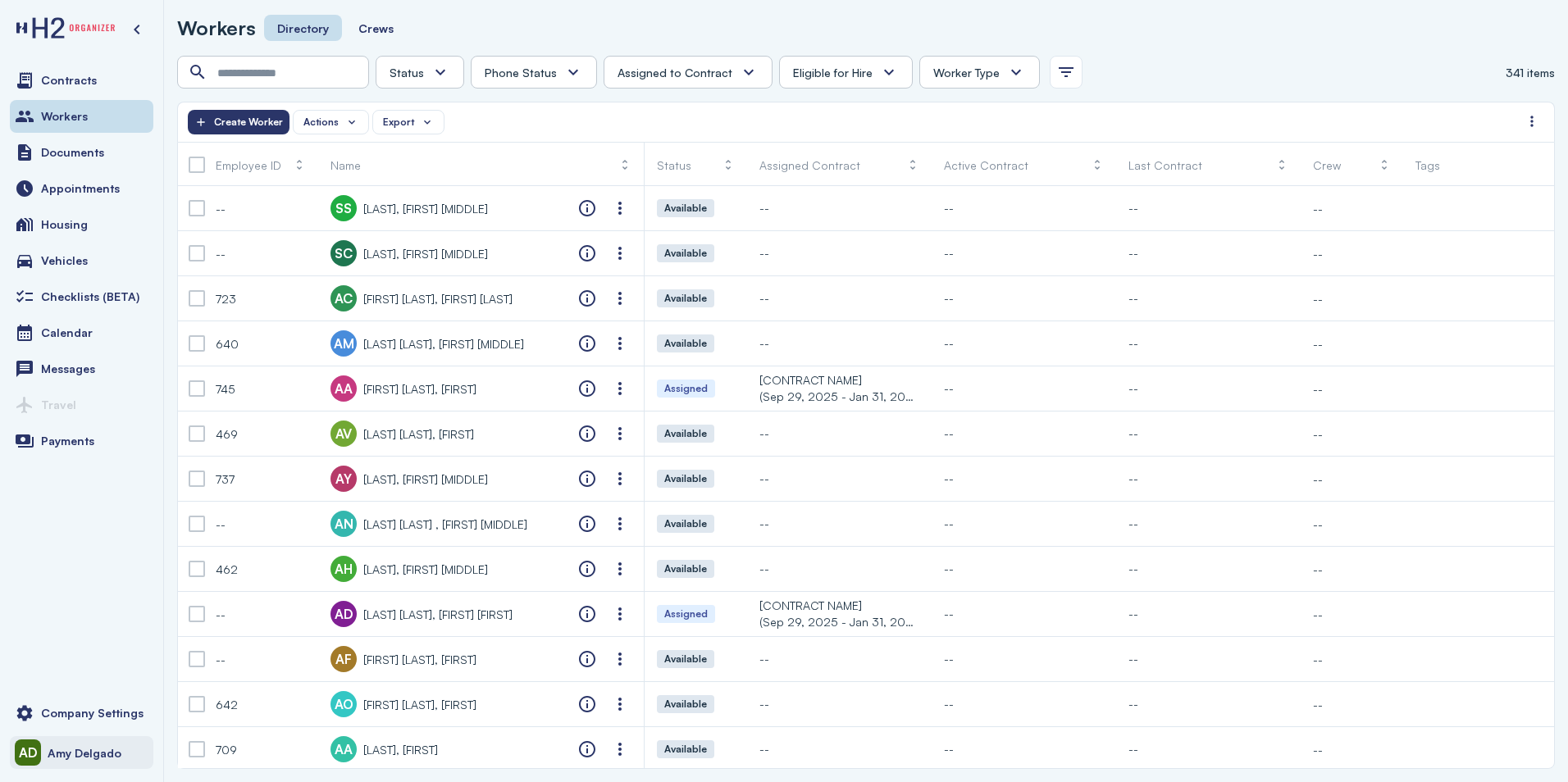 click on "Amy Delgado" 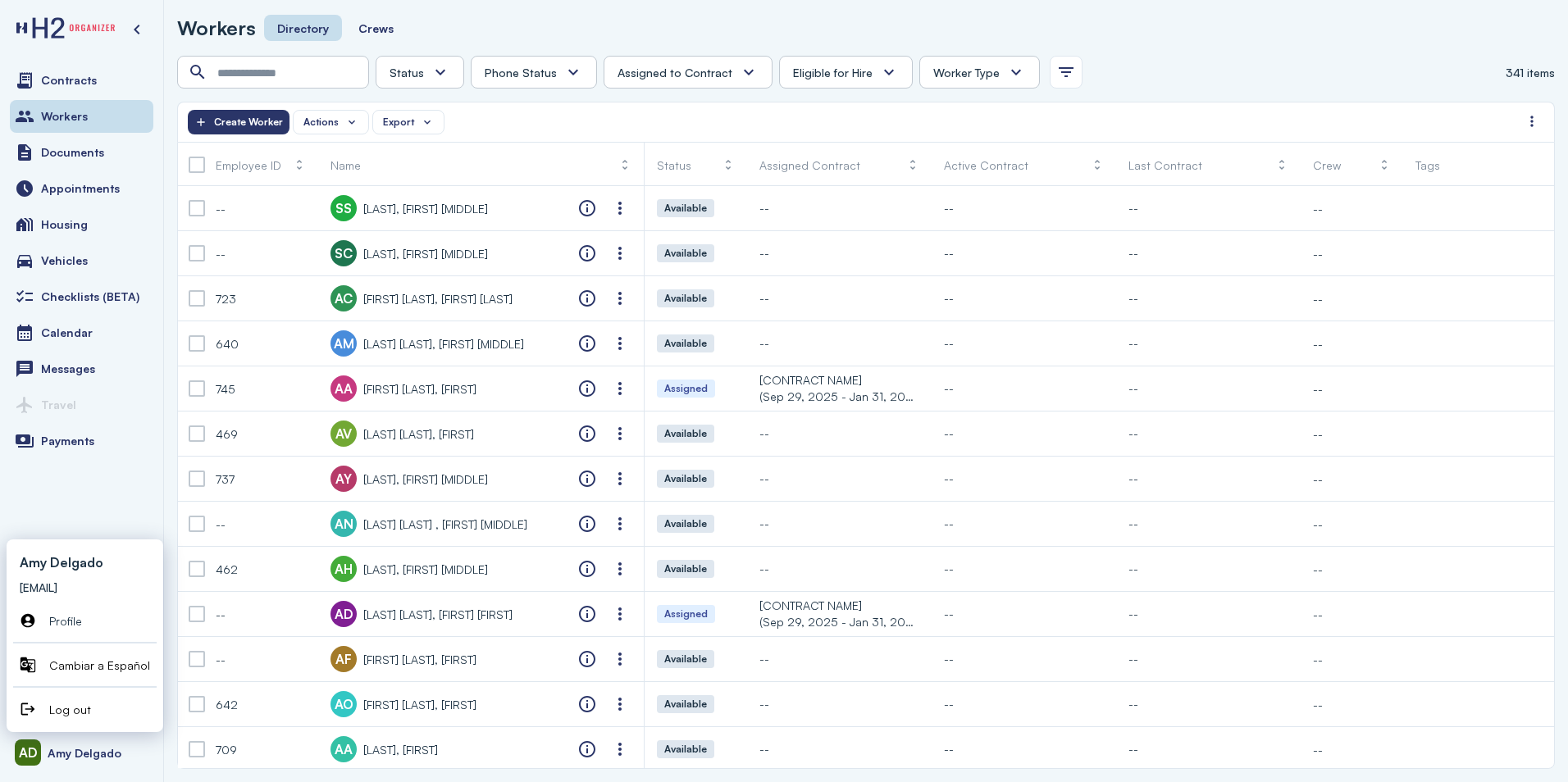 click on "Contracts         Workers         Documents         Appointments         Housing         Vehicles         Checklists (BETA)         Calendar         Messages         Travel         Payments" at bounding box center [81, 373] 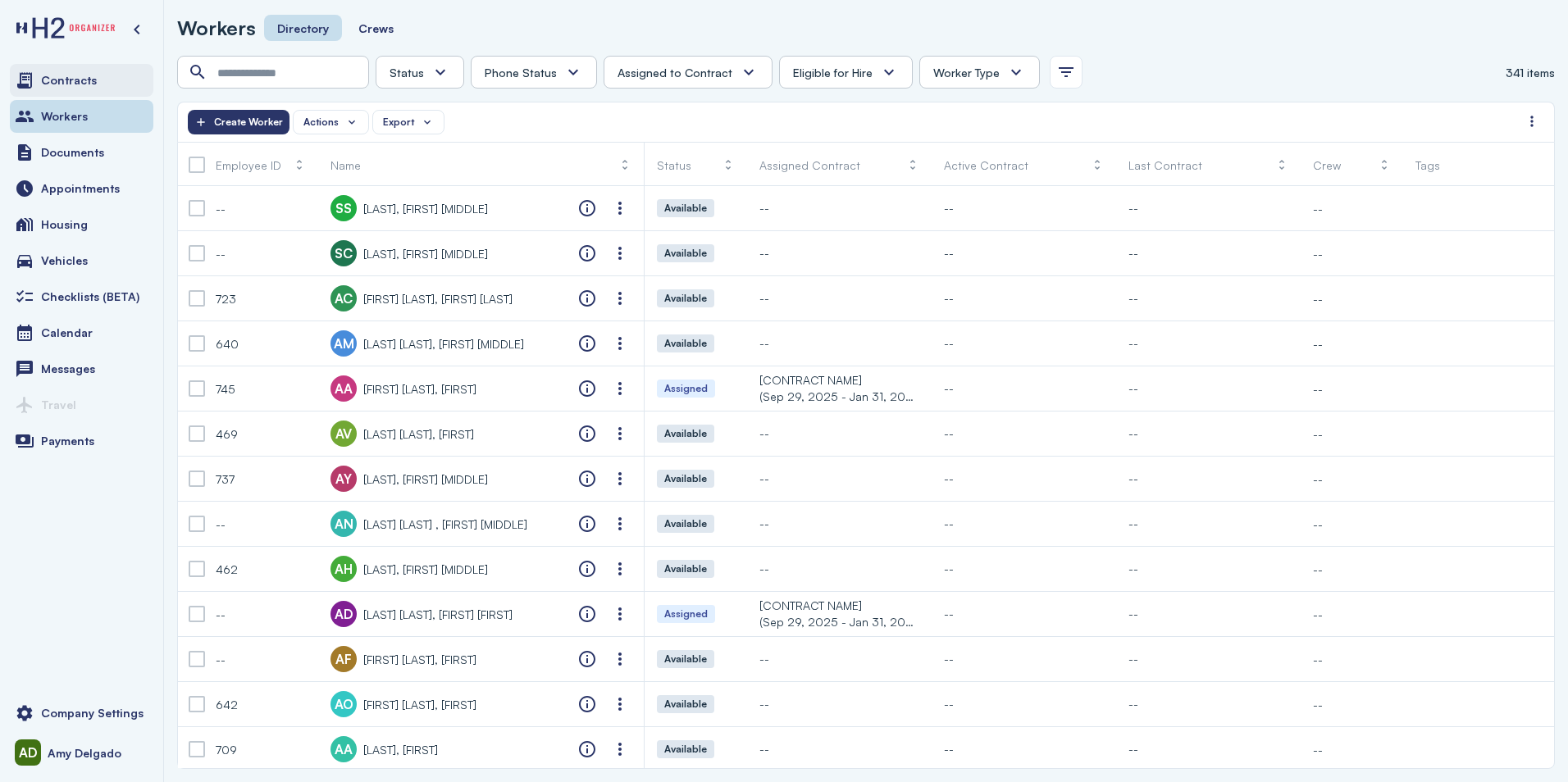 click on "Contracts" at bounding box center [81, 80] 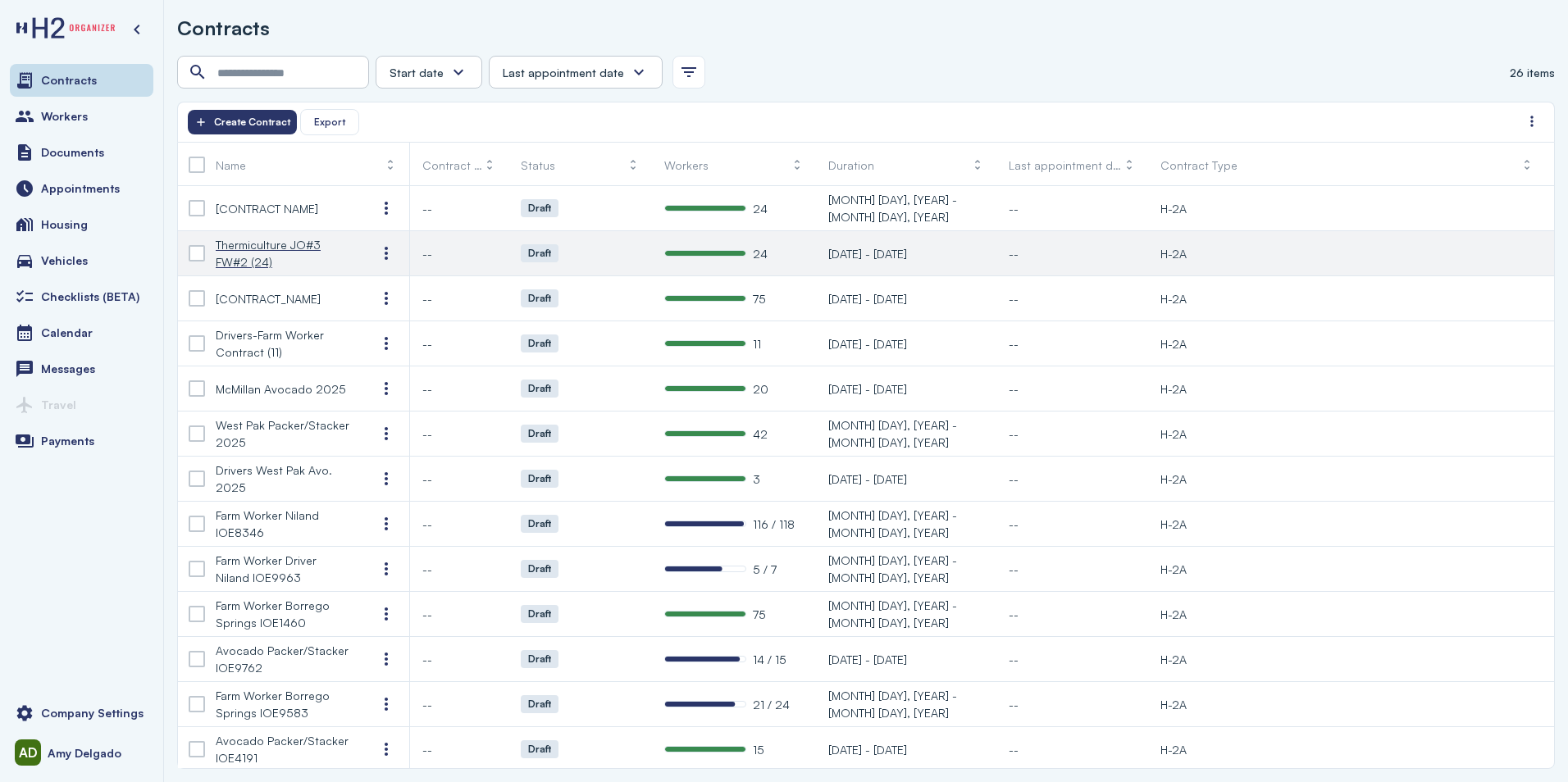 click on "Thermiculture JO#3 FW#2  (24)" at bounding box center (283, 253) 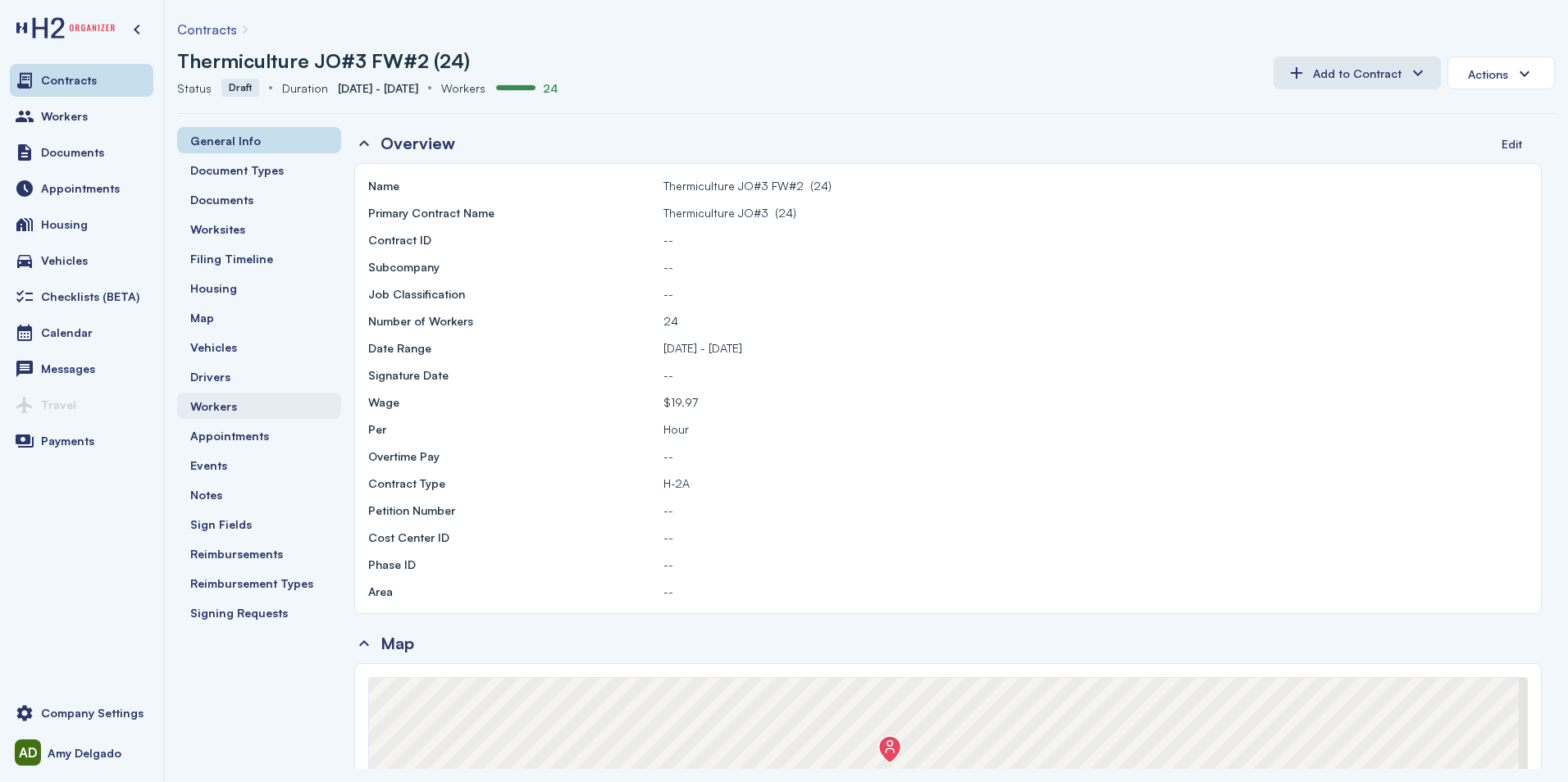 click on "Workers" at bounding box center (259, 406) 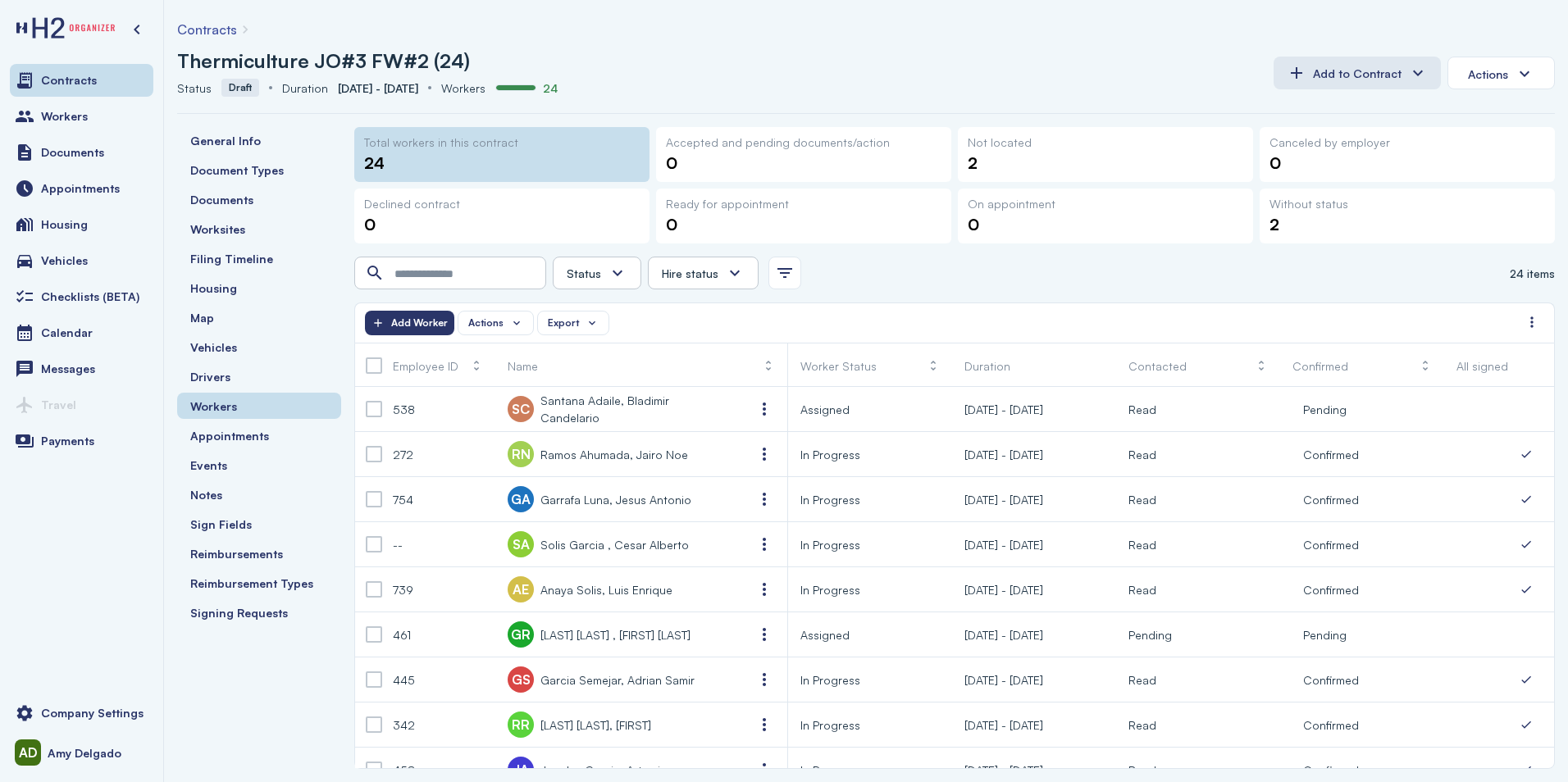 scroll, scrollTop: 0, scrollLeft: 23, axis: horizontal 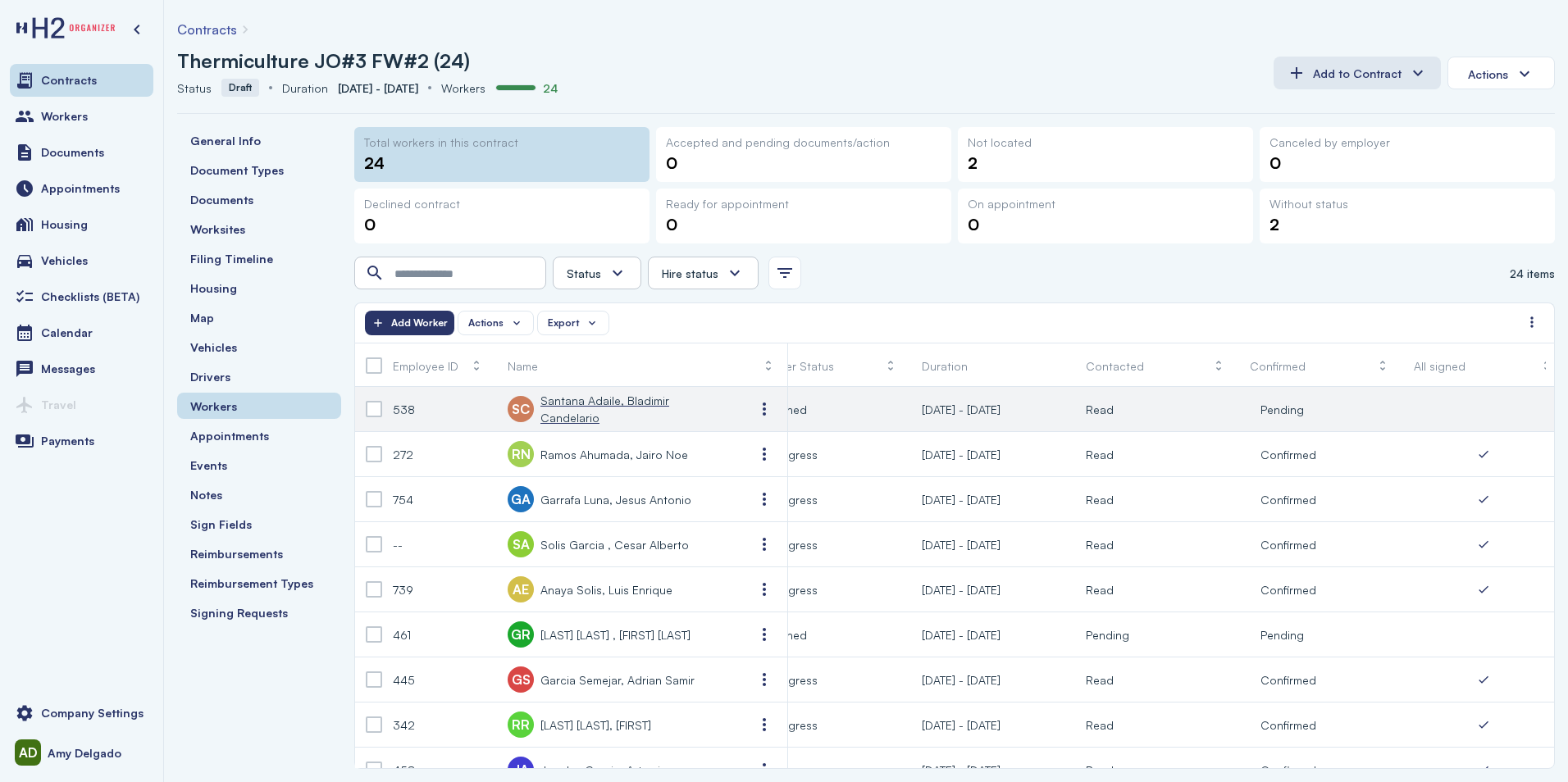 click on "Santana Adaile, Bladimir Candelario" at bounding box center [635, 409] 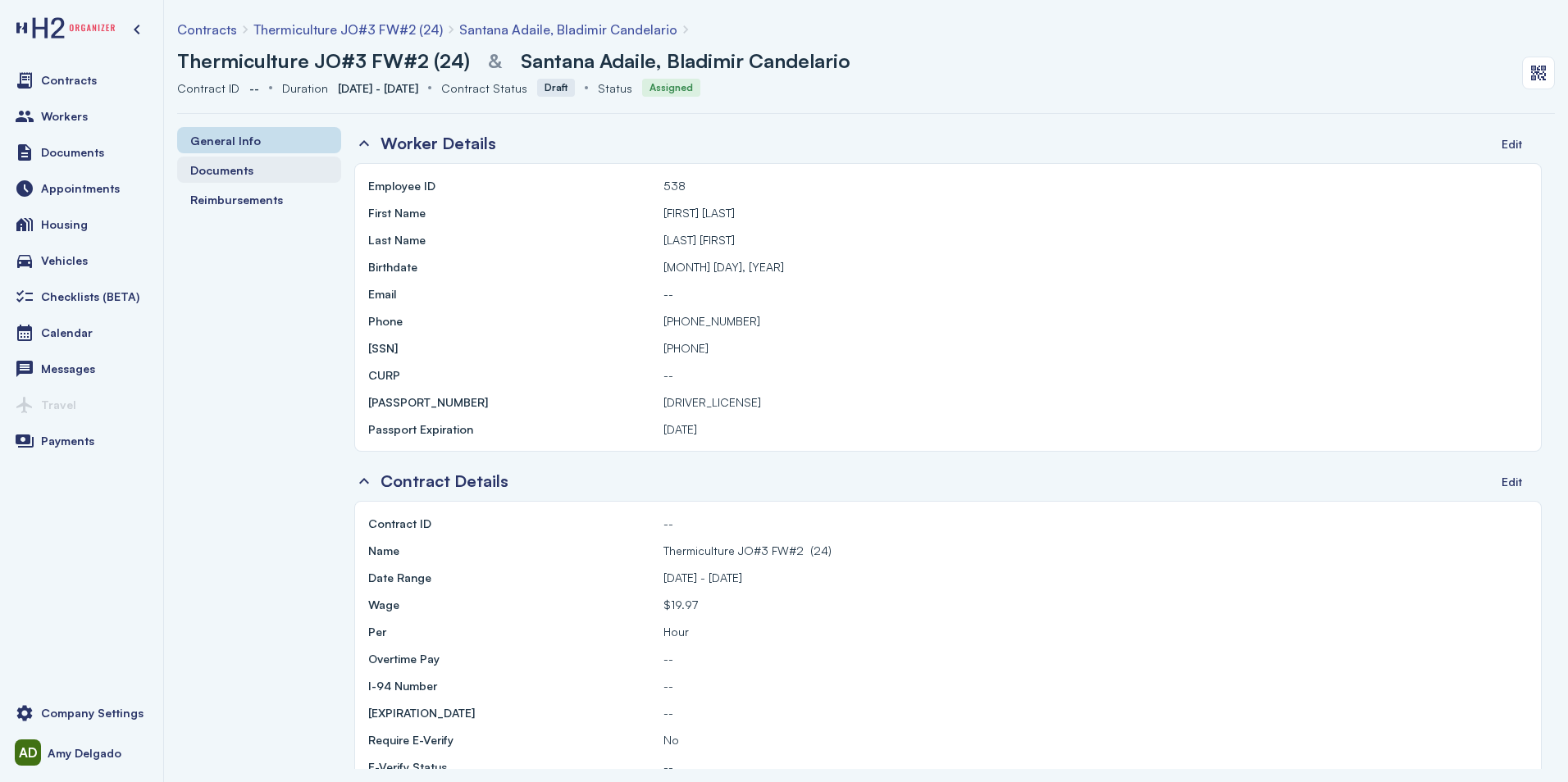 click on "Documents" at bounding box center (221, 170) 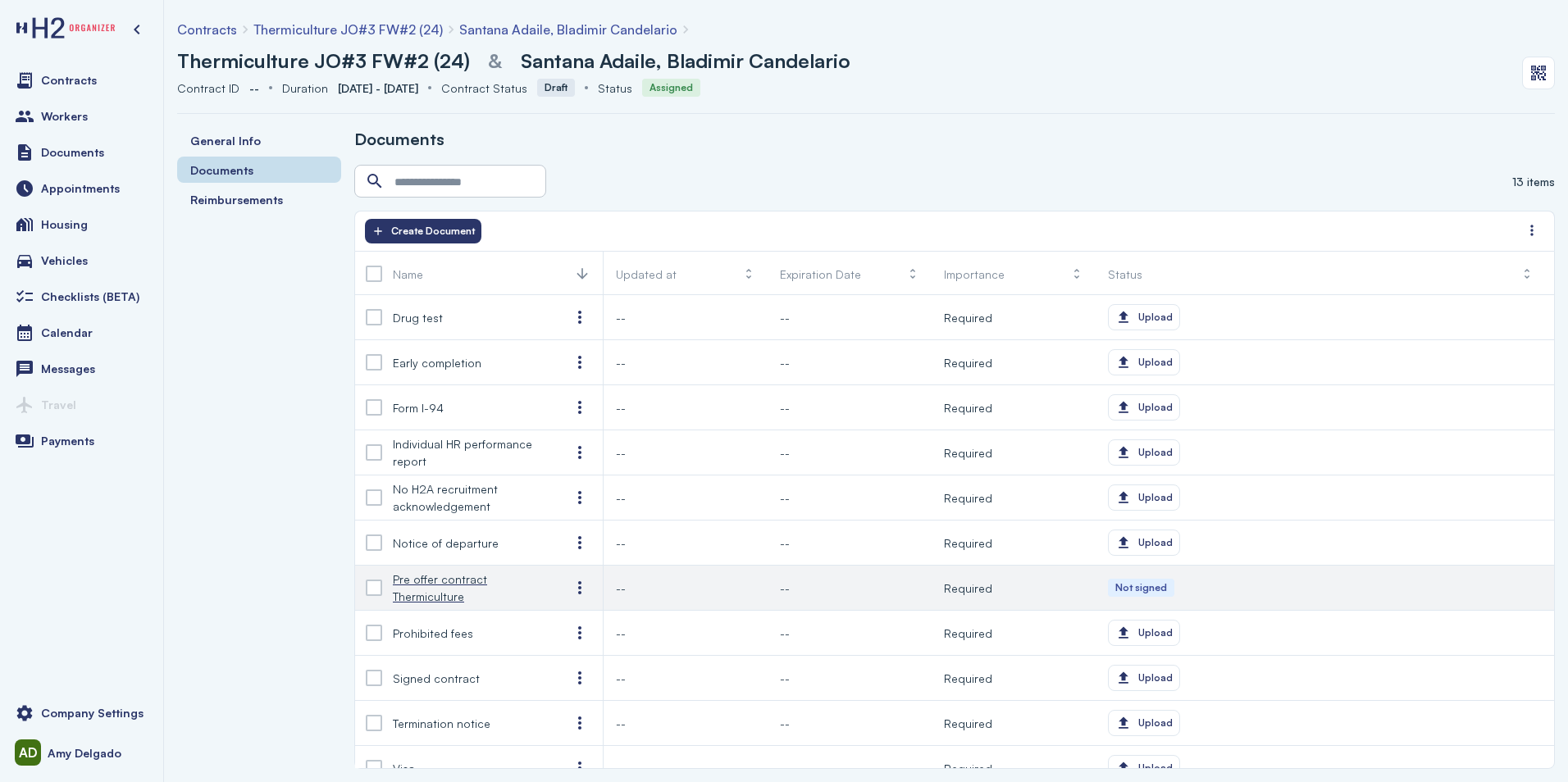 click on "Pre offer contract Thermiculture" at bounding box center (468, 588) 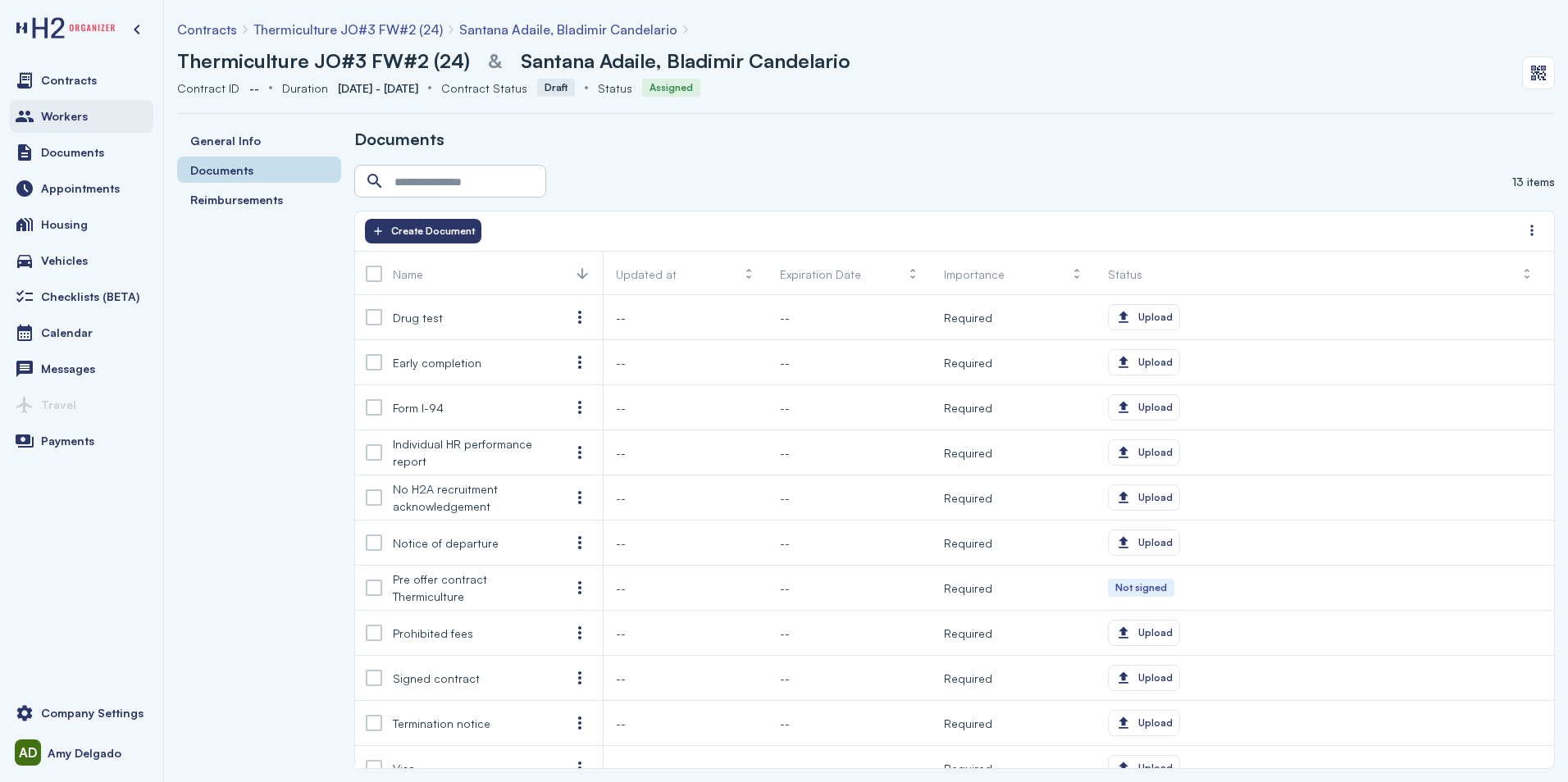 click on "Workers" at bounding box center (64, 116) 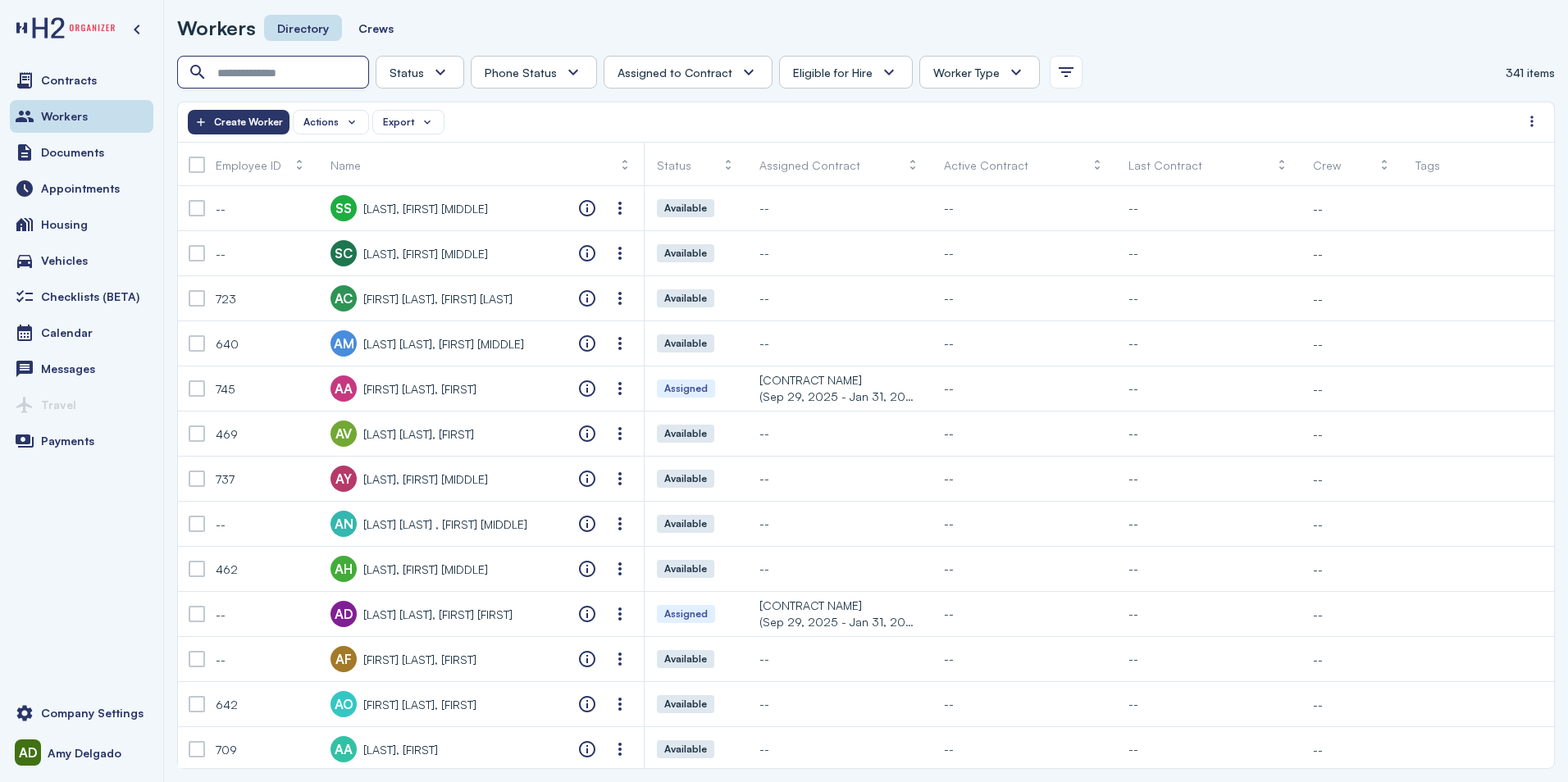 drag, startPoint x: 221, startPoint y: 68, endPoint x: 235, endPoint y: 75, distance: 15.652476 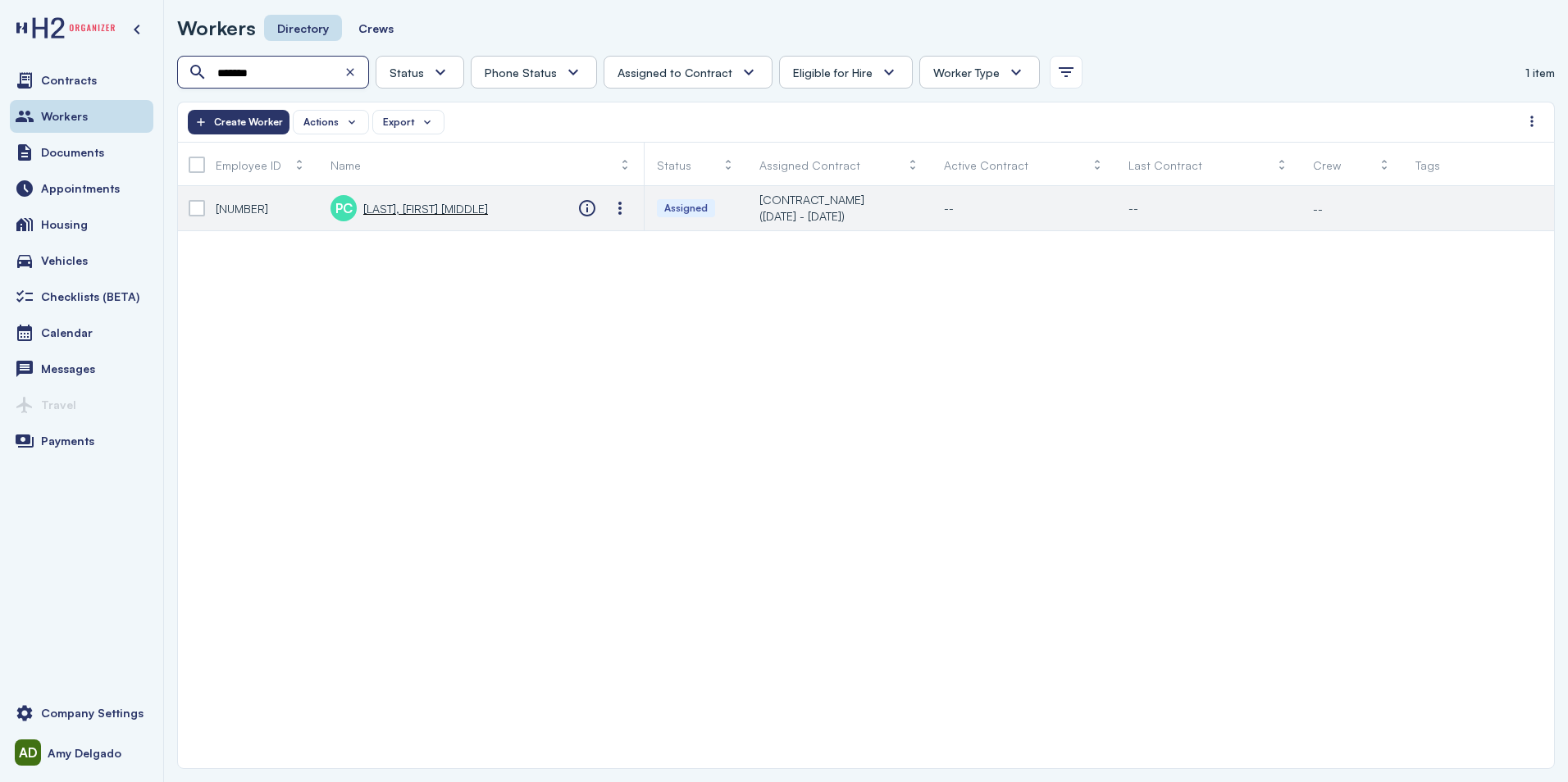 type on "*******" 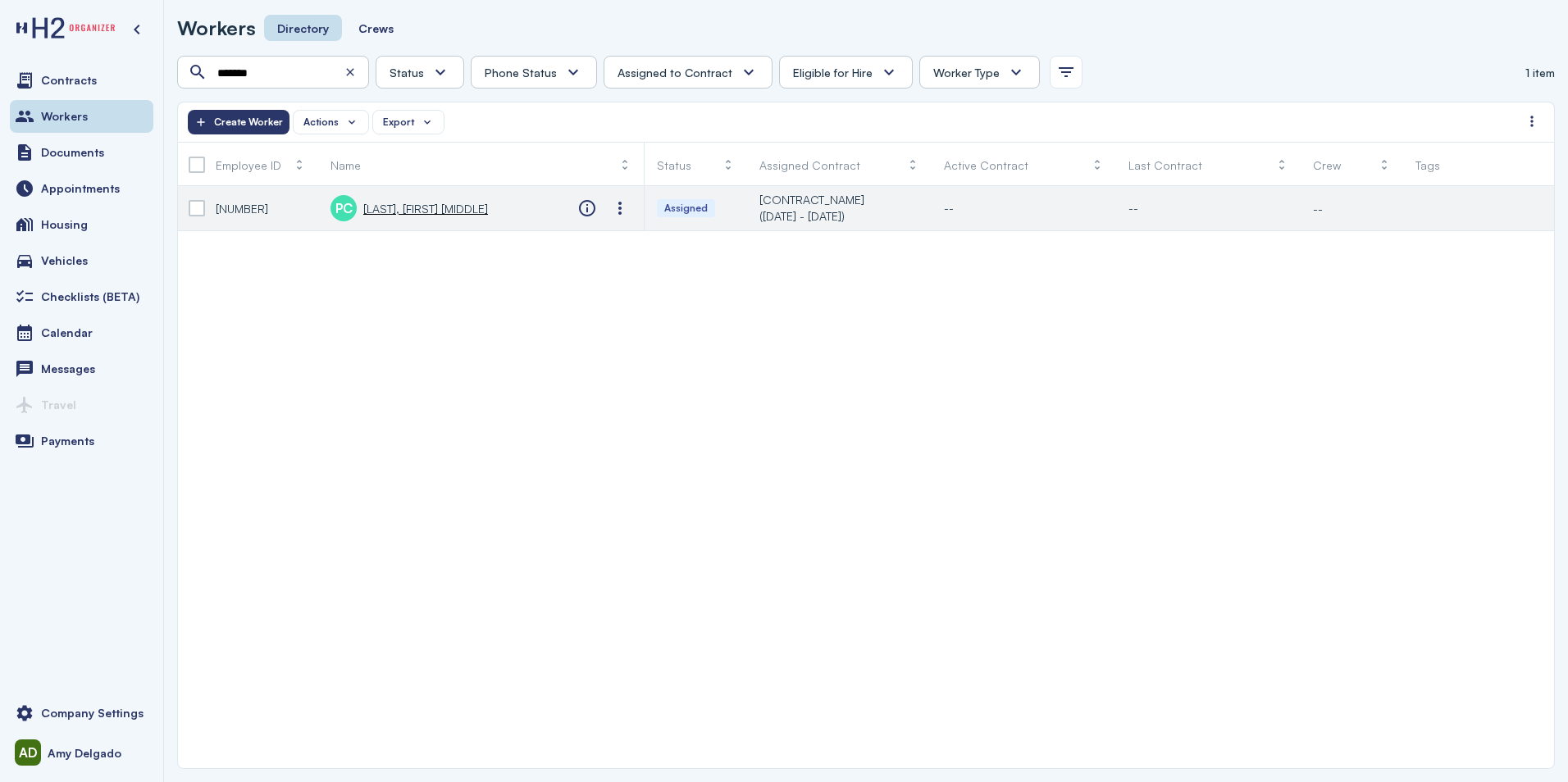 click on "PC" at bounding box center (344, 208) 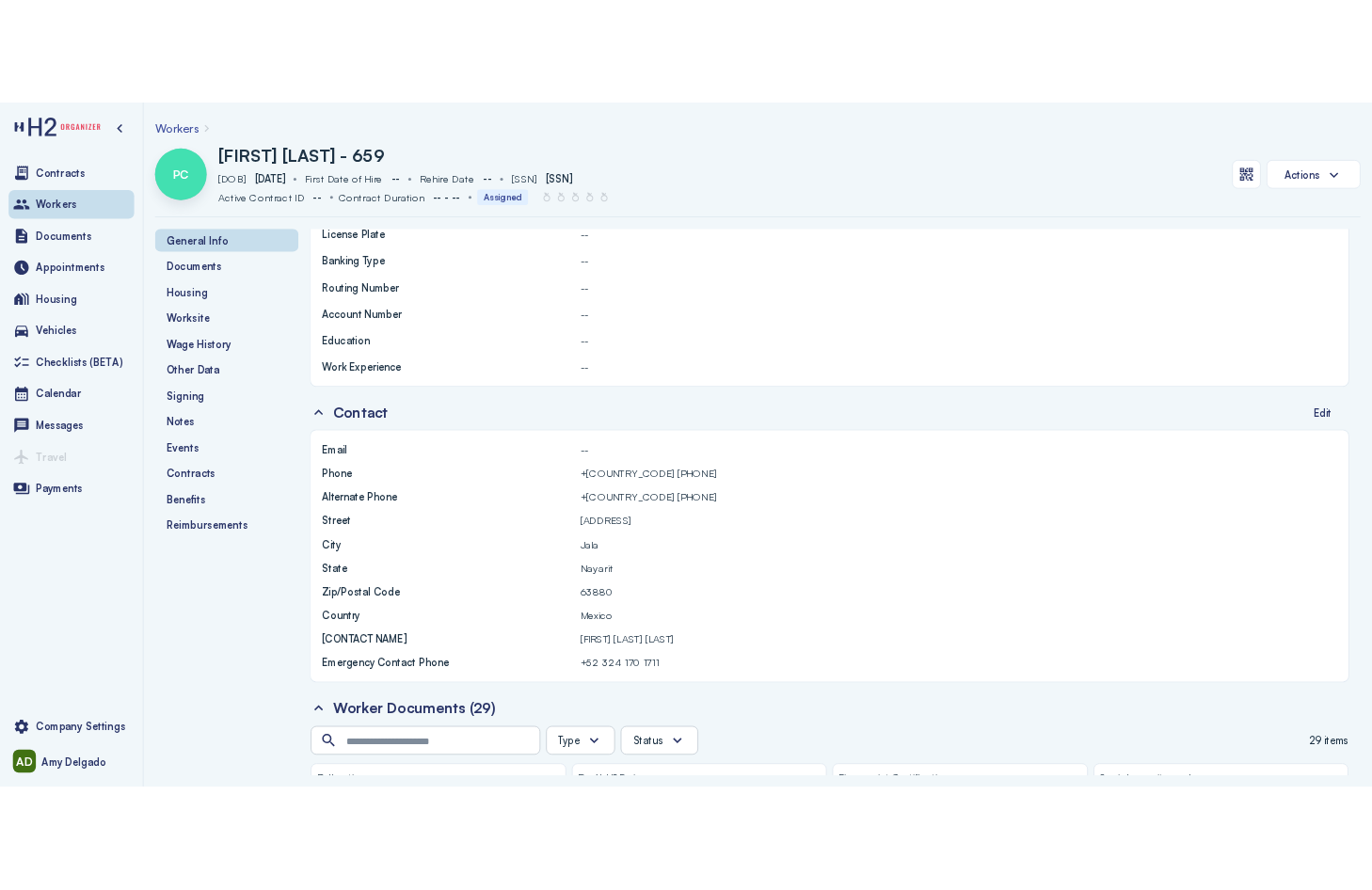 scroll, scrollTop: 941, scrollLeft: 0, axis: vertical 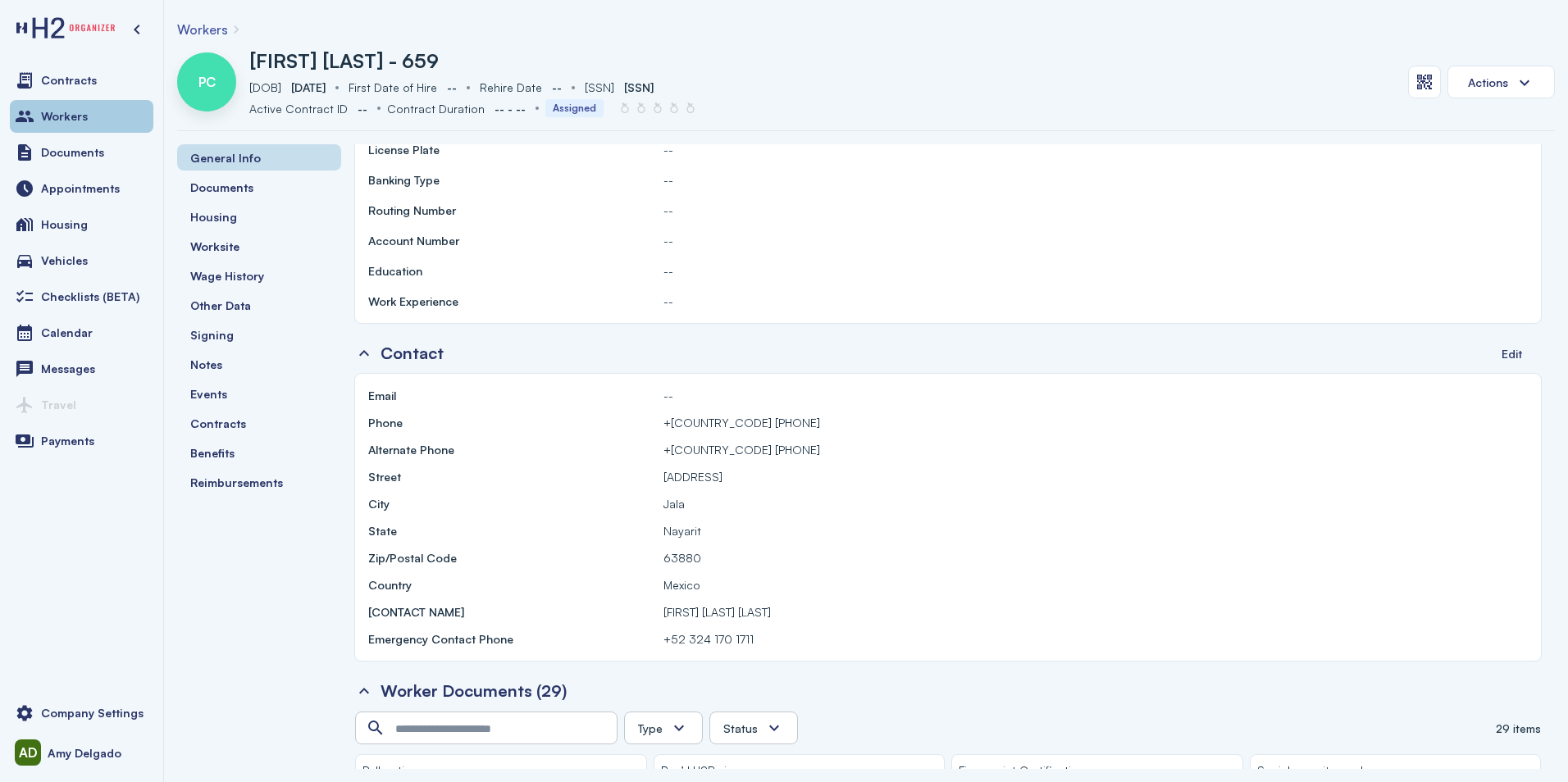 click on "Workers" at bounding box center [81, 116] 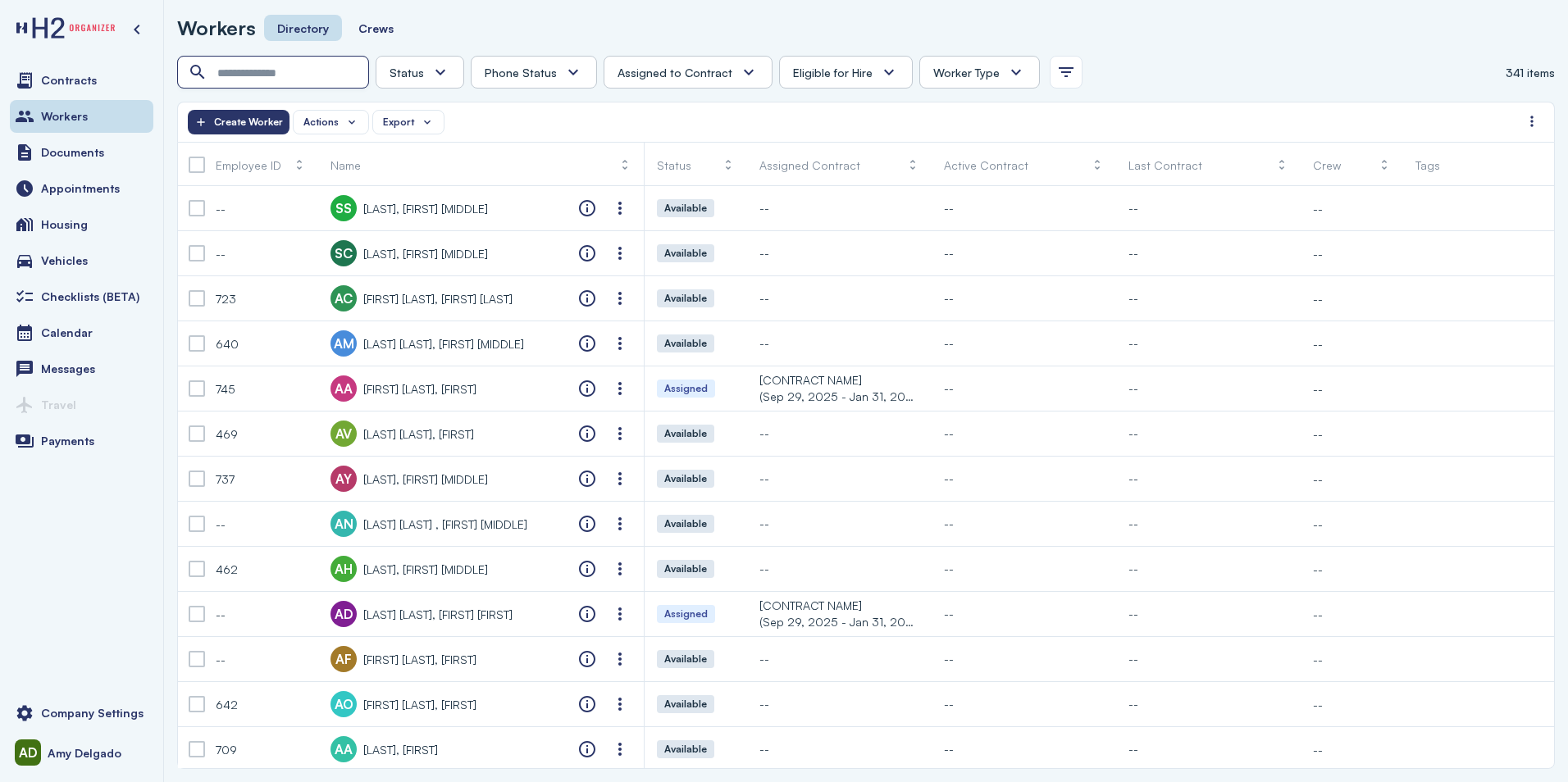 click at bounding box center (275, 73) 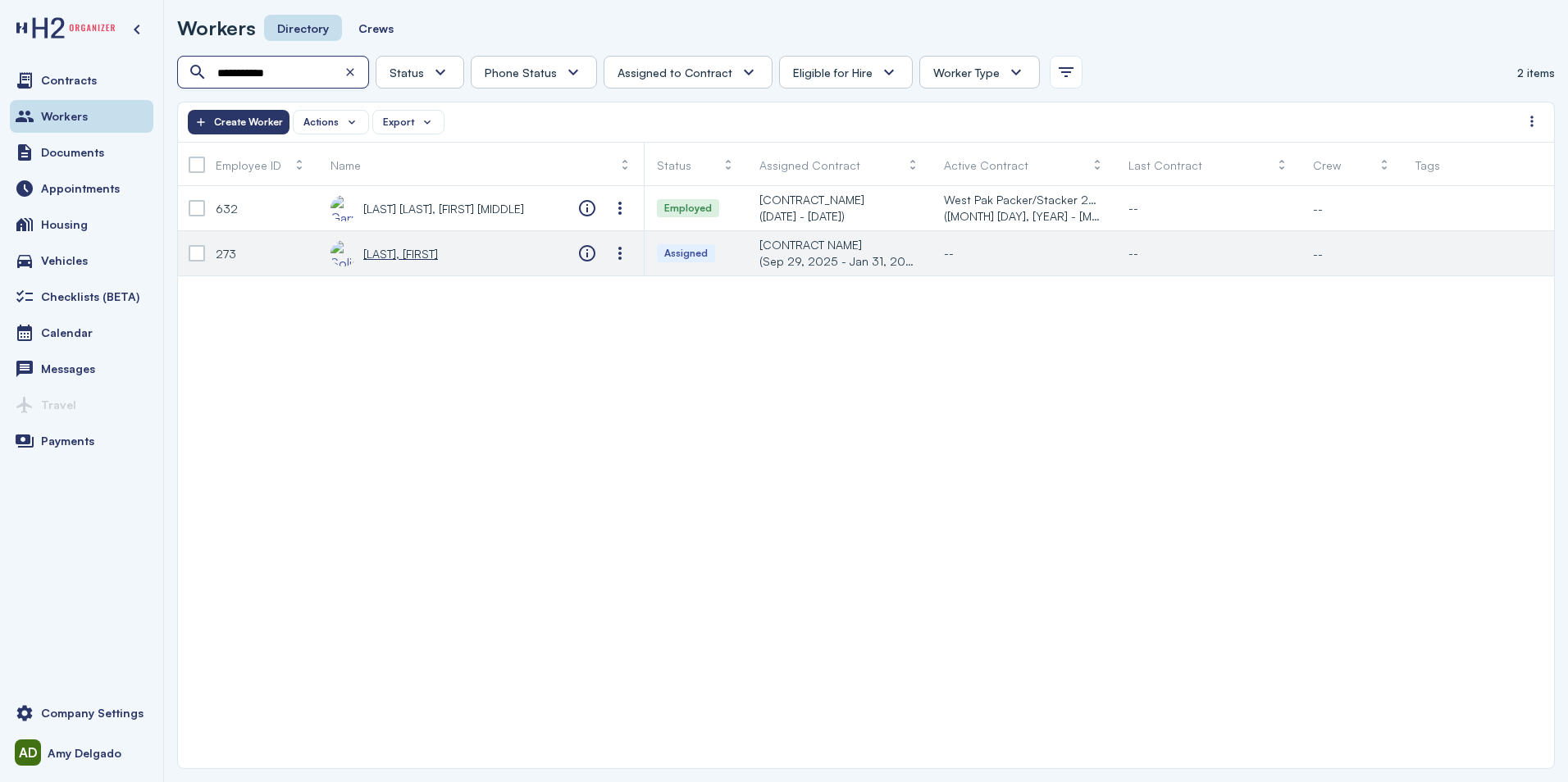 type on "**********" 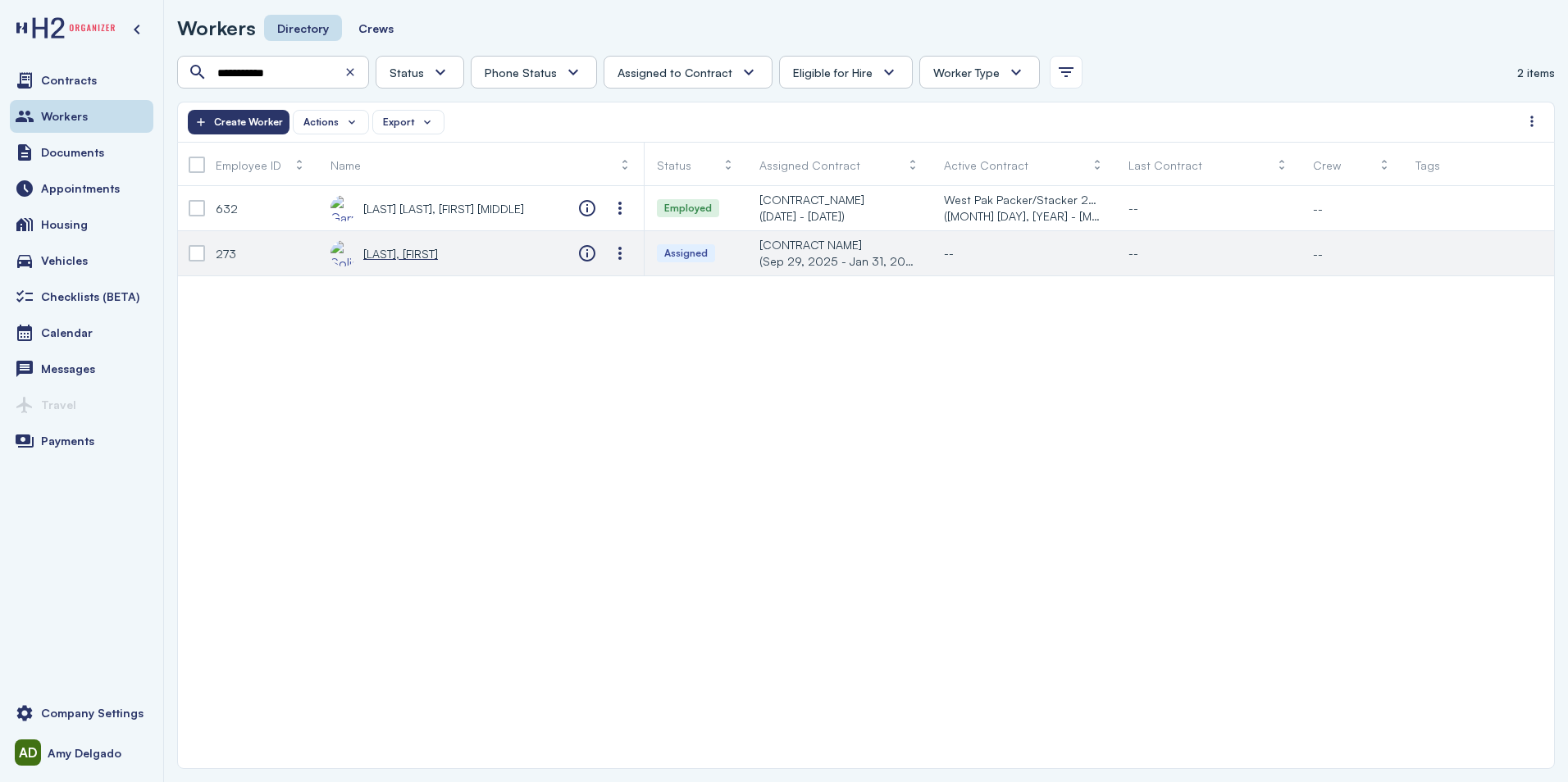click on "[LAST], [FIRST]" at bounding box center (400, 253) 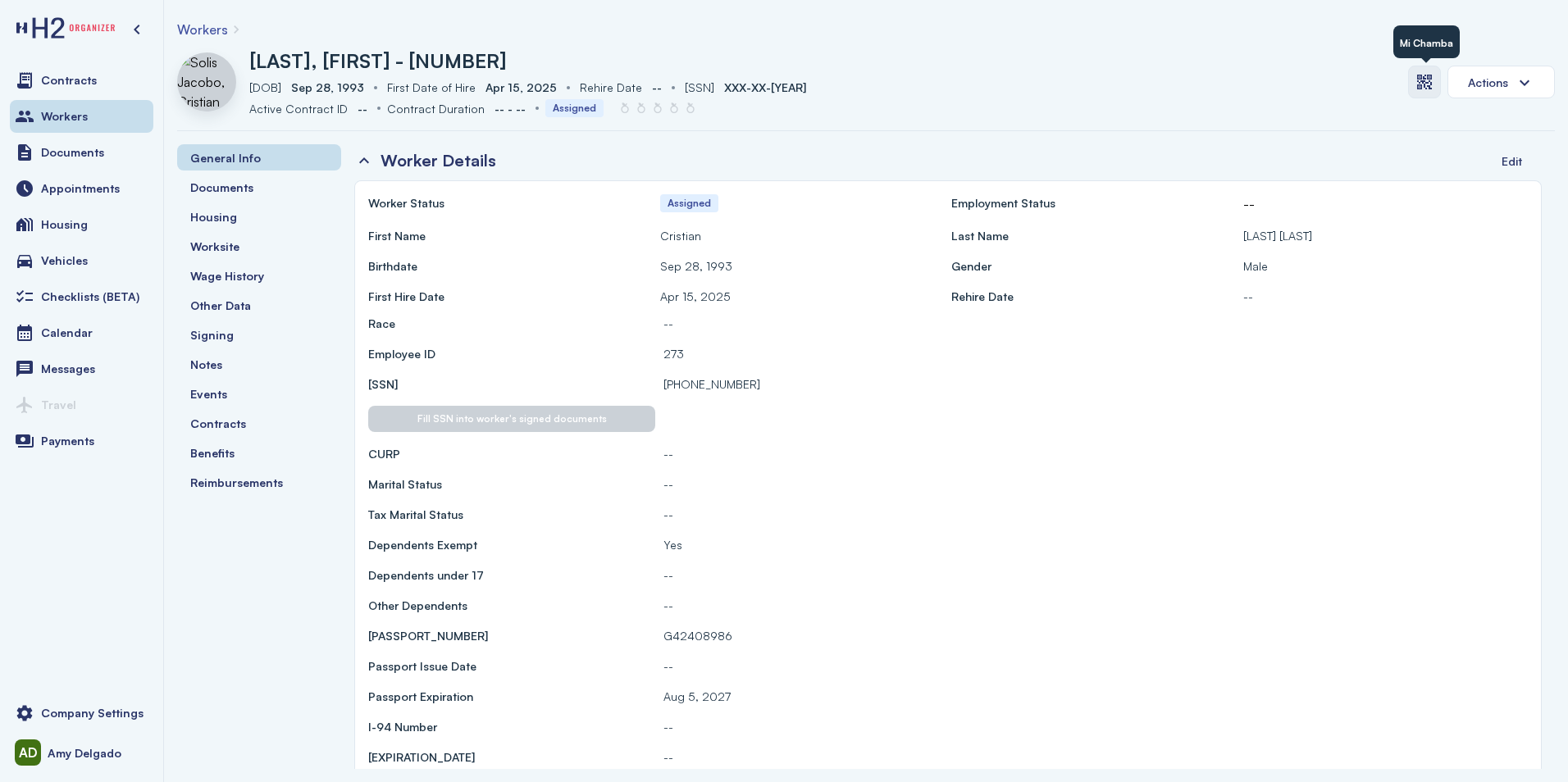 click at bounding box center (1424, 82) 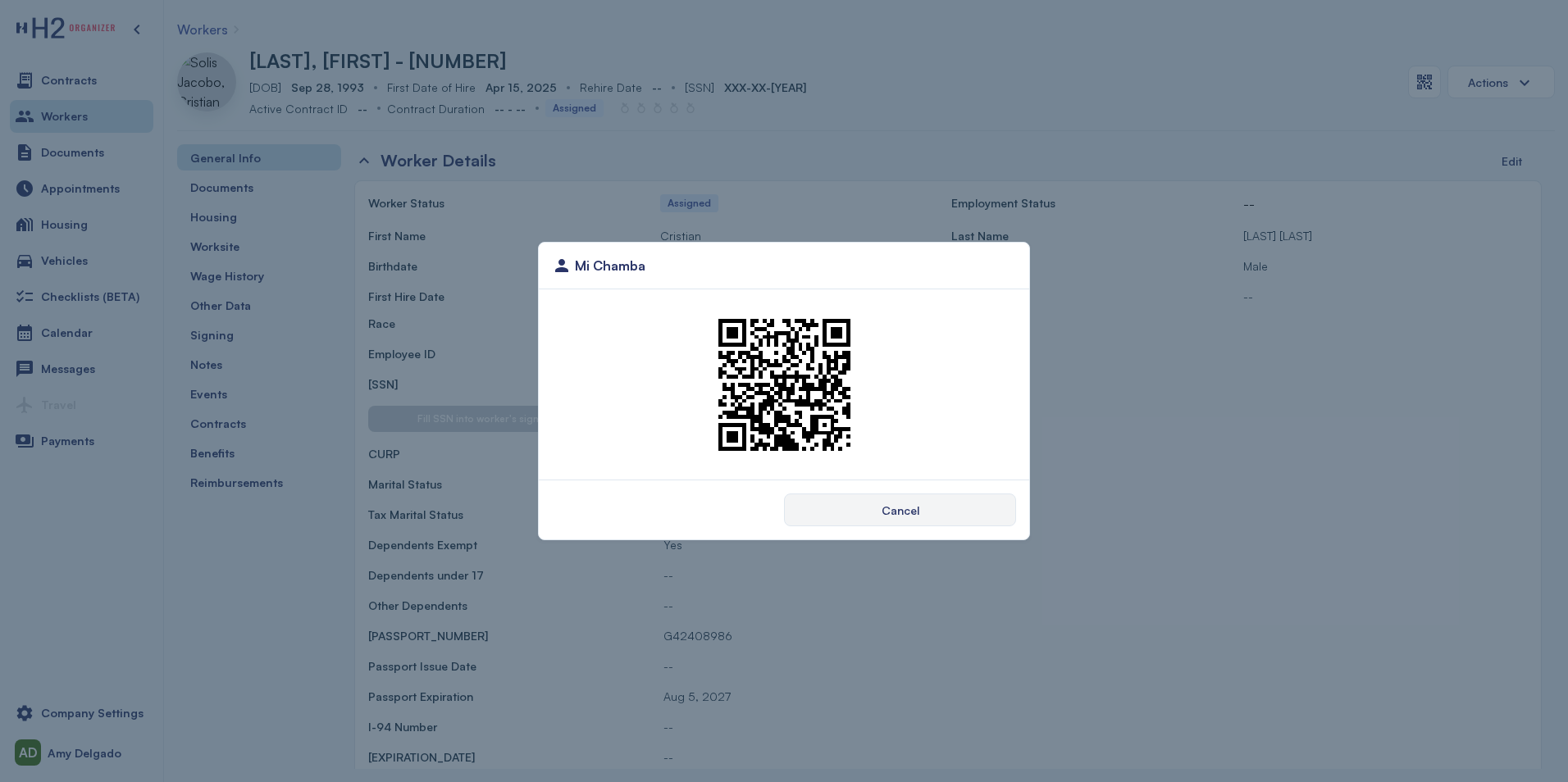 drag, startPoint x: 379, startPoint y: 170, endPoint x: 0, endPoint y: 151, distance: 379.47595 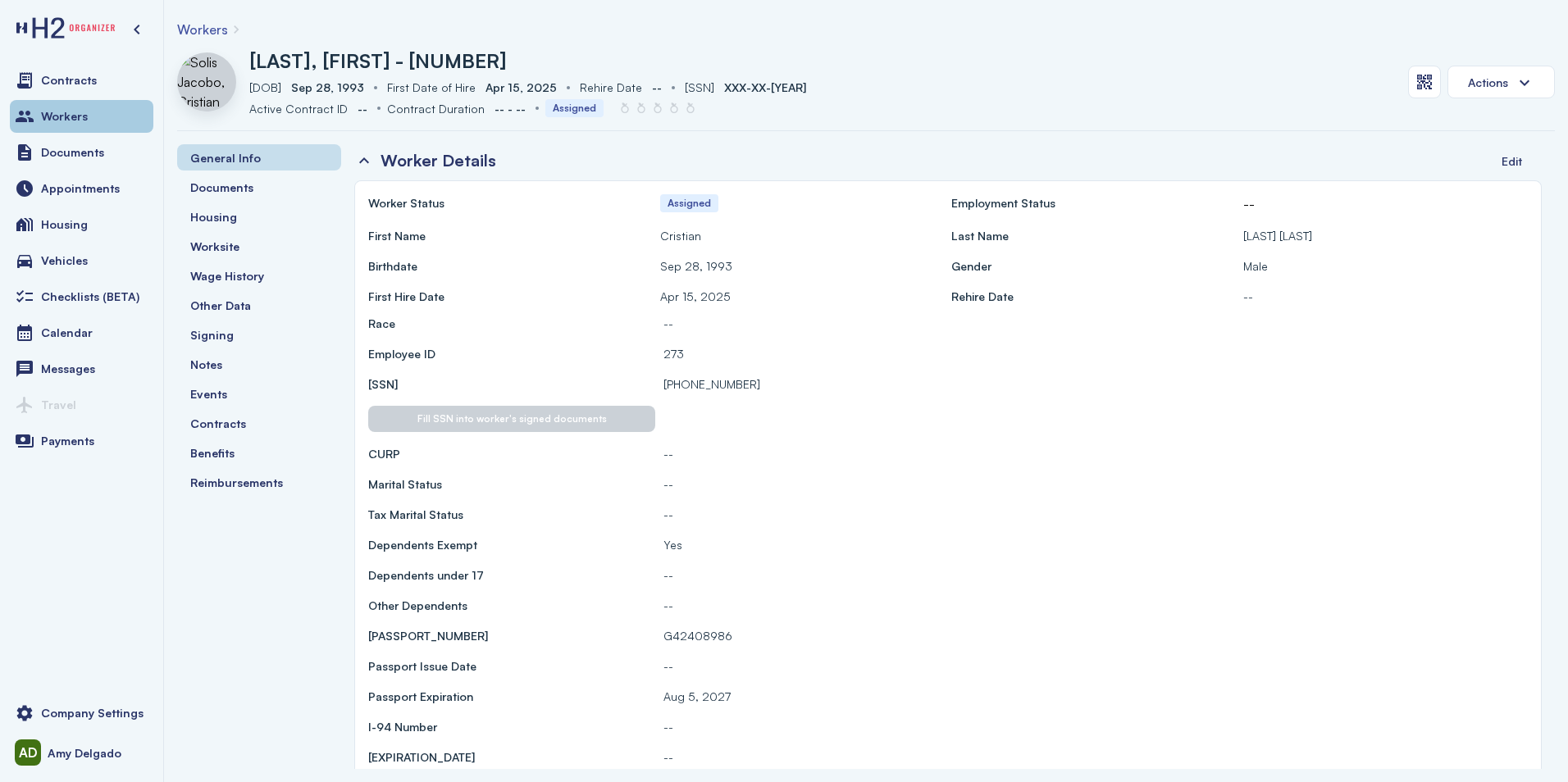 click on "Workers" at bounding box center [64, 116] 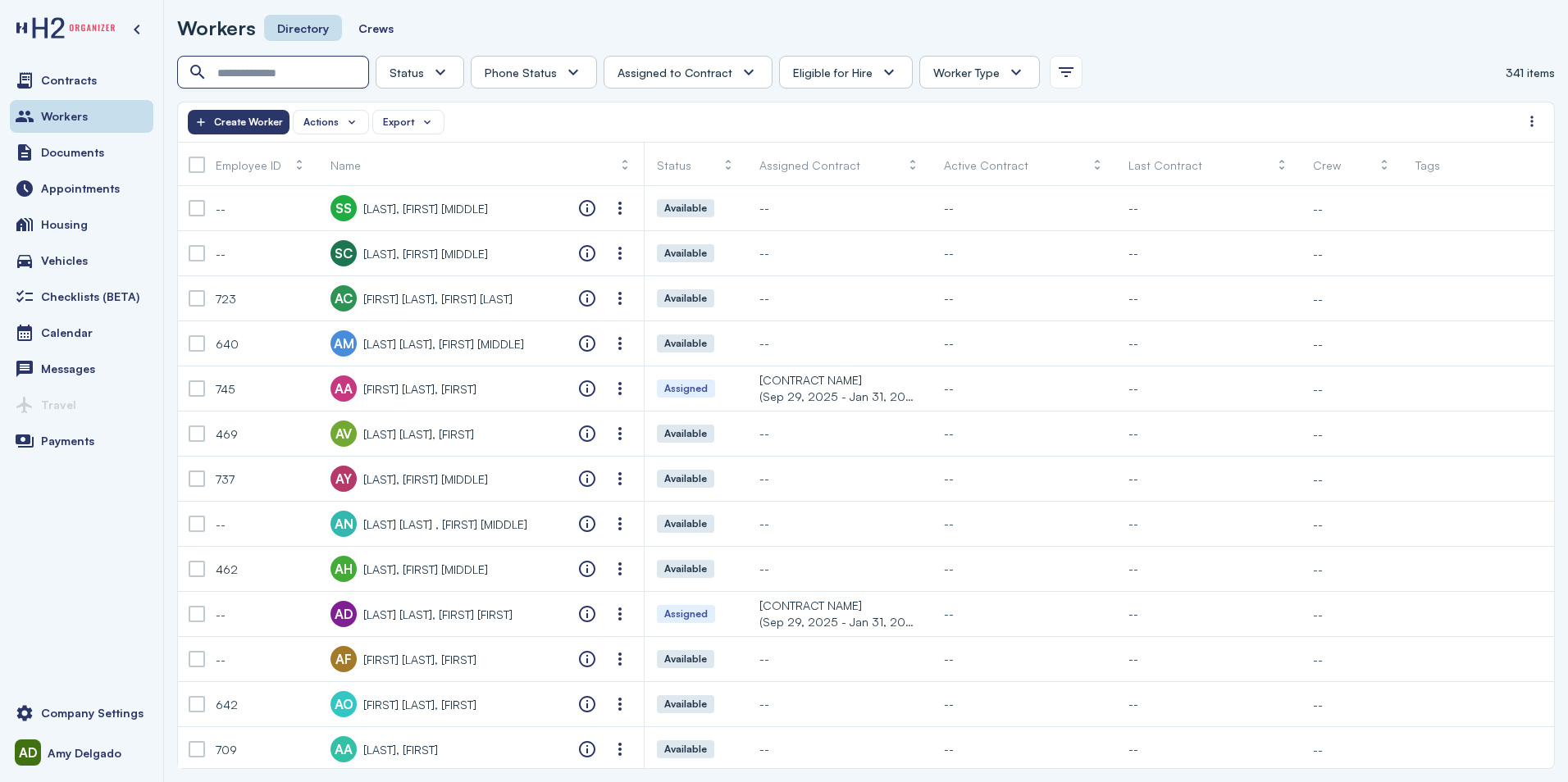 click at bounding box center [275, 73] 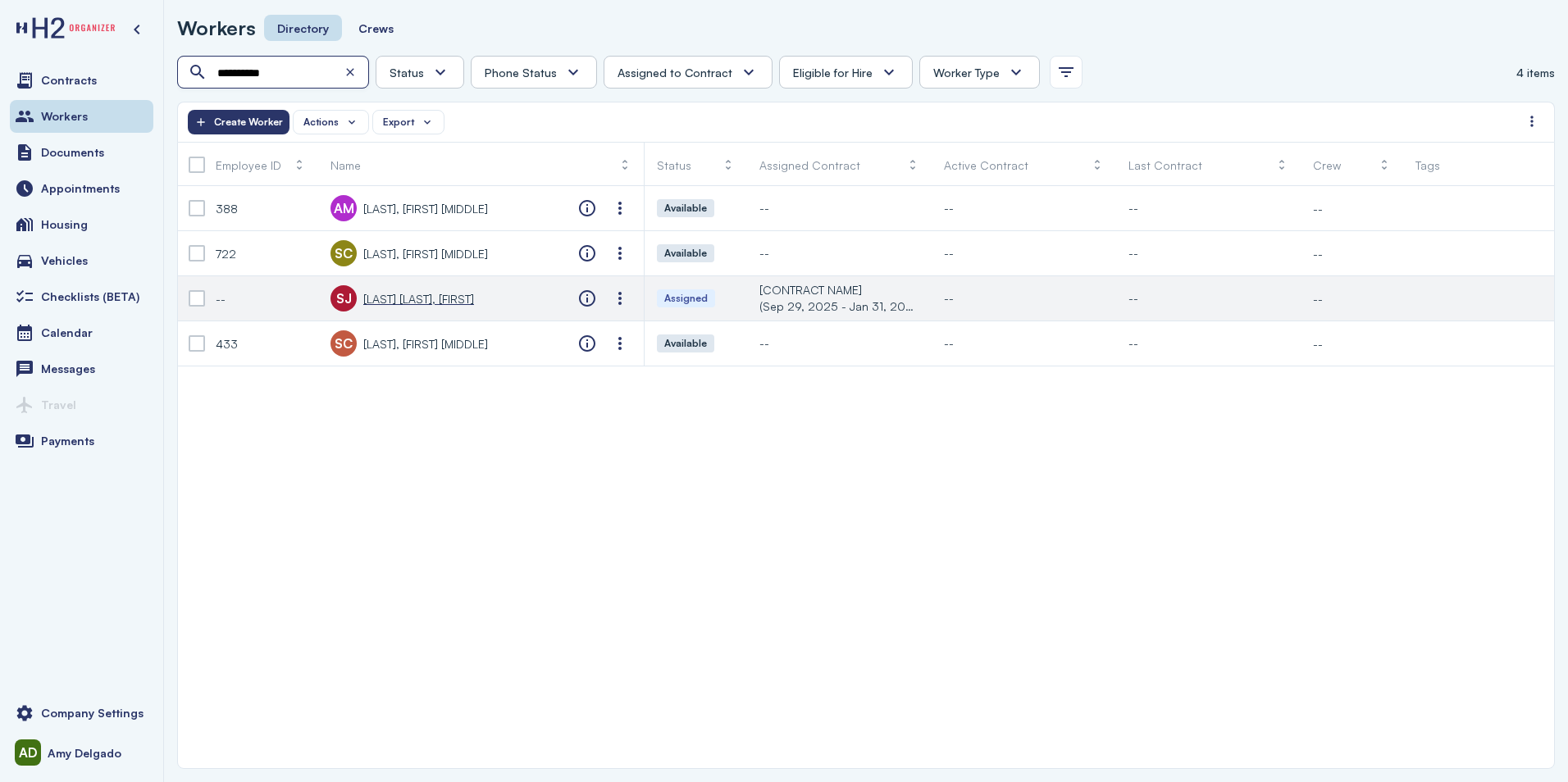 type on "**********" 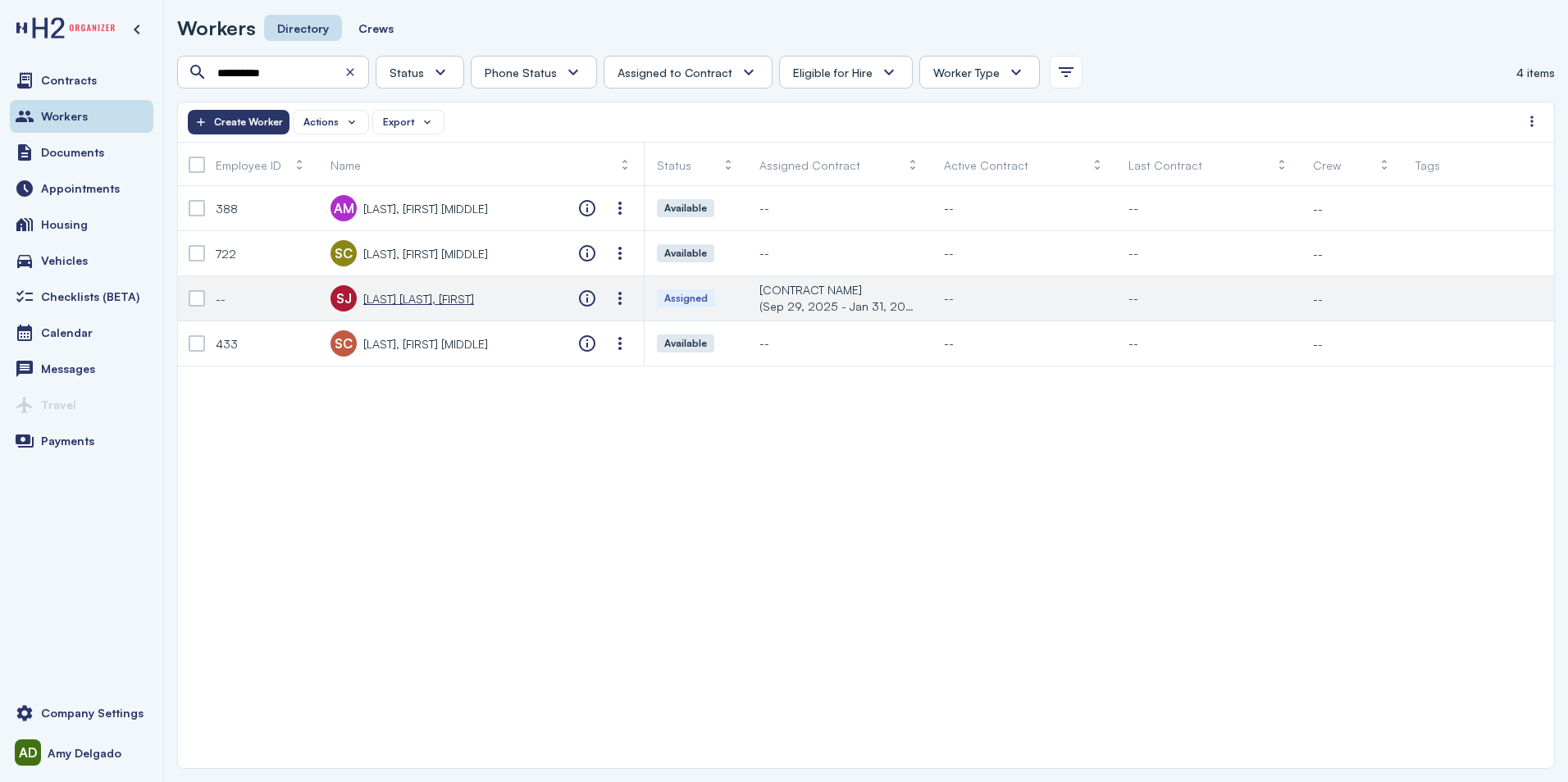 click on "[LAST] [LAST], [FIRST]" at bounding box center (418, 298) 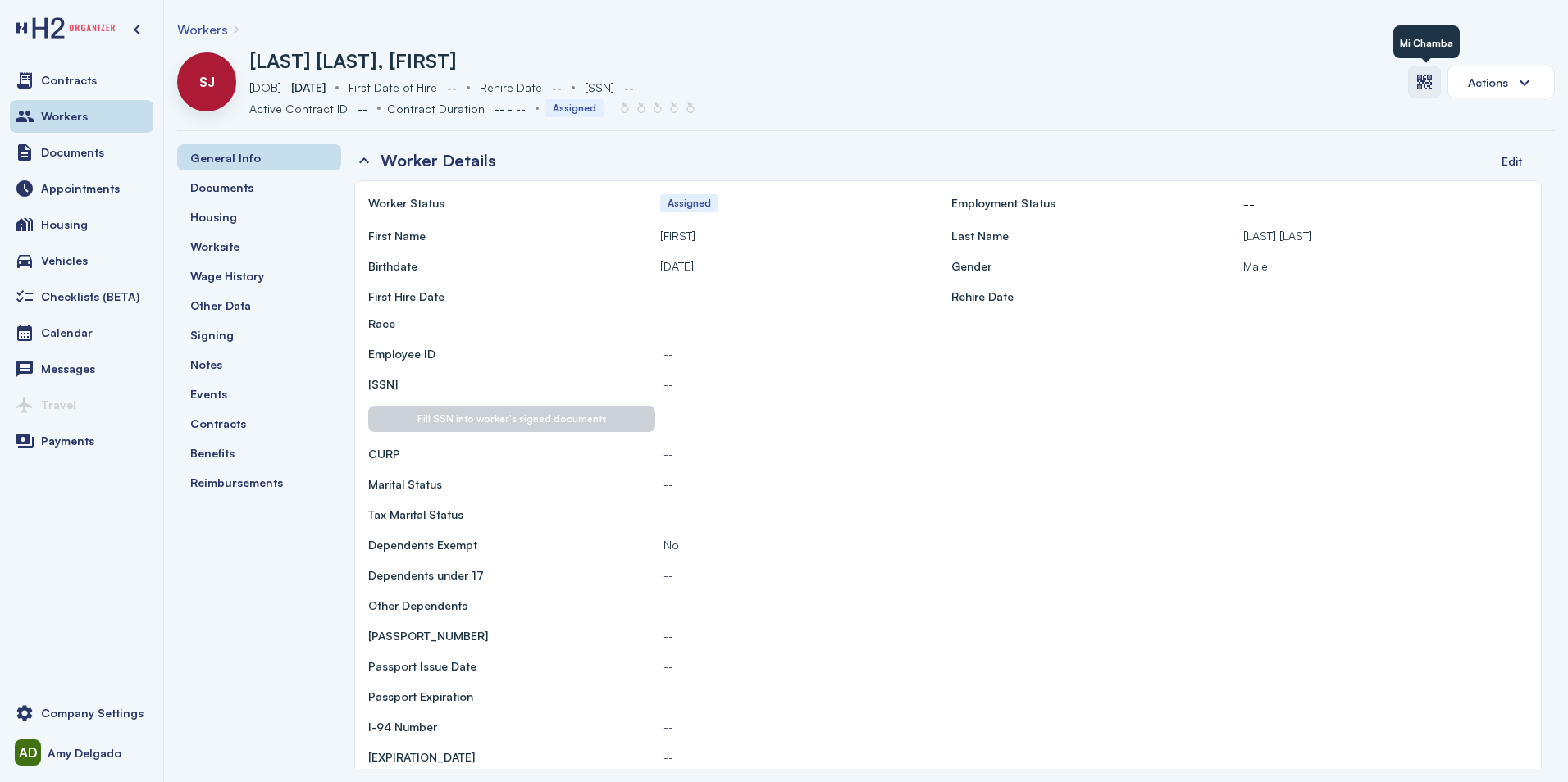 click at bounding box center [1424, 82] 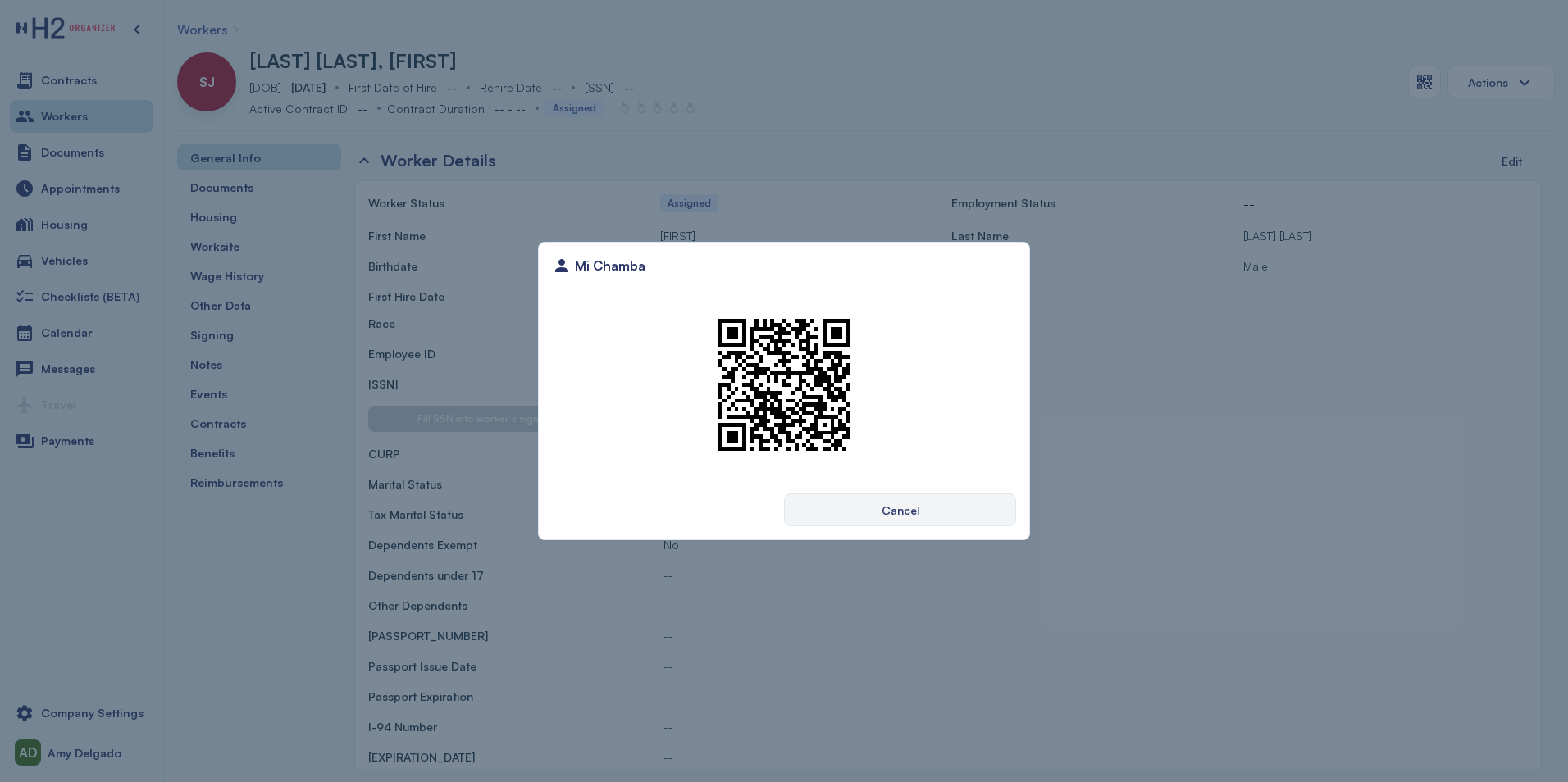 click on "Cancel" at bounding box center [900, 510] 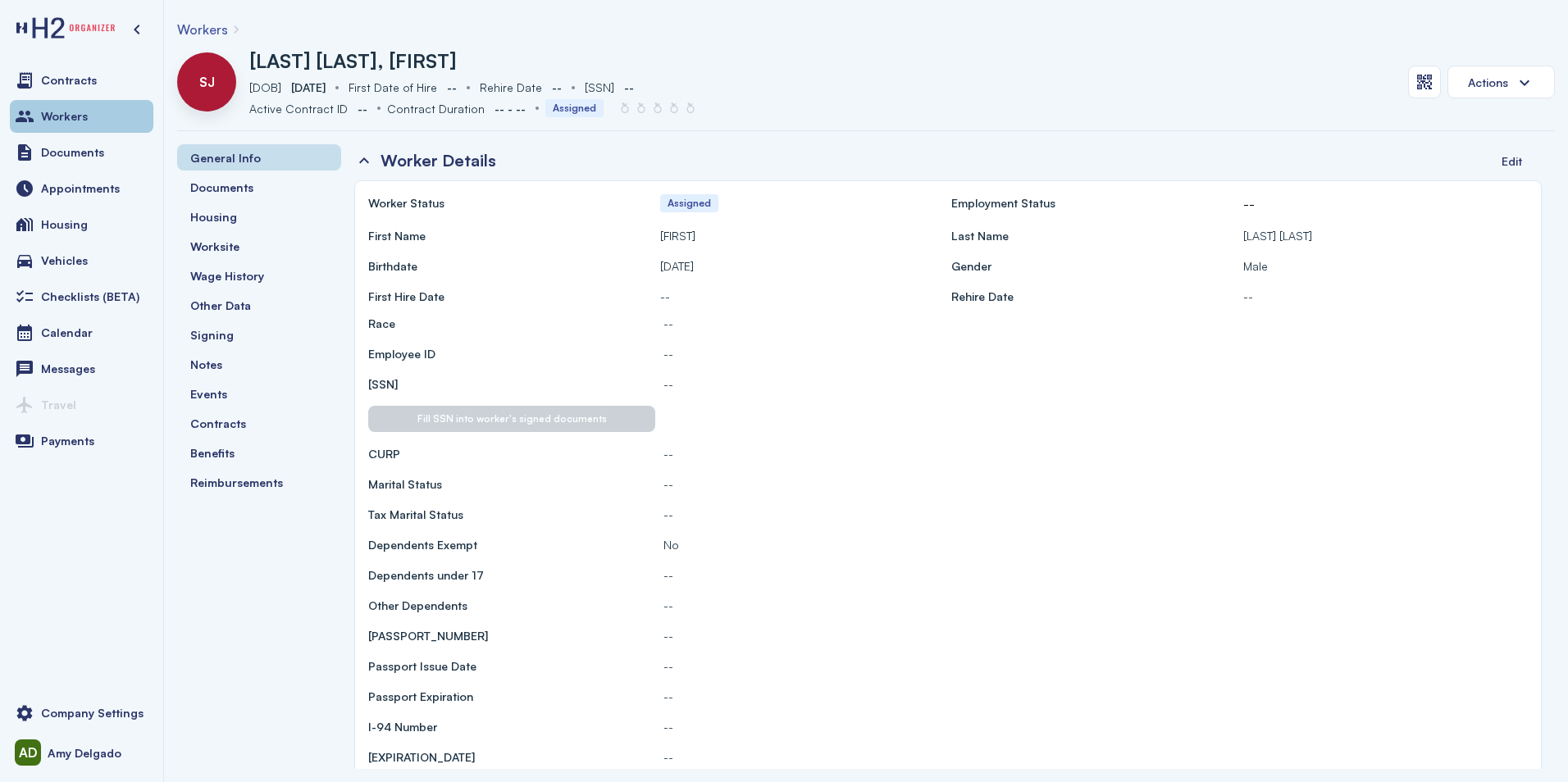 click on "Workers" at bounding box center (81, 116) 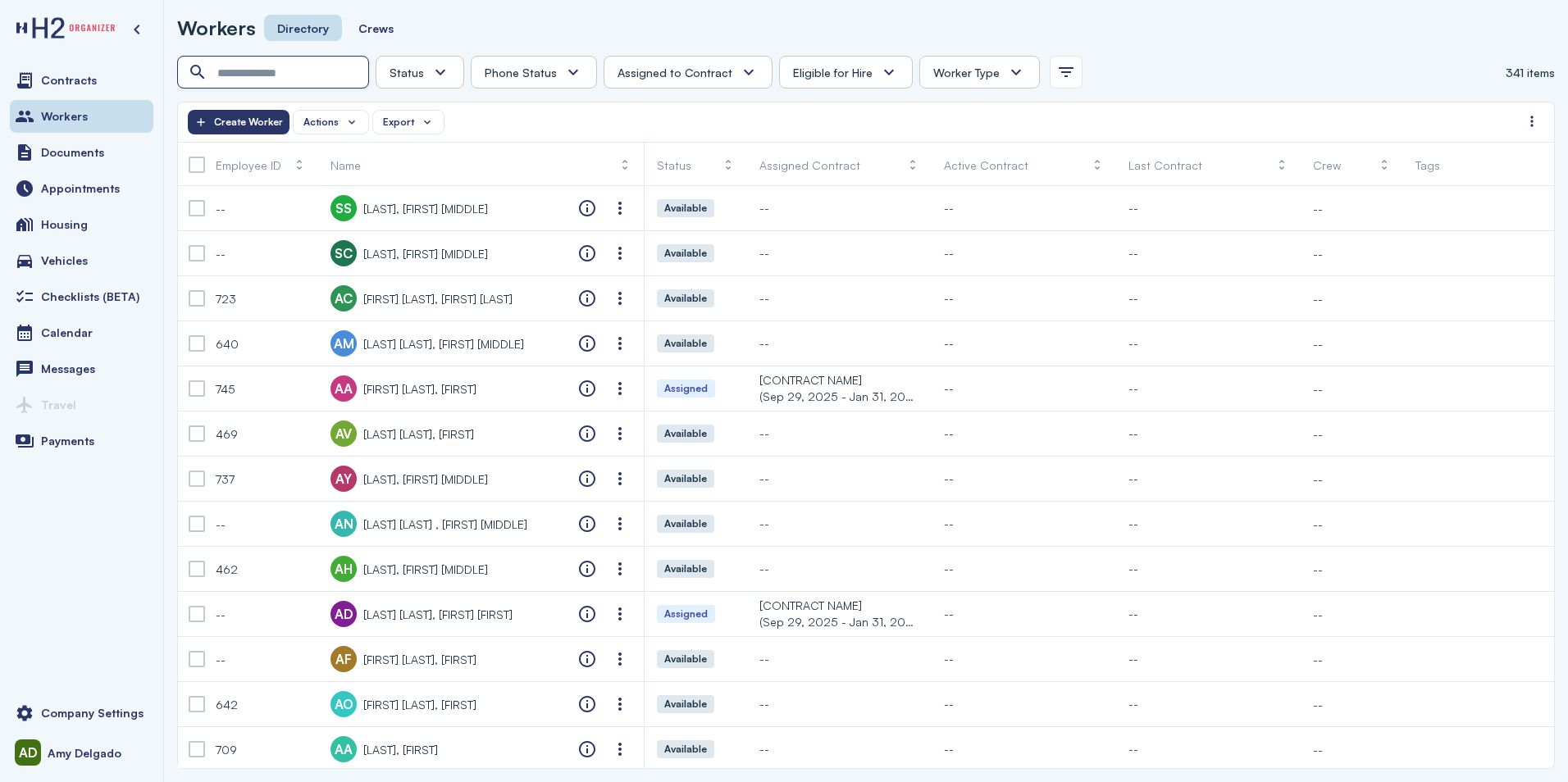 click at bounding box center [275, 73] 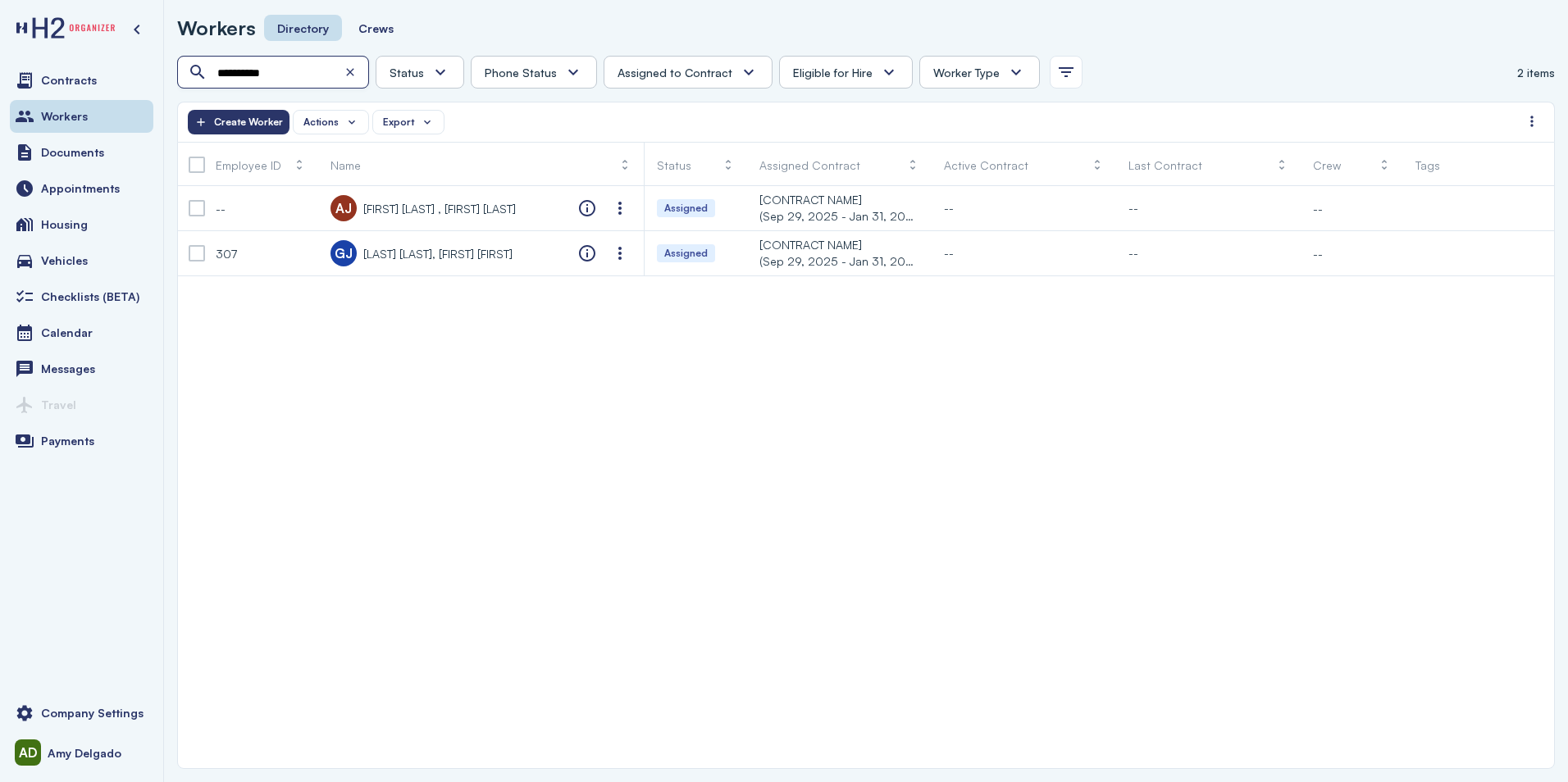 type on "**********" 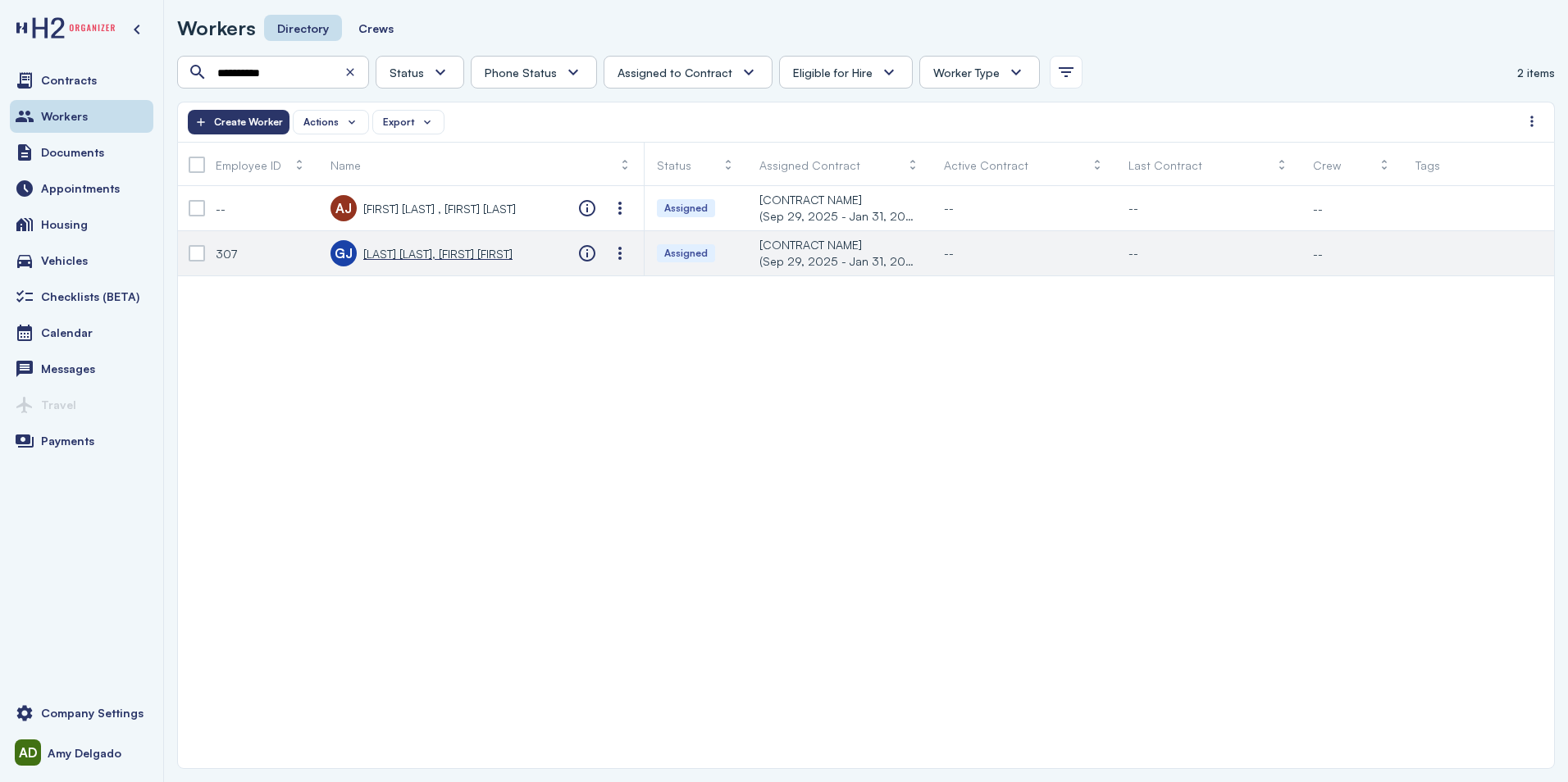 click on "[LAST] [LAST], [FIRST] [FIRST]" at bounding box center [438, 253] 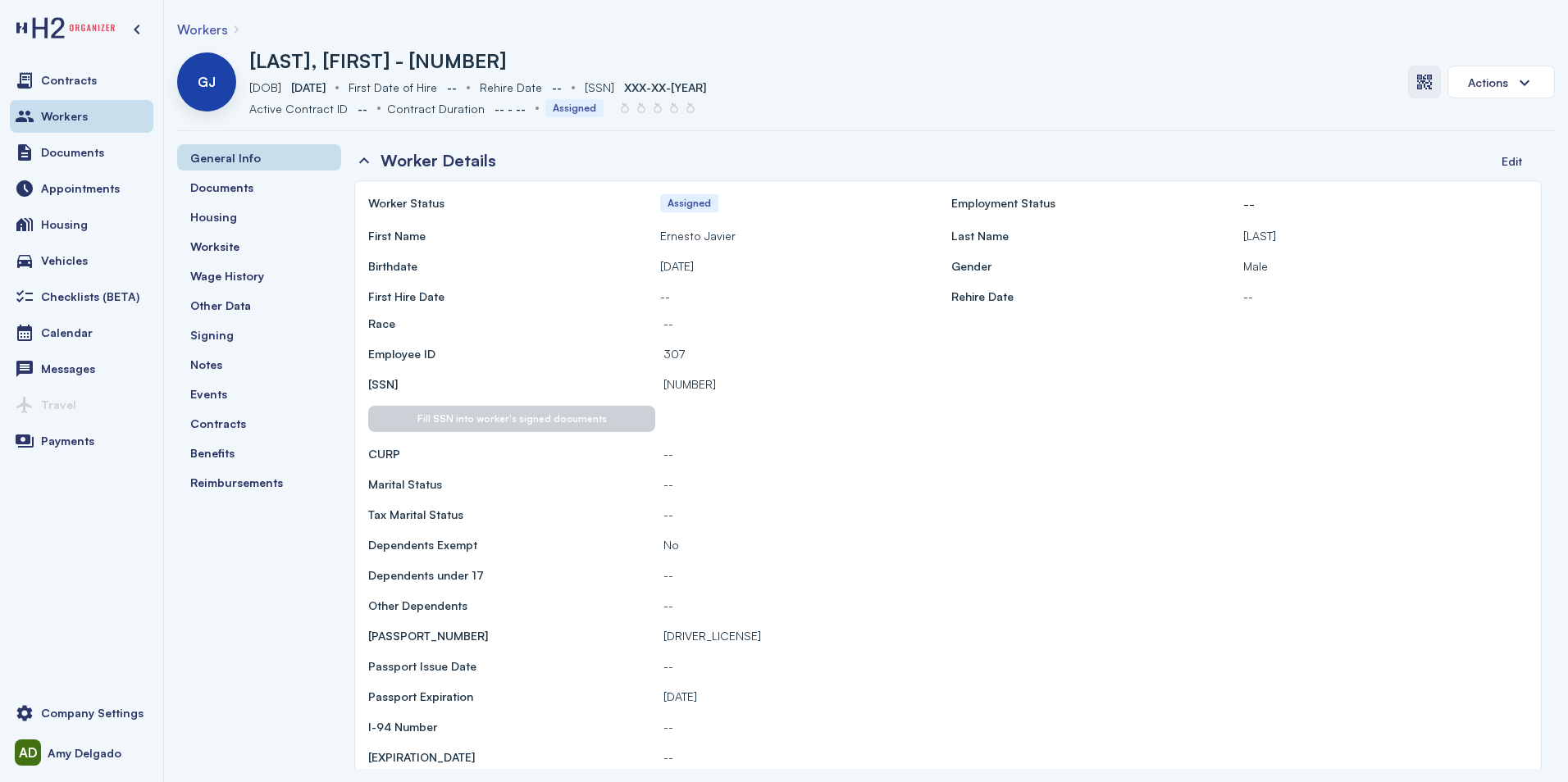 click at bounding box center (1424, 82) 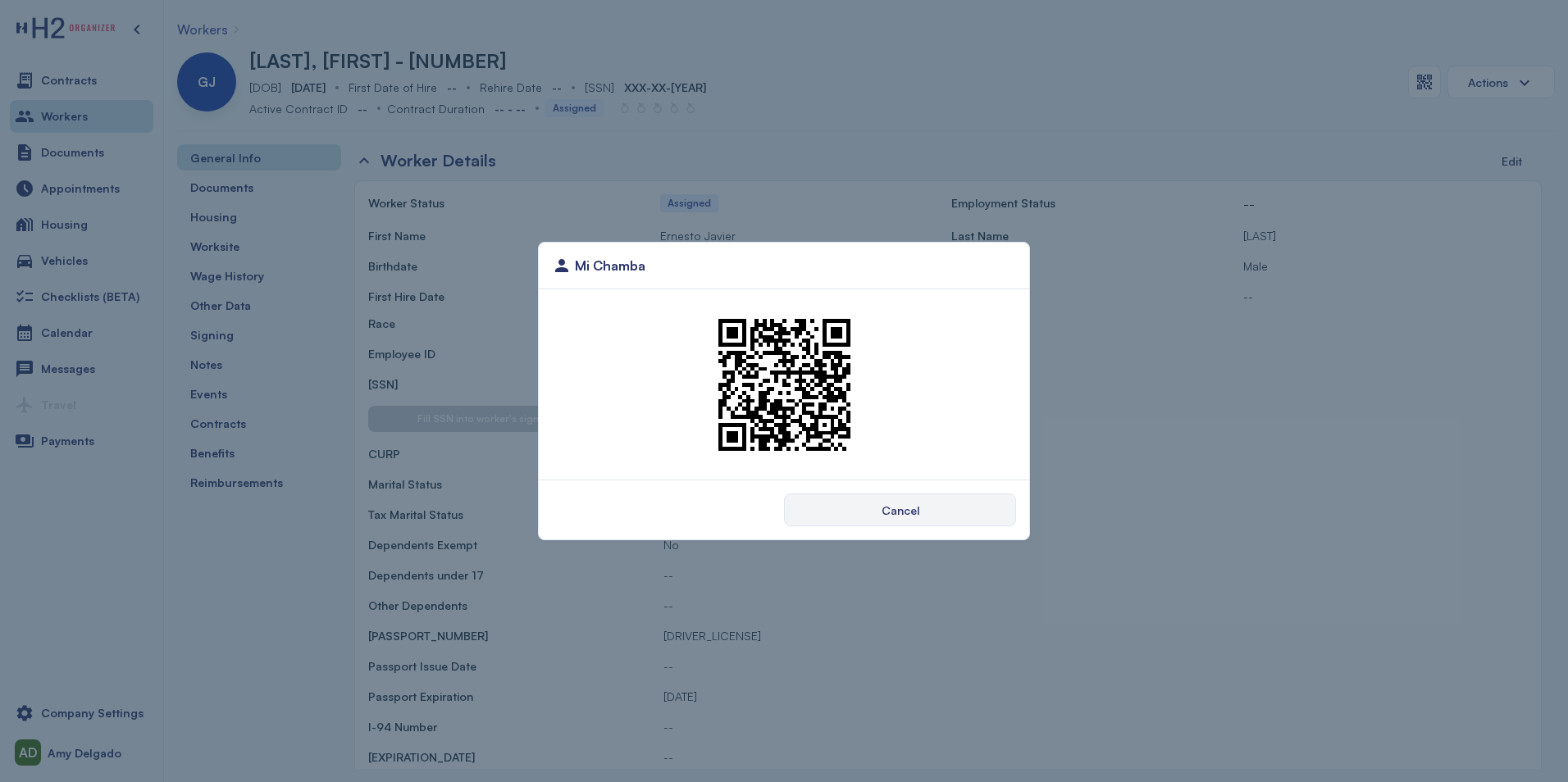 click on "Mi Chamba       Cancel" at bounding box center (784, 391) 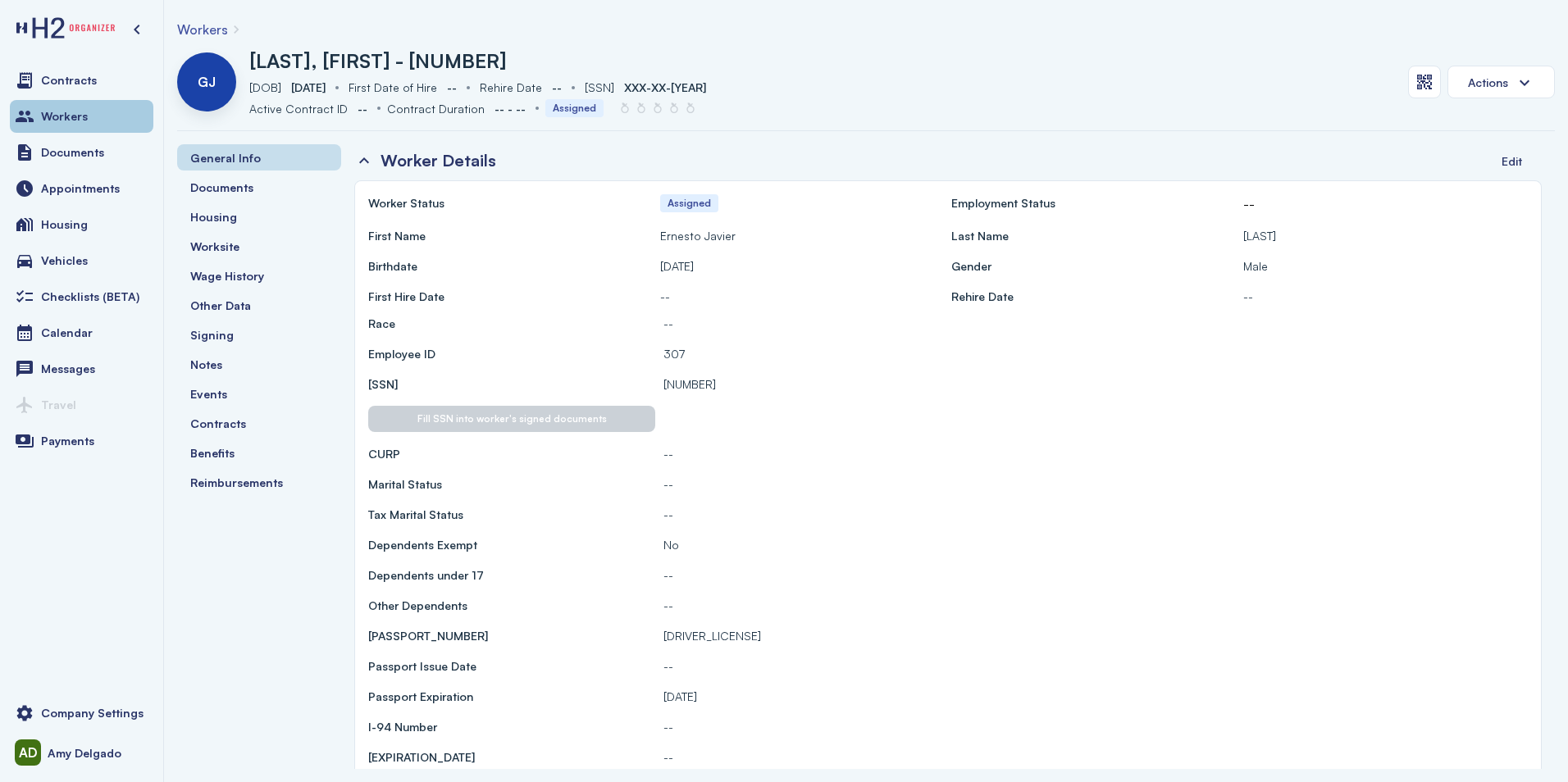click on "Workers" at bounding box center (64, 116) 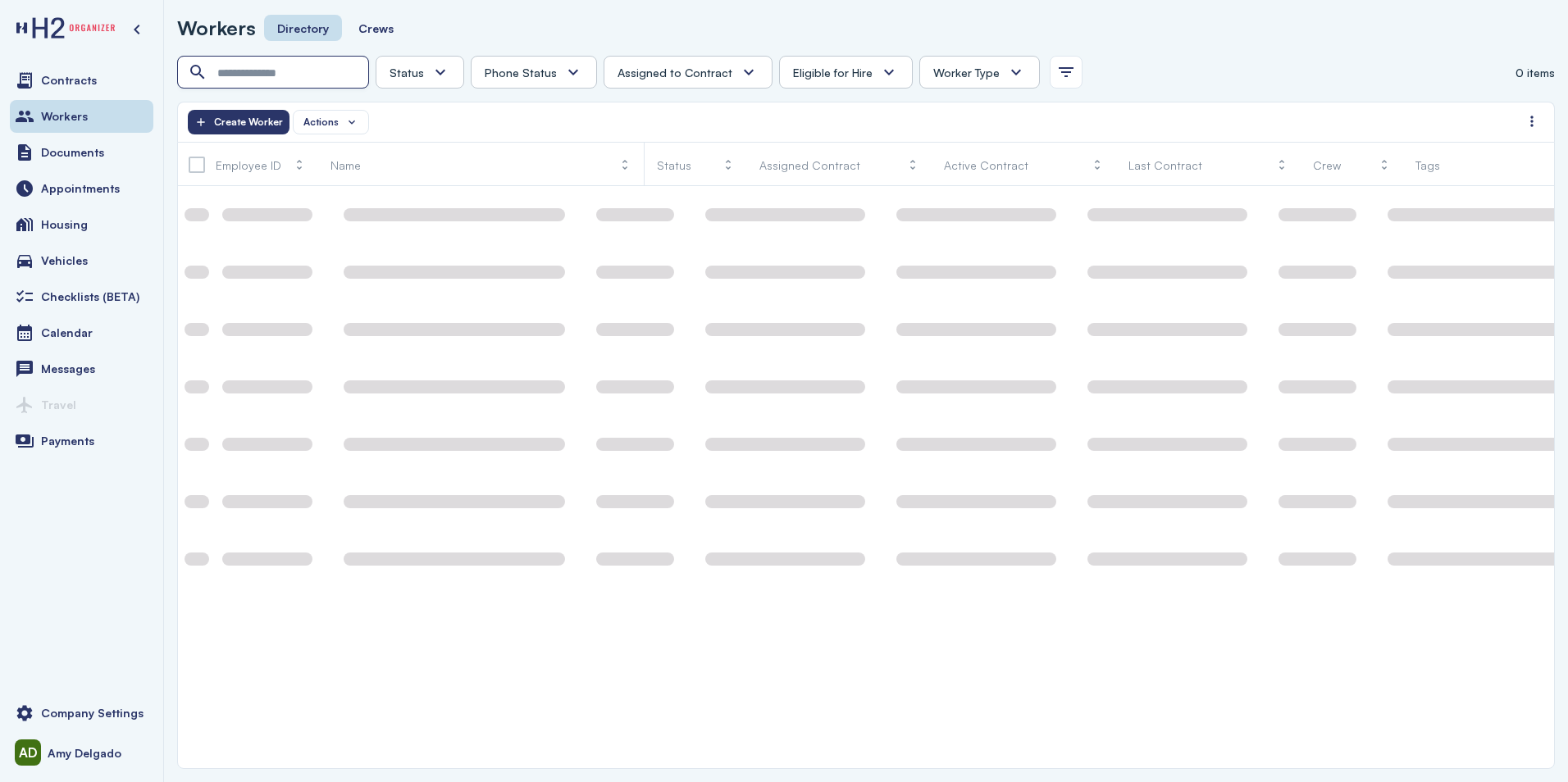 click at bounding box center [275, 73] 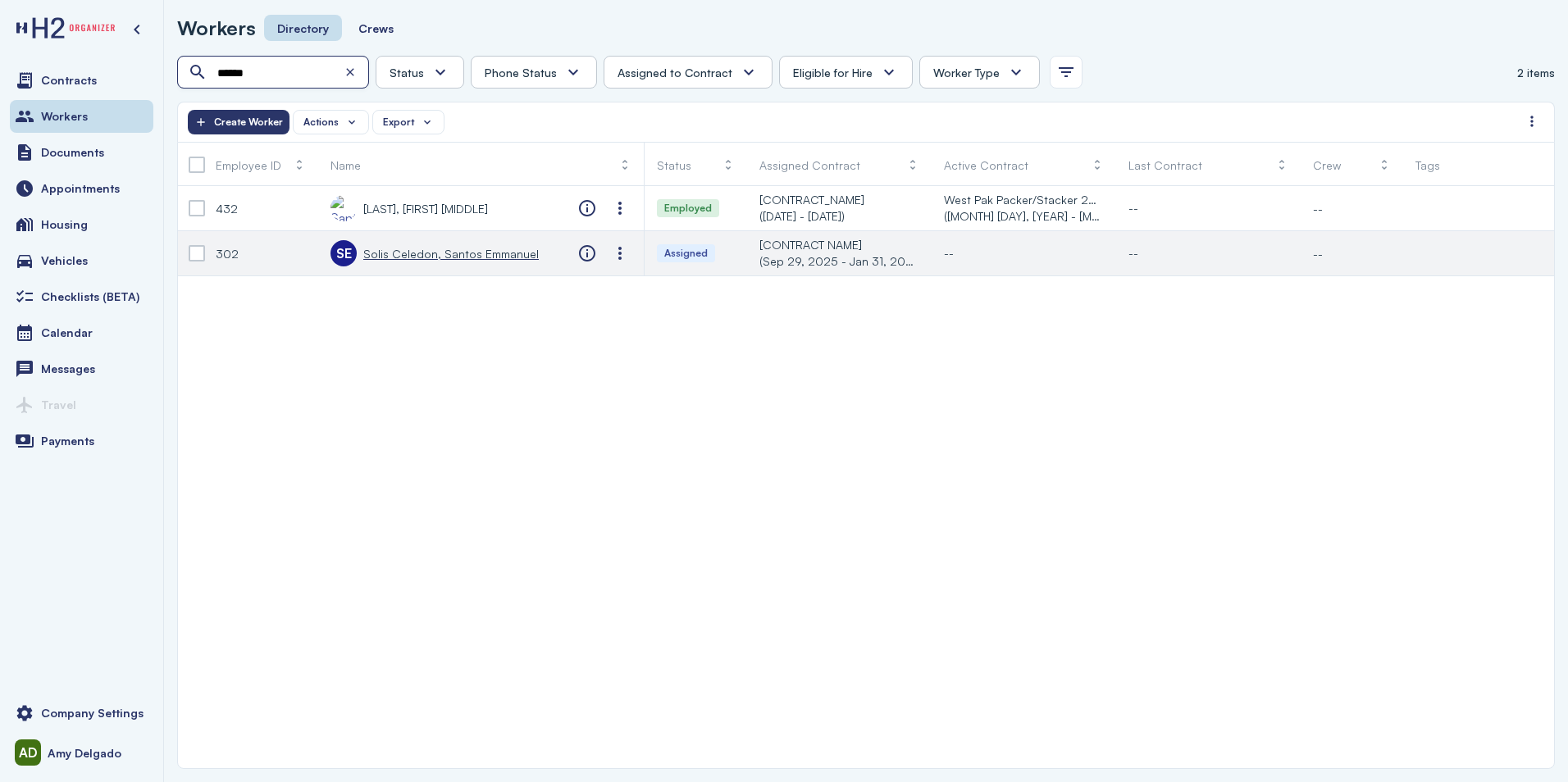 type on "******" 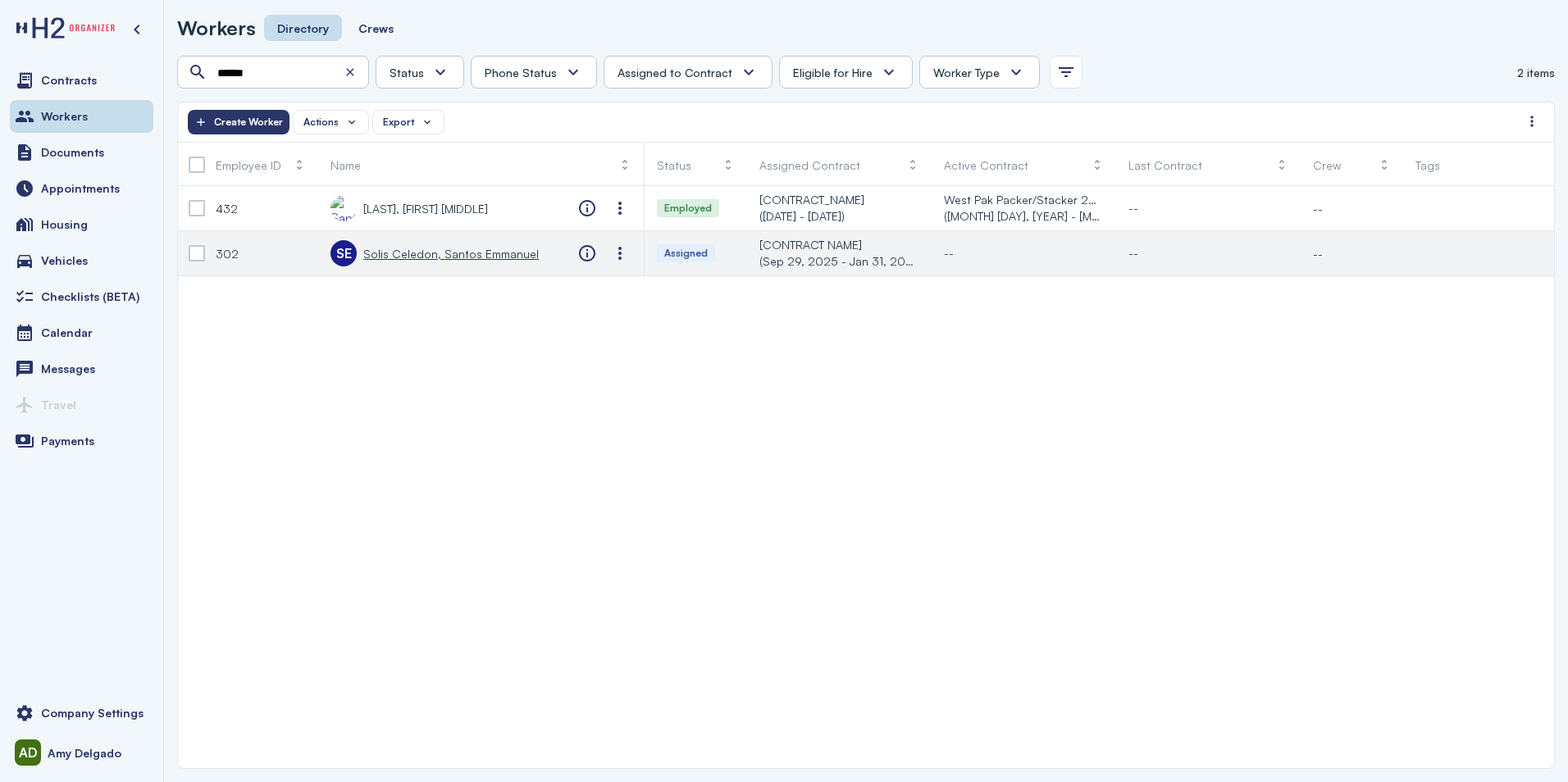 click on "Solis Celedon, Santos Emmanuel" at bounding box center [451, 253] 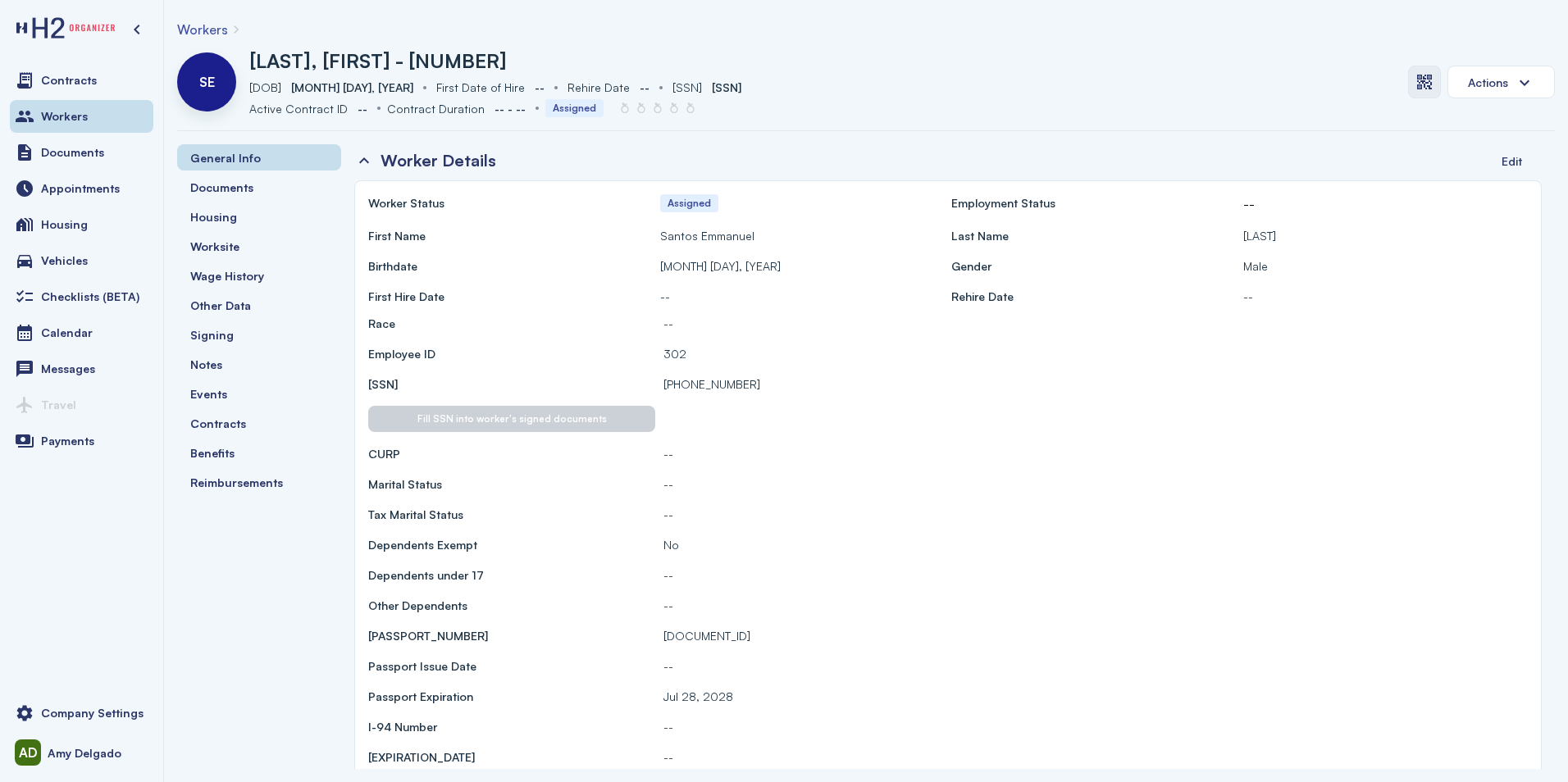 click at bounding box center (1424, 82) 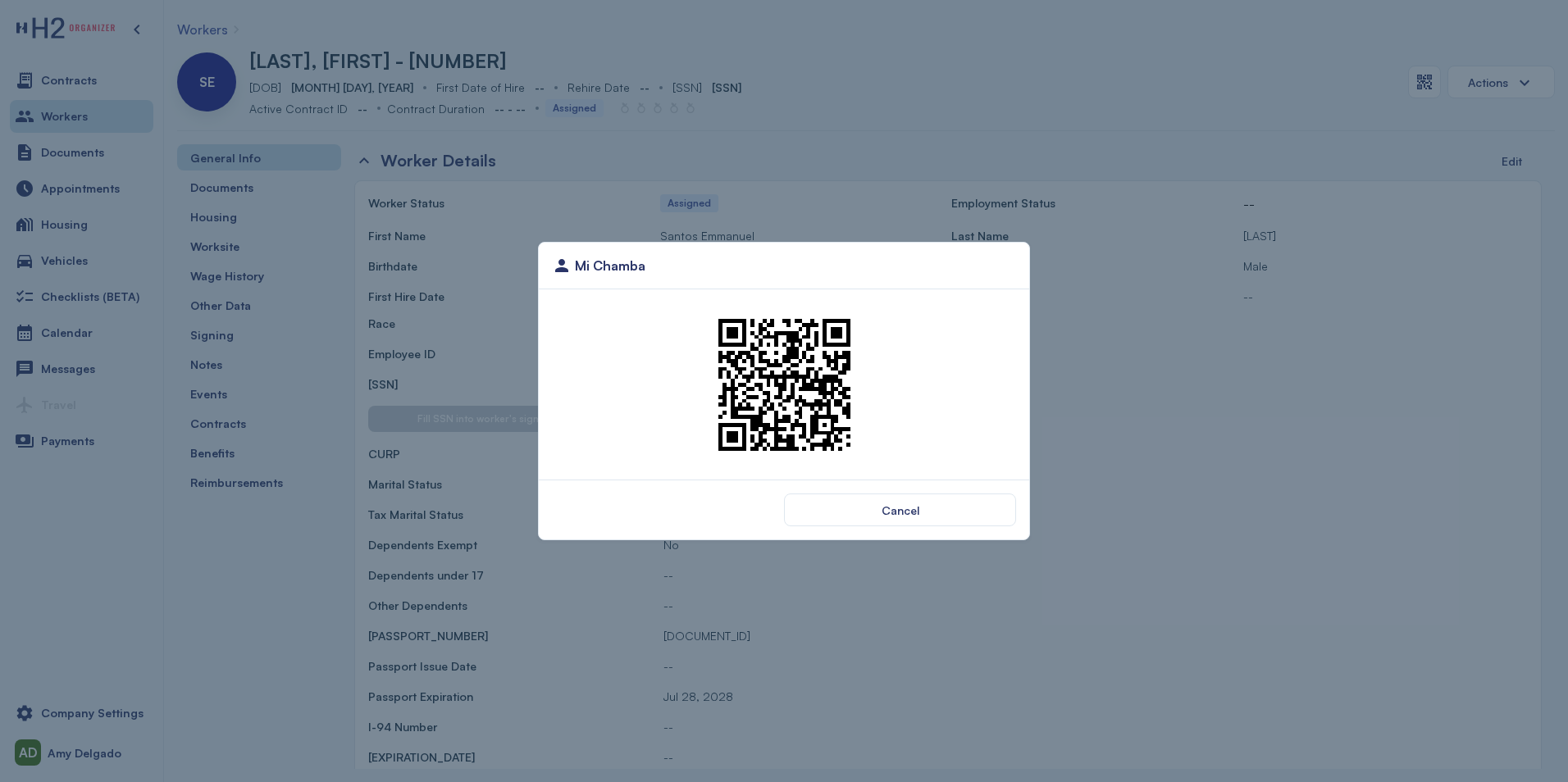click on "Cancel" at bounding box center [784, 509] 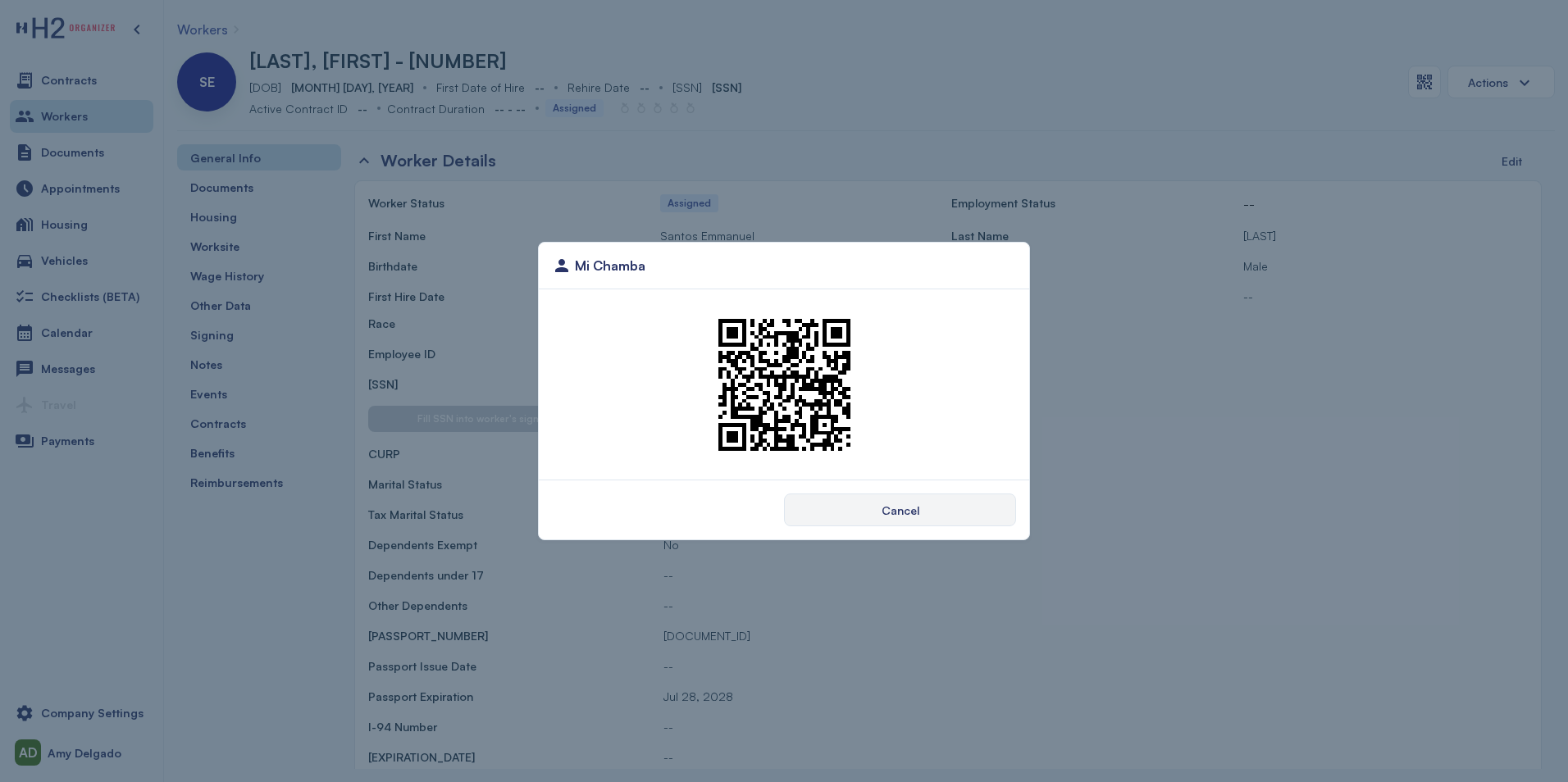 click on "Cancel" at bounding box center (900, 510) 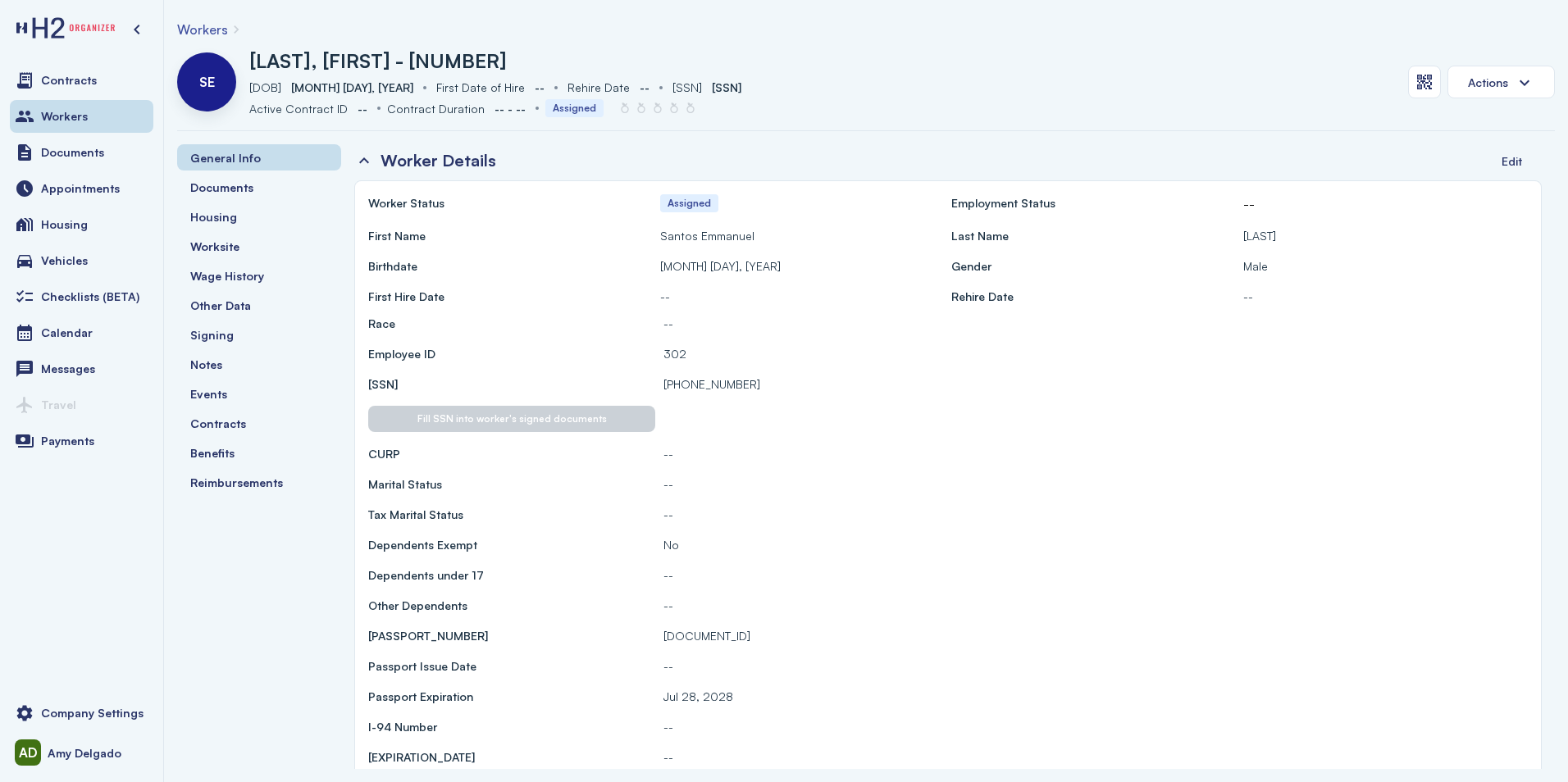 drag, startPoint x: 856, startPoint y: 80, endPoint x: 651, endPoint y: 119, distance: 208.6768 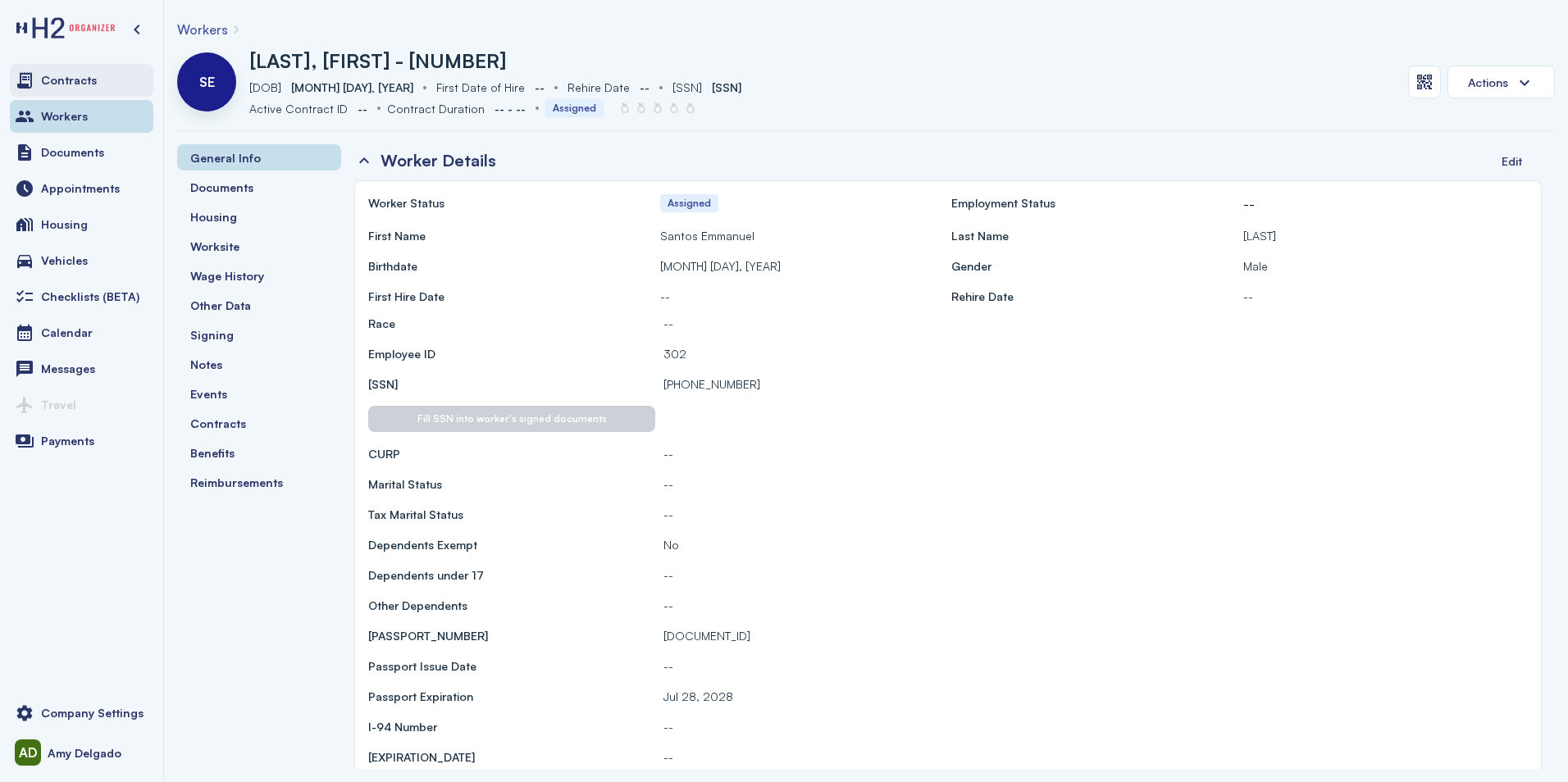 click on "Contracts" at bounding box center (81, 80) 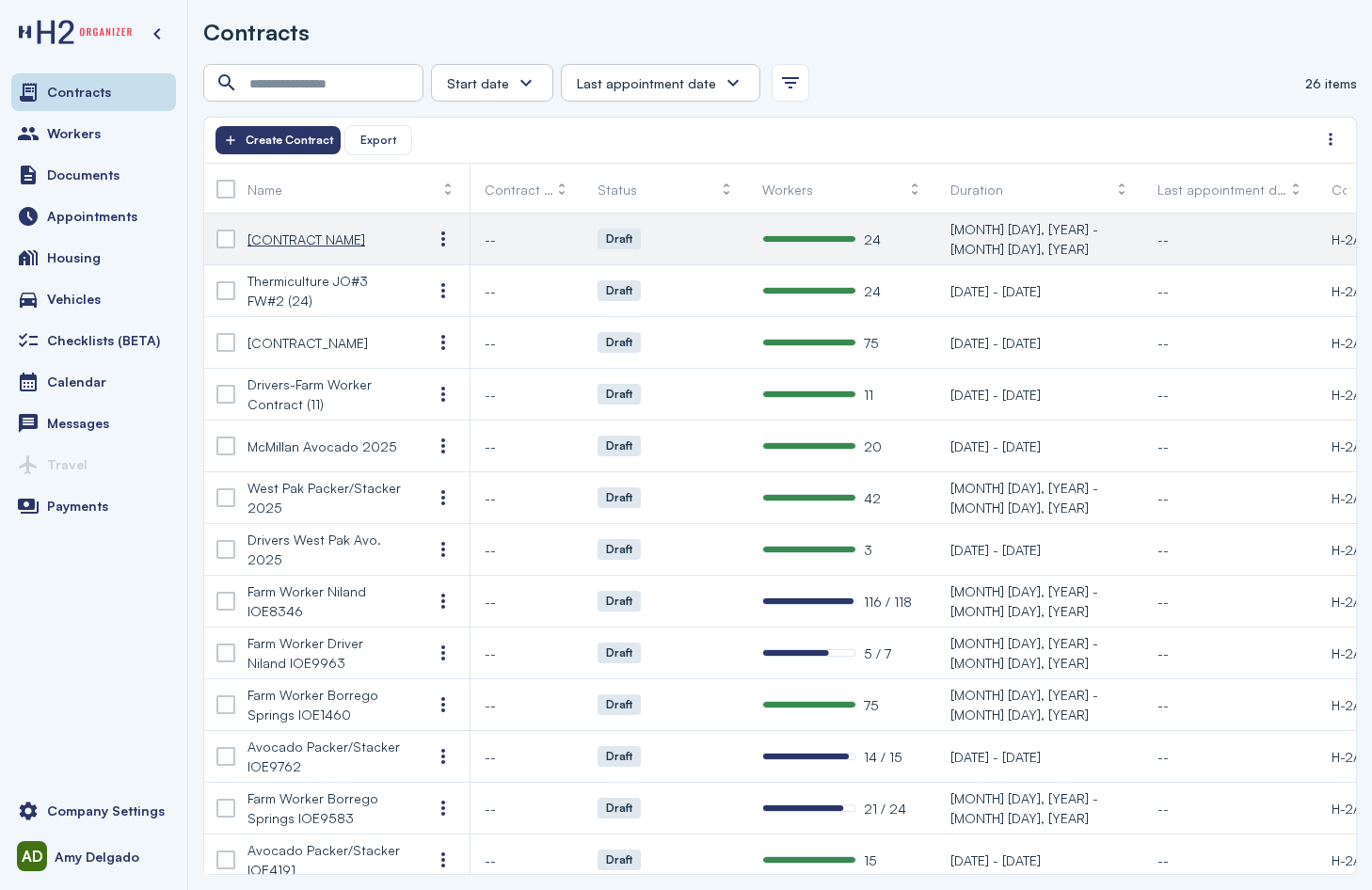 click on "[CONTRACT NAME]" at bounding box center (306, 239) 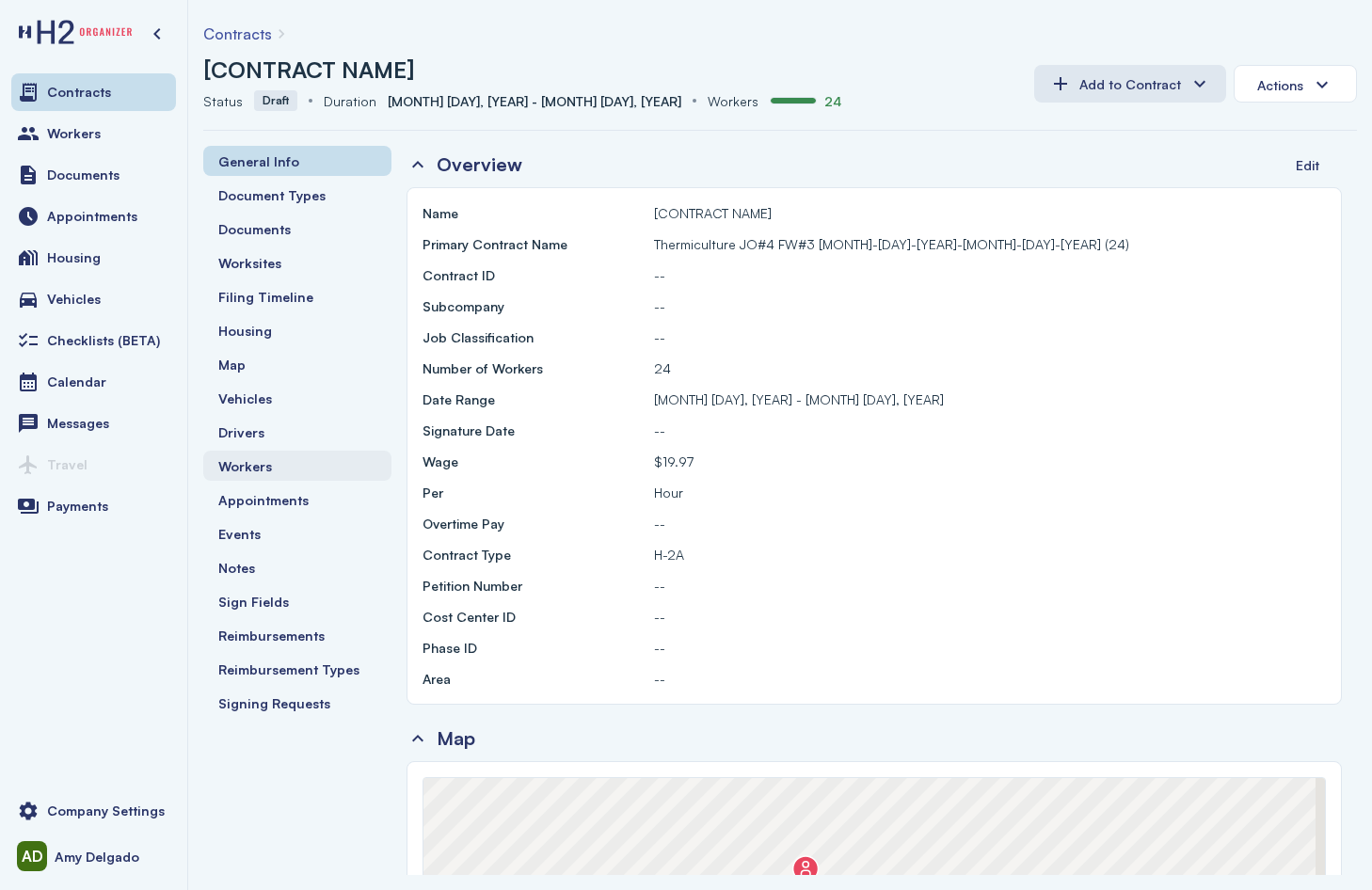 click on "Workers" at bounding box center (245, 466) 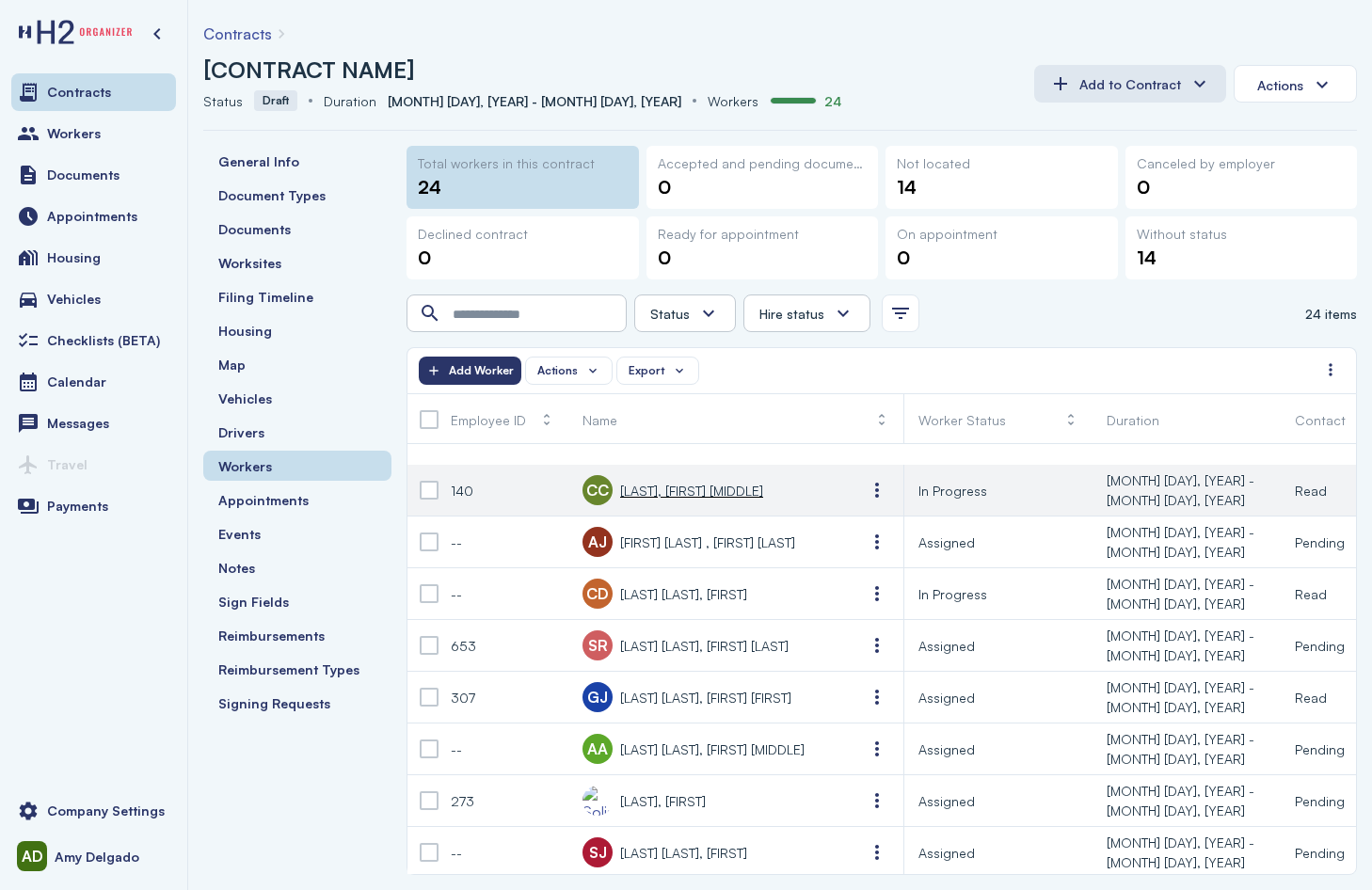 scroll, scrollTop: 282, scrollLeft: 0, axis: vertical 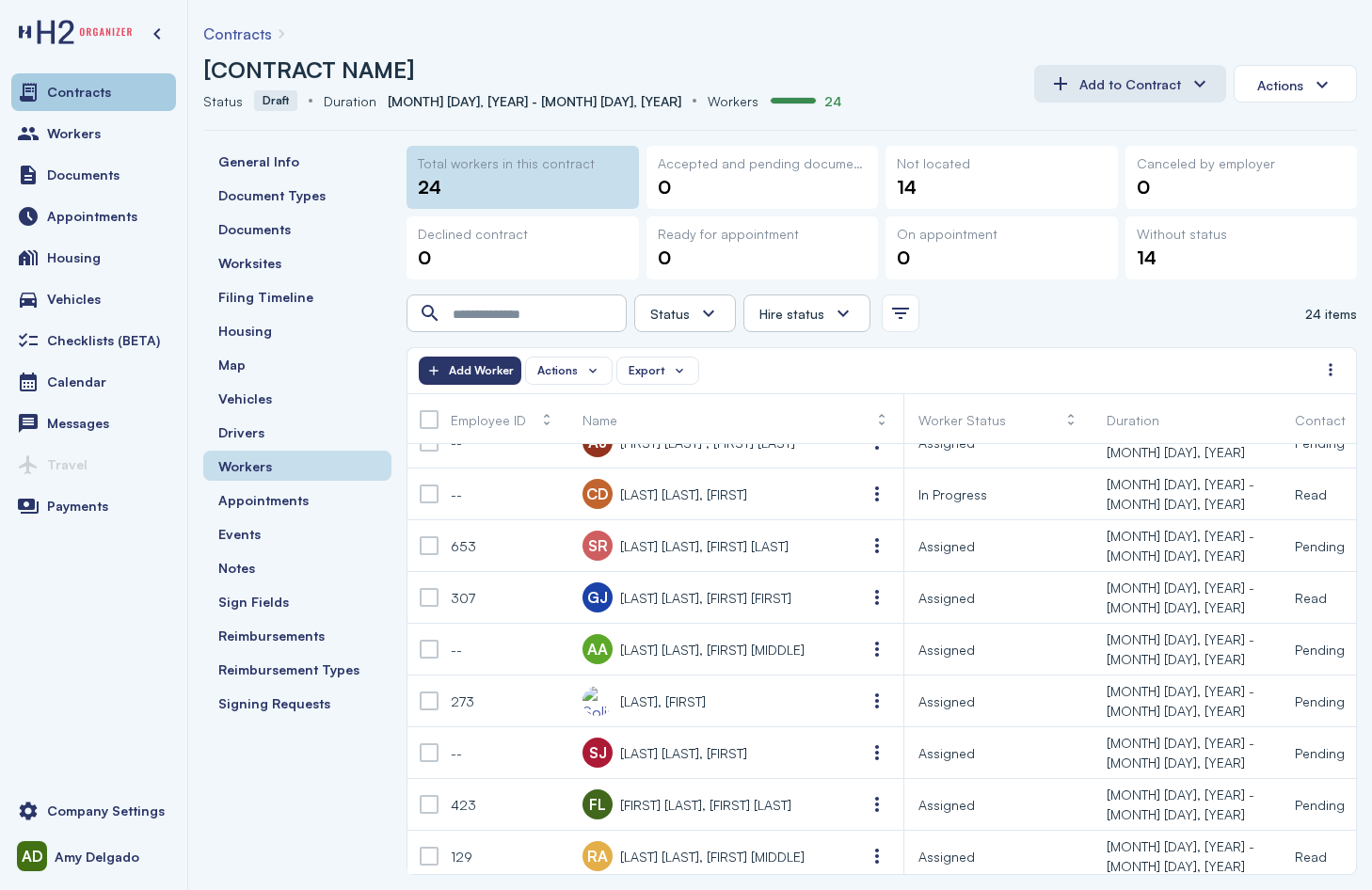 click on "Contracts" at bounding box center [79, 92] 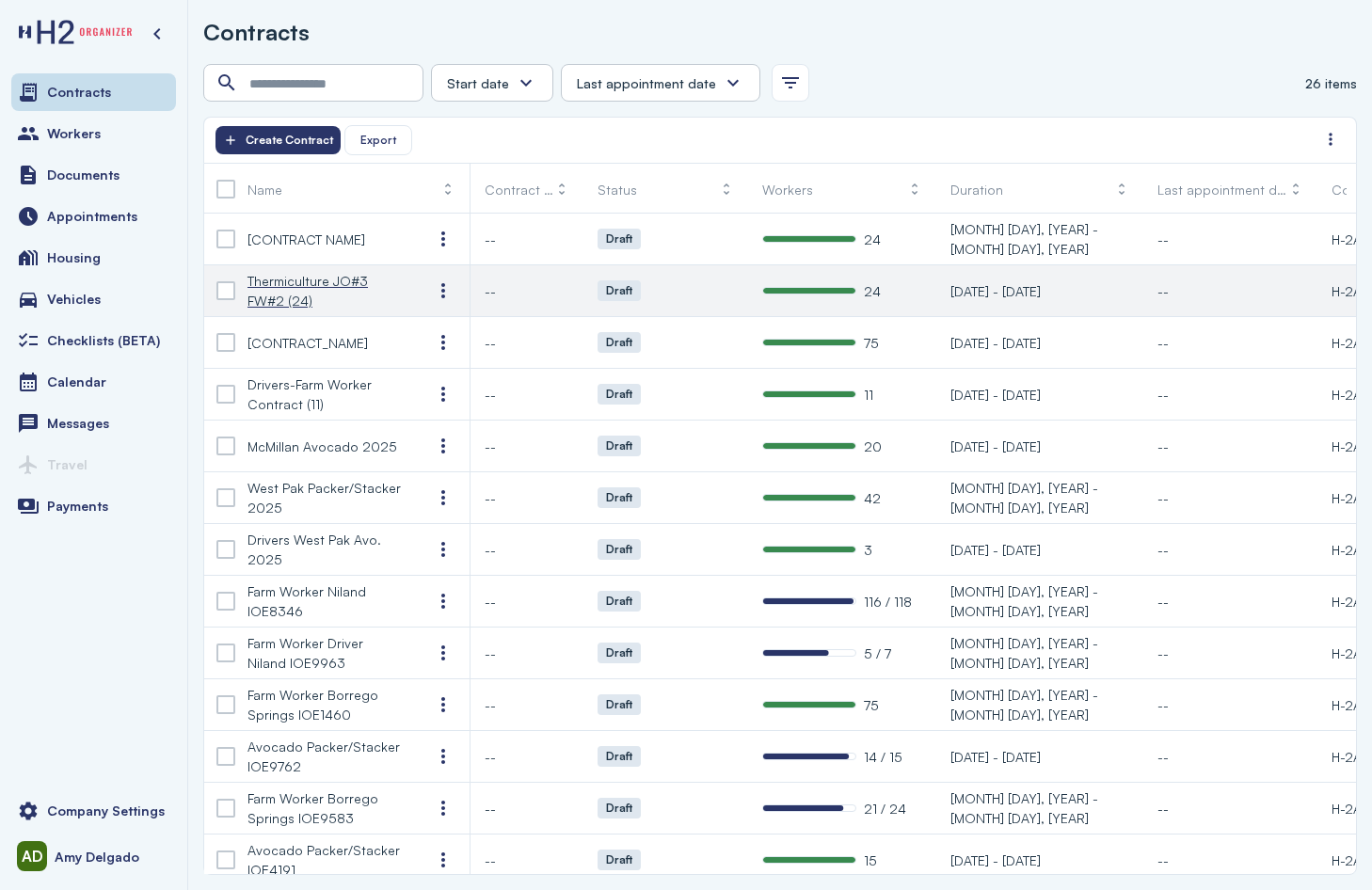 click on "Thermiculture JO#3 FW#2  (24)" at bounding box center [325, 291] 